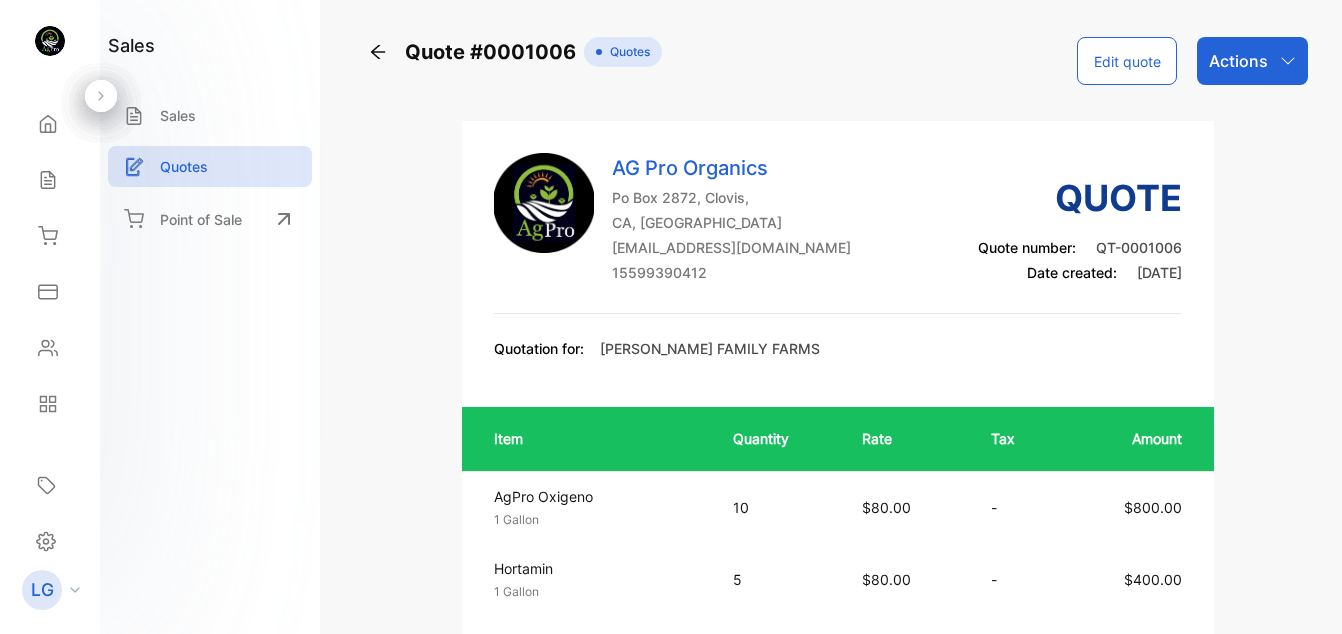 scroll, scrollTop: 0, scrollLeft: 0, axis: both 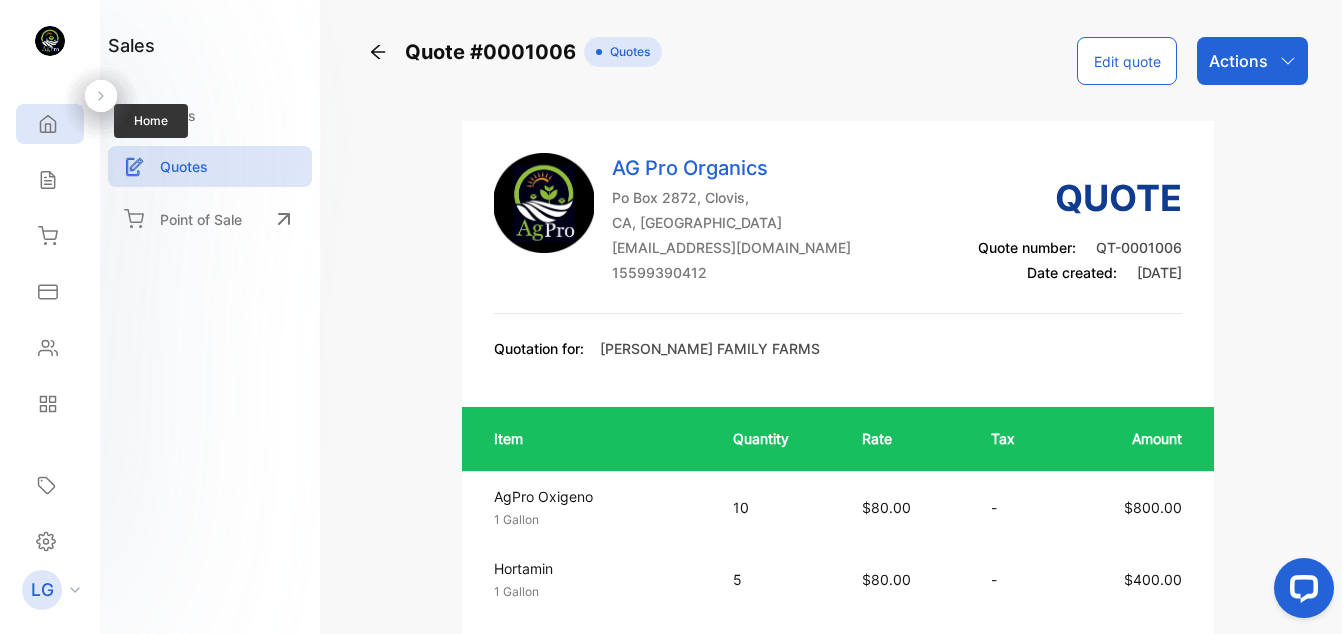 click 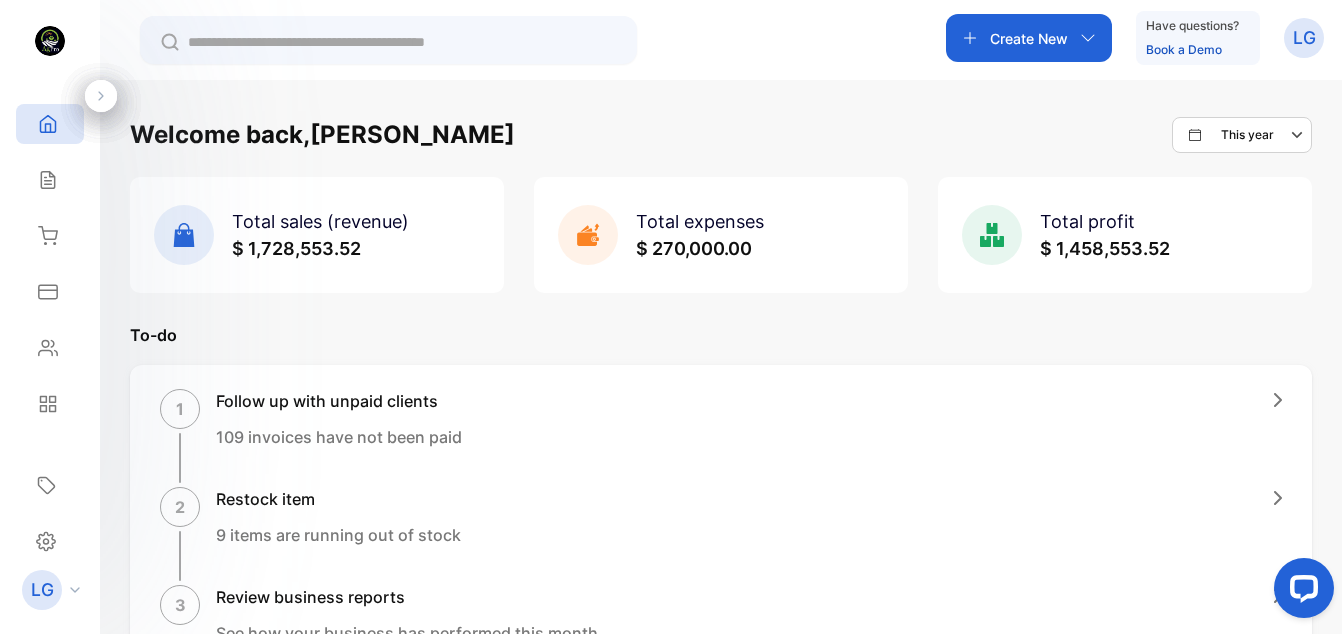 click on "Create New" at bounding box center [1029, 38] 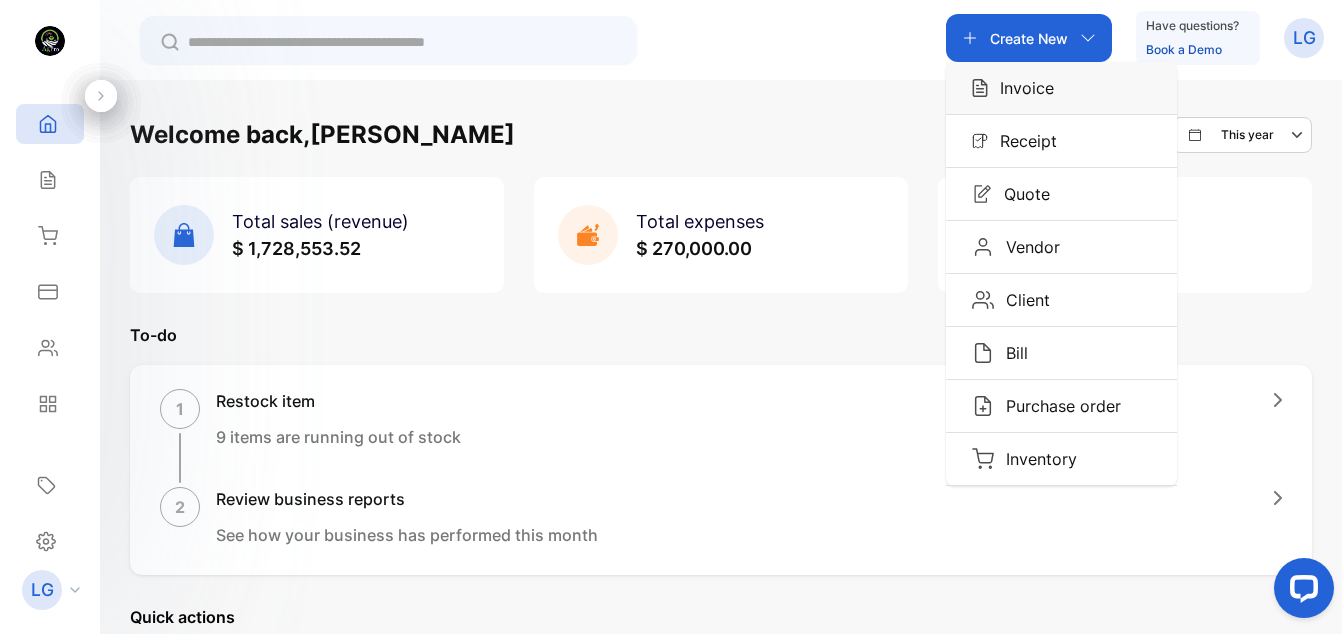 click on "Invoice" at bounding box center [1021, 88] 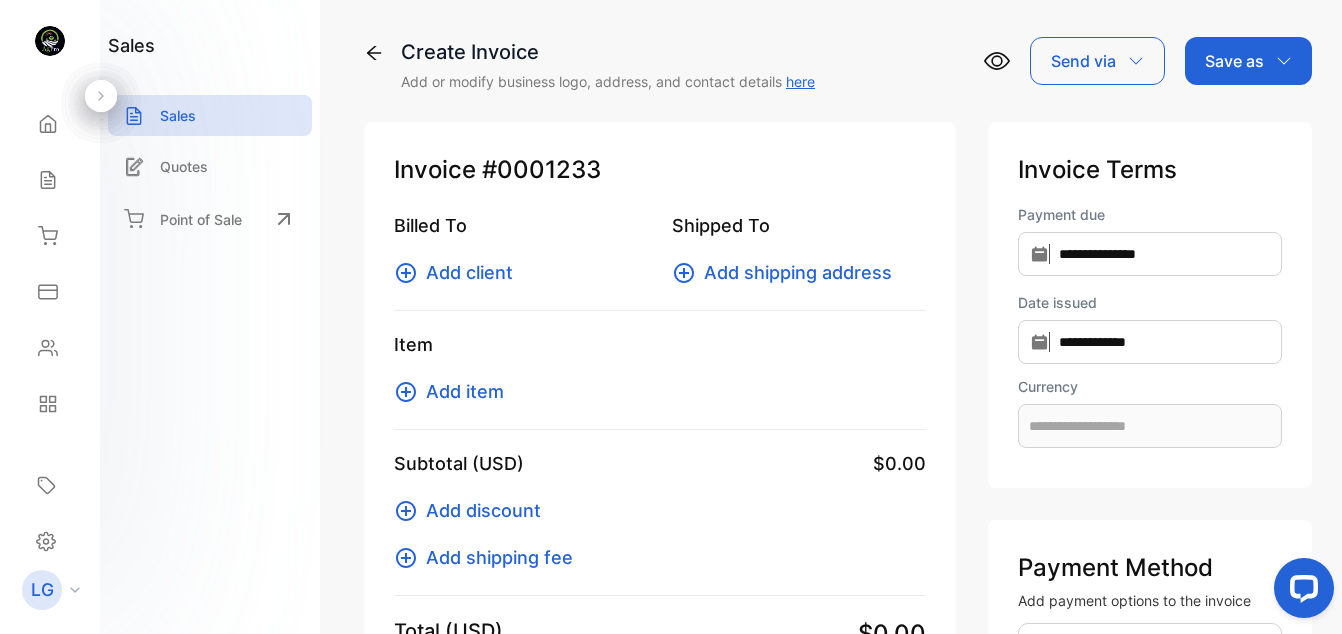 type on "**********" 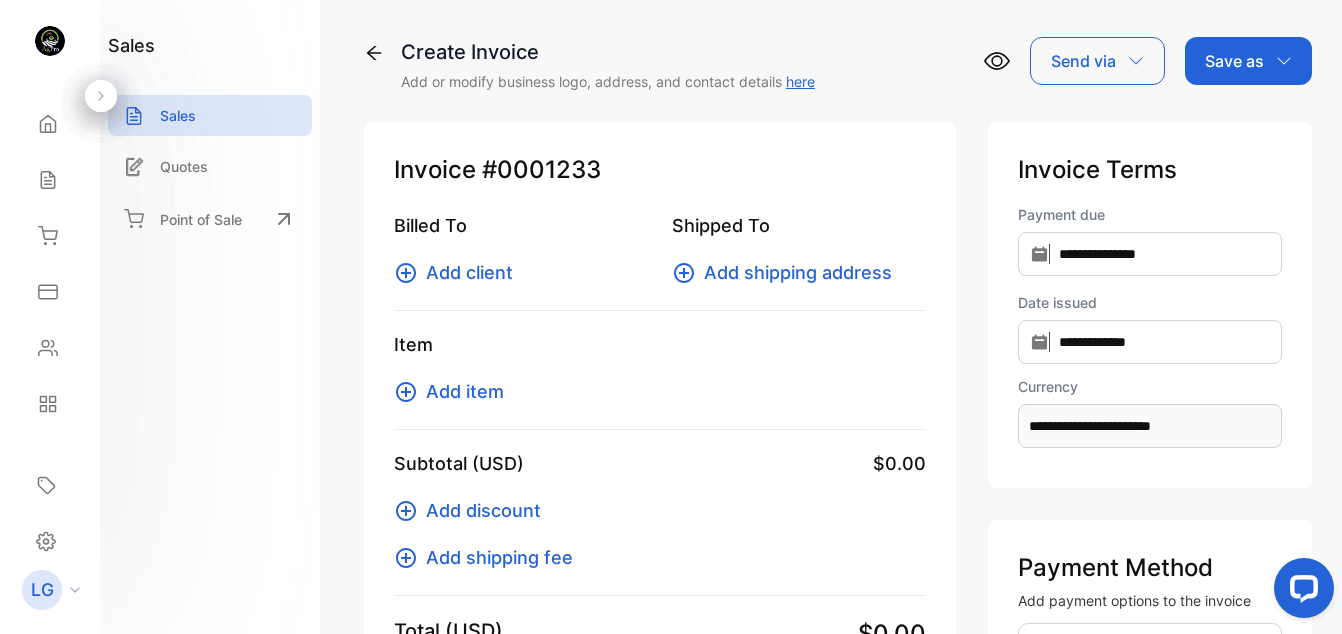 click on "Add client" at bounding box center (469, 272) 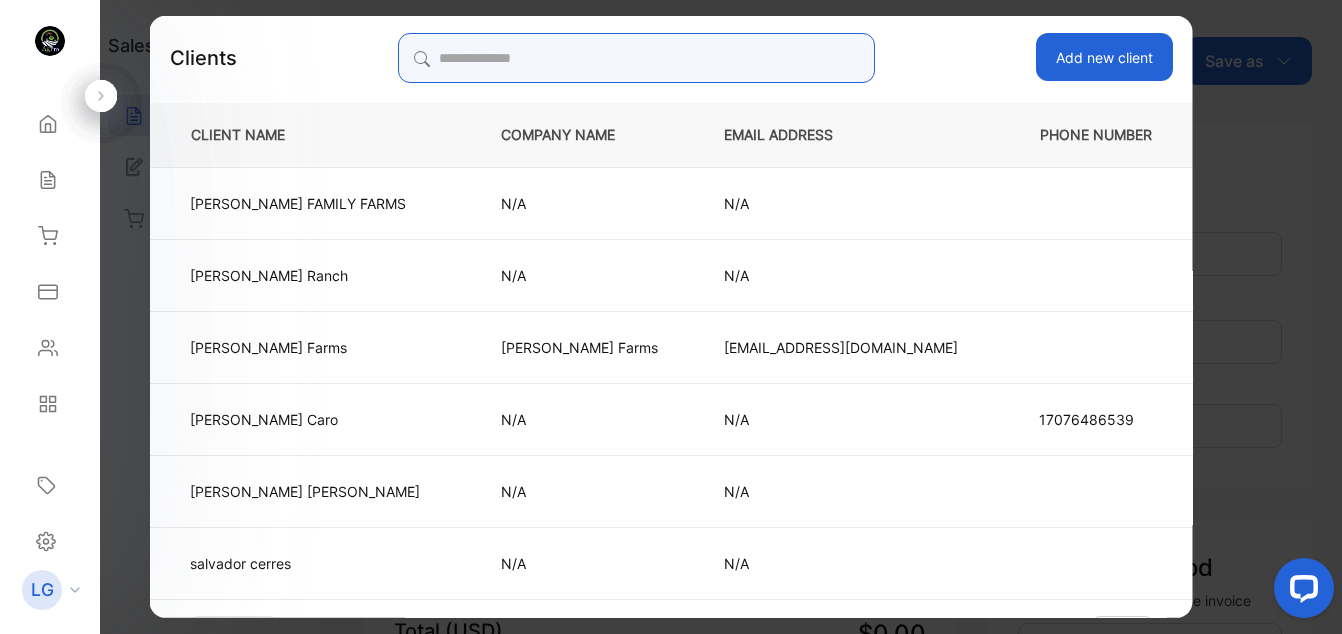 click at bounding box center [636, 58] 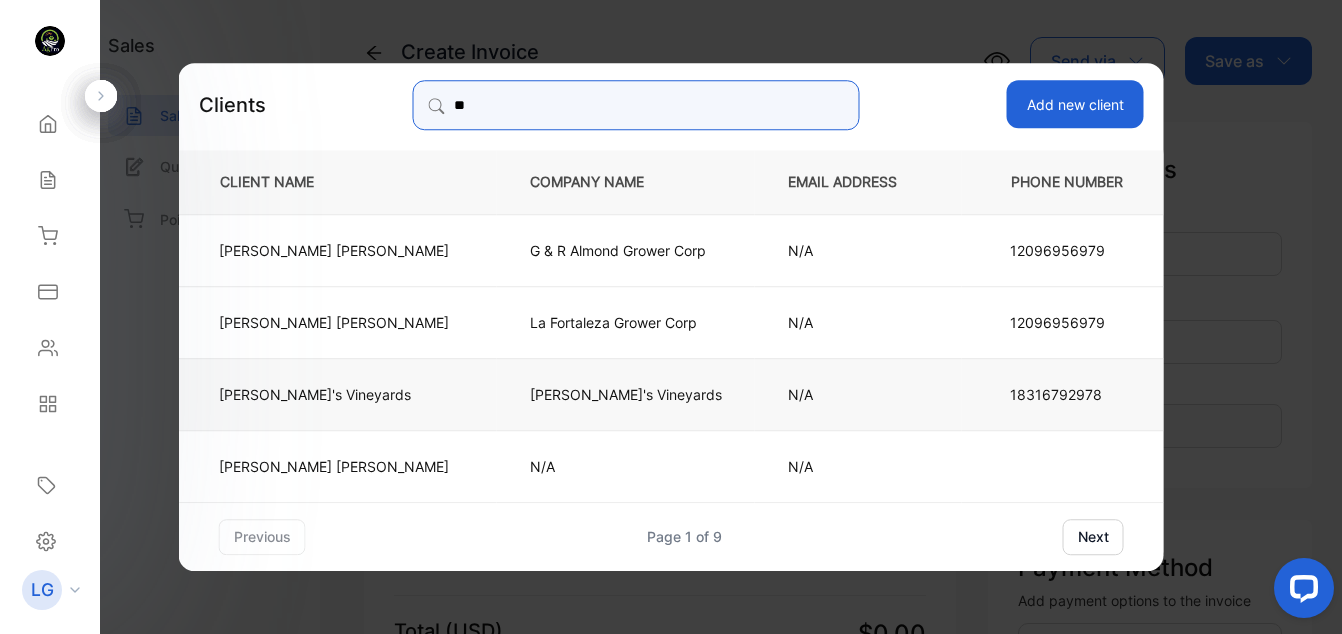 type on "**" 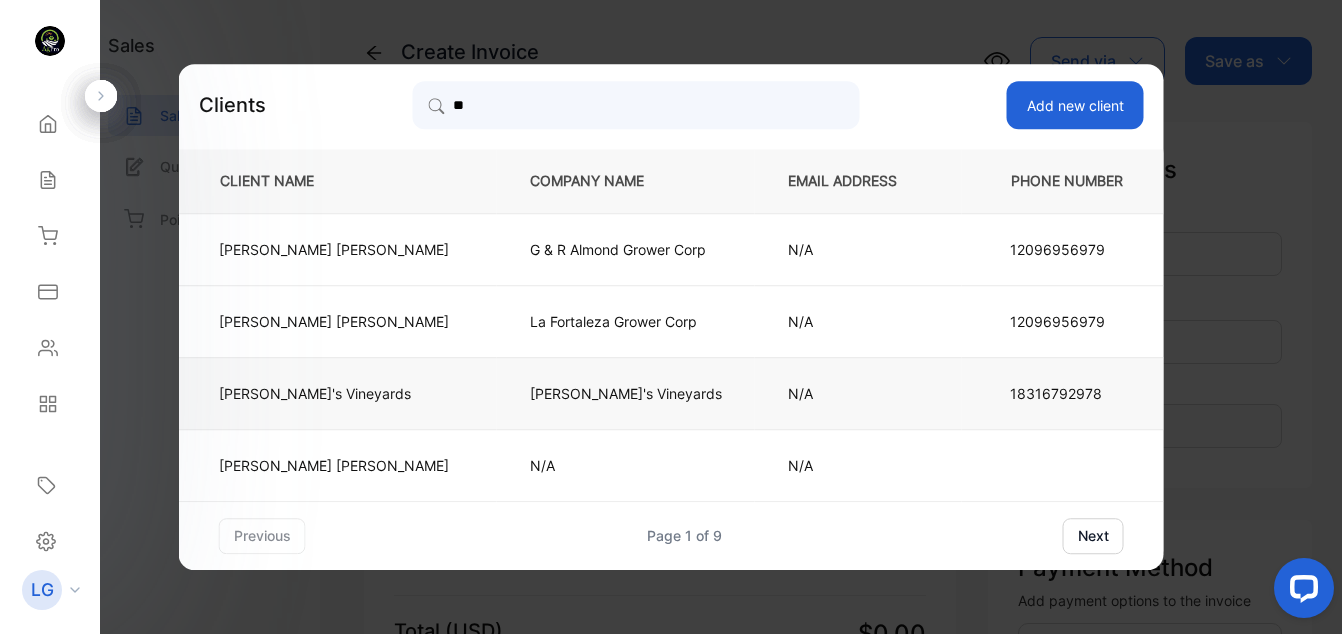 click on "Angelo's   Vineyards" at bounding box center (334, 393) 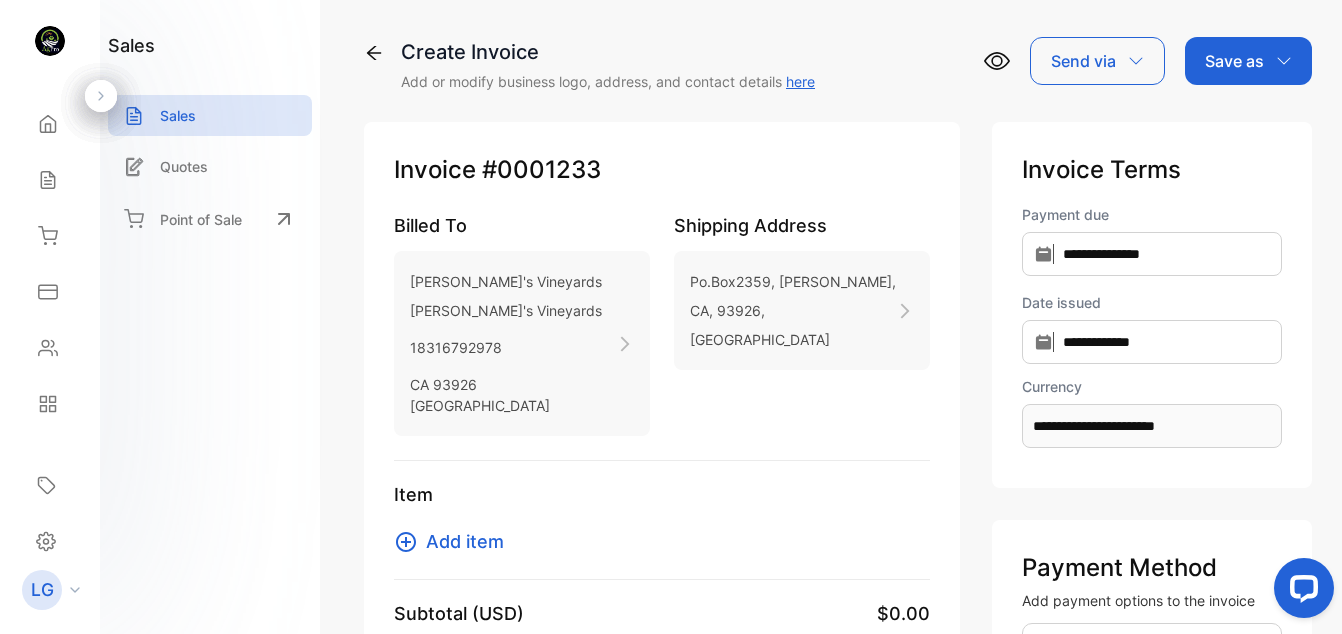 click on "Add item" at bounding box center (465, 541) 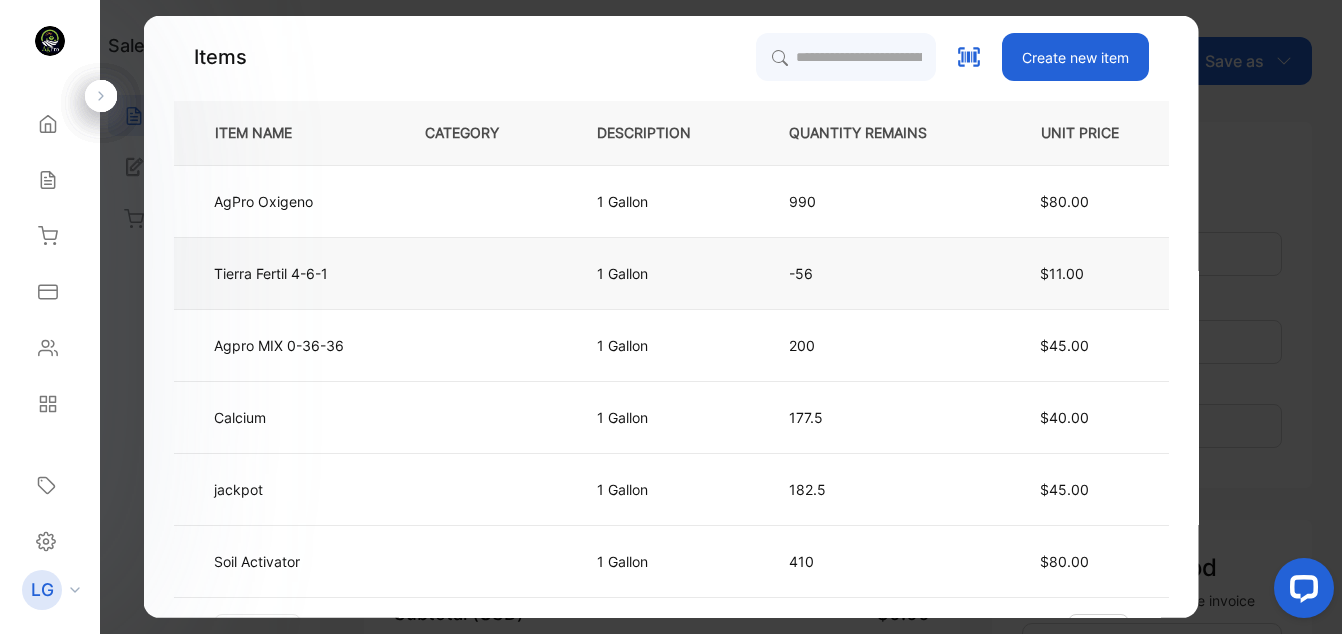 click on "Tierra Fertil 4-6-1" at bounding box center [271, 272] 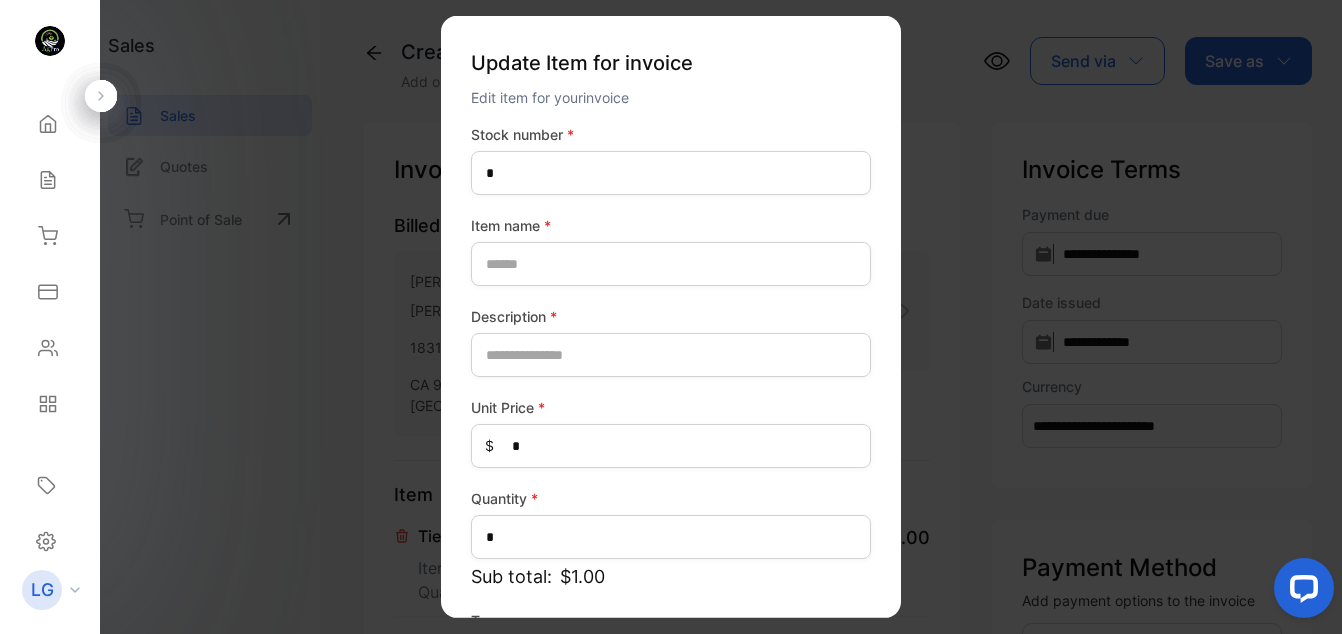 type on "***" 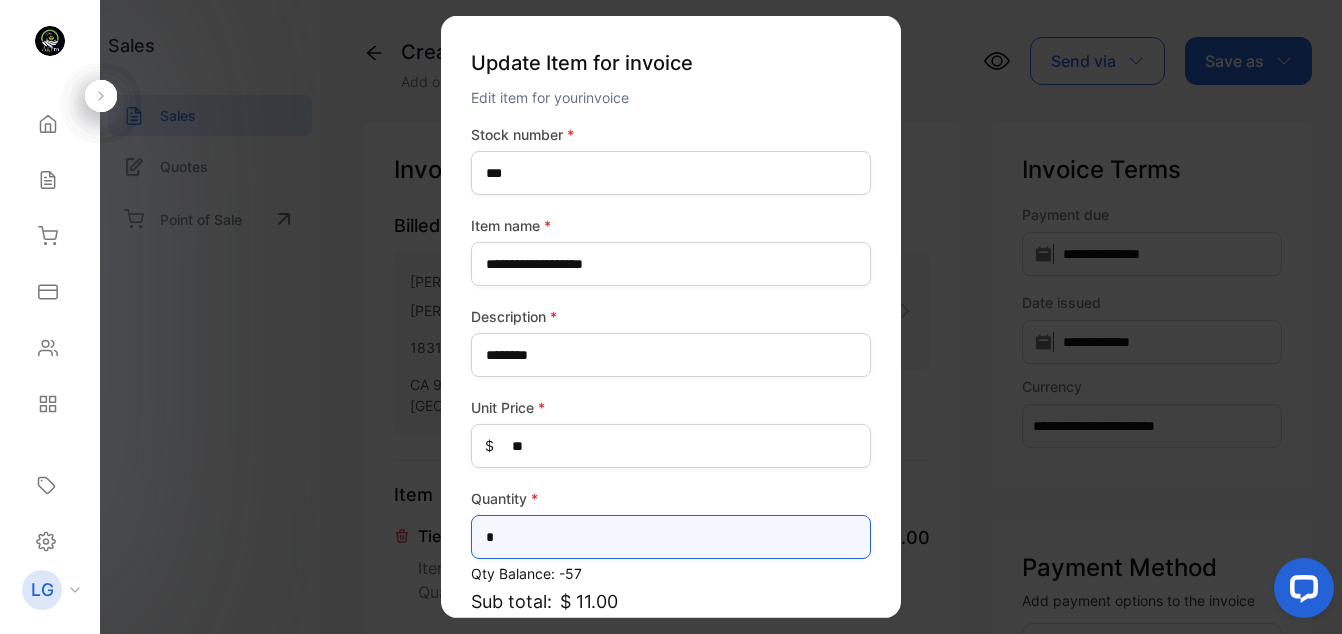 click on "*" at bounding box center [671, 537] 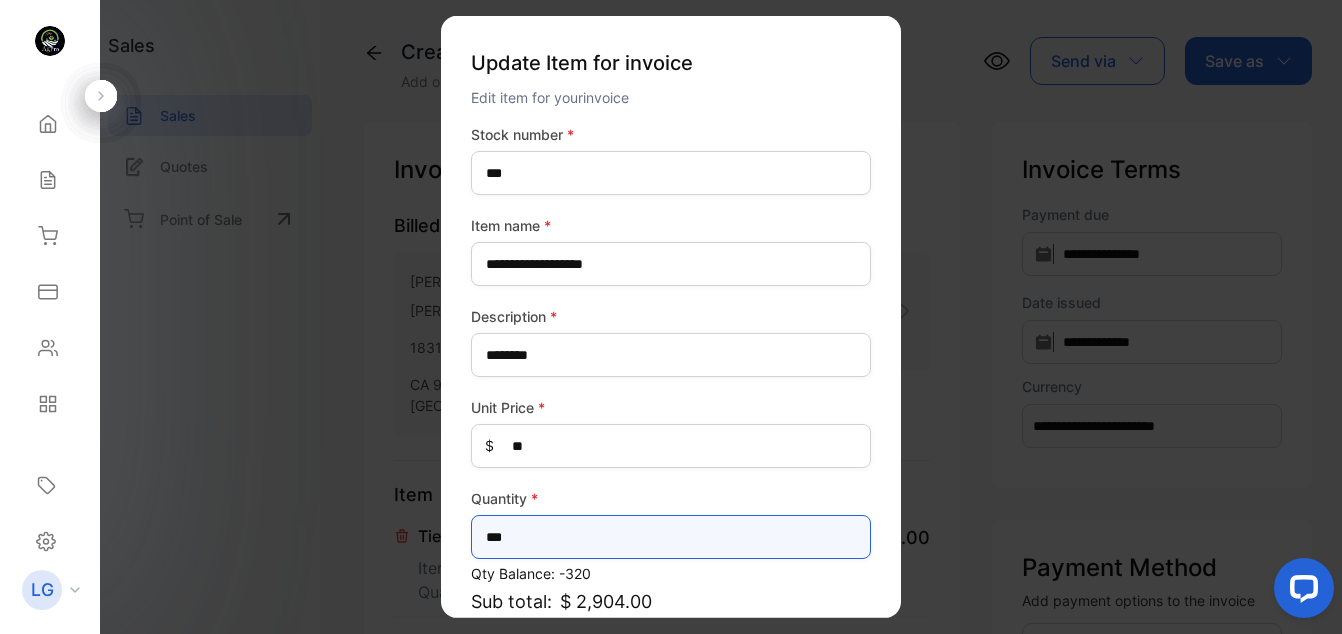 type on "***" 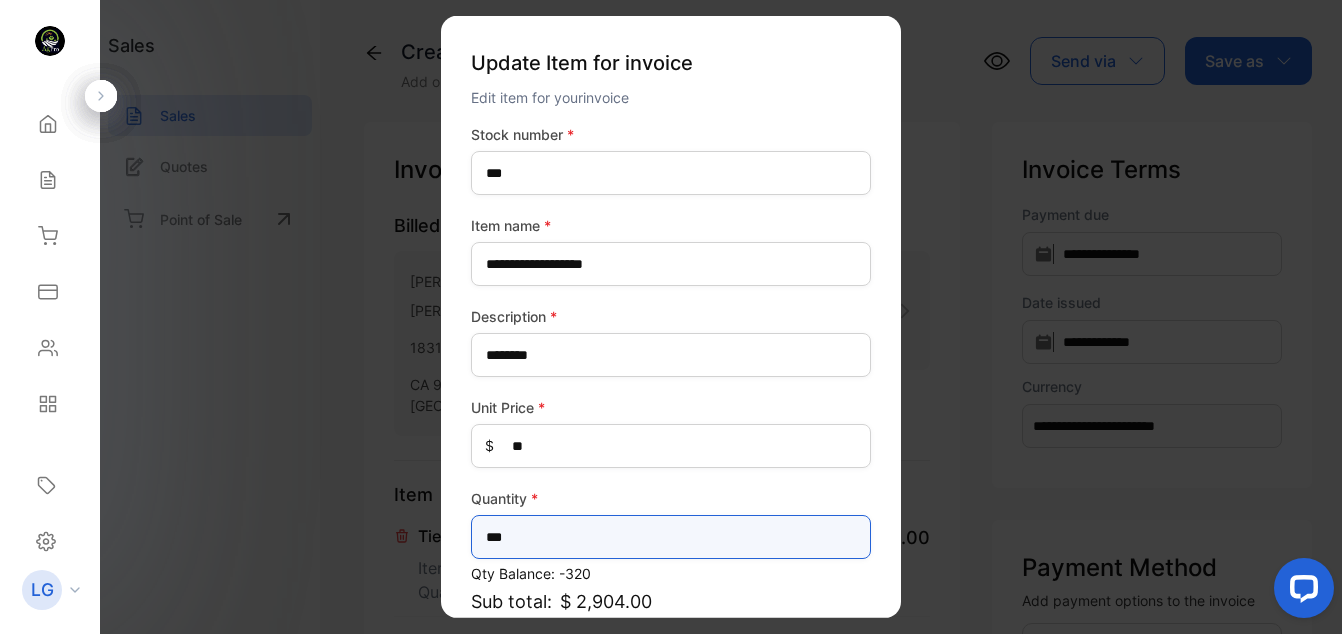 scroll, scrollTop: 189, scrollLeft: 0, axis: vertical 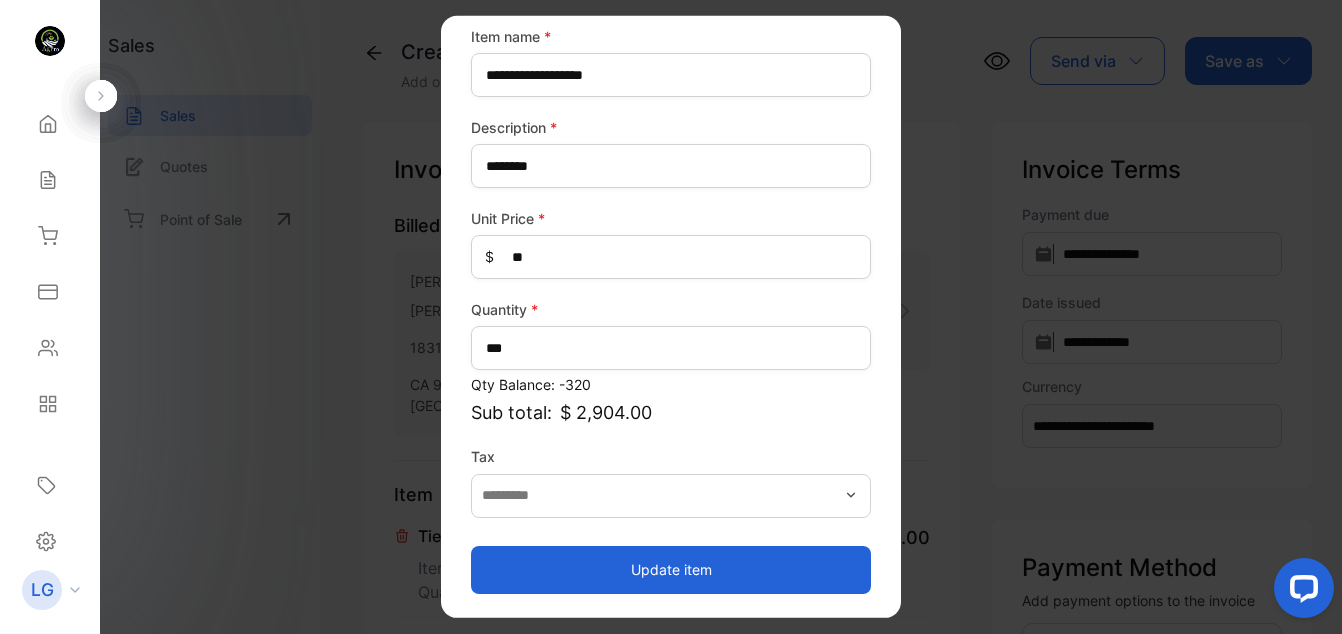 click on "Update item" at bounding box center (671, 569) 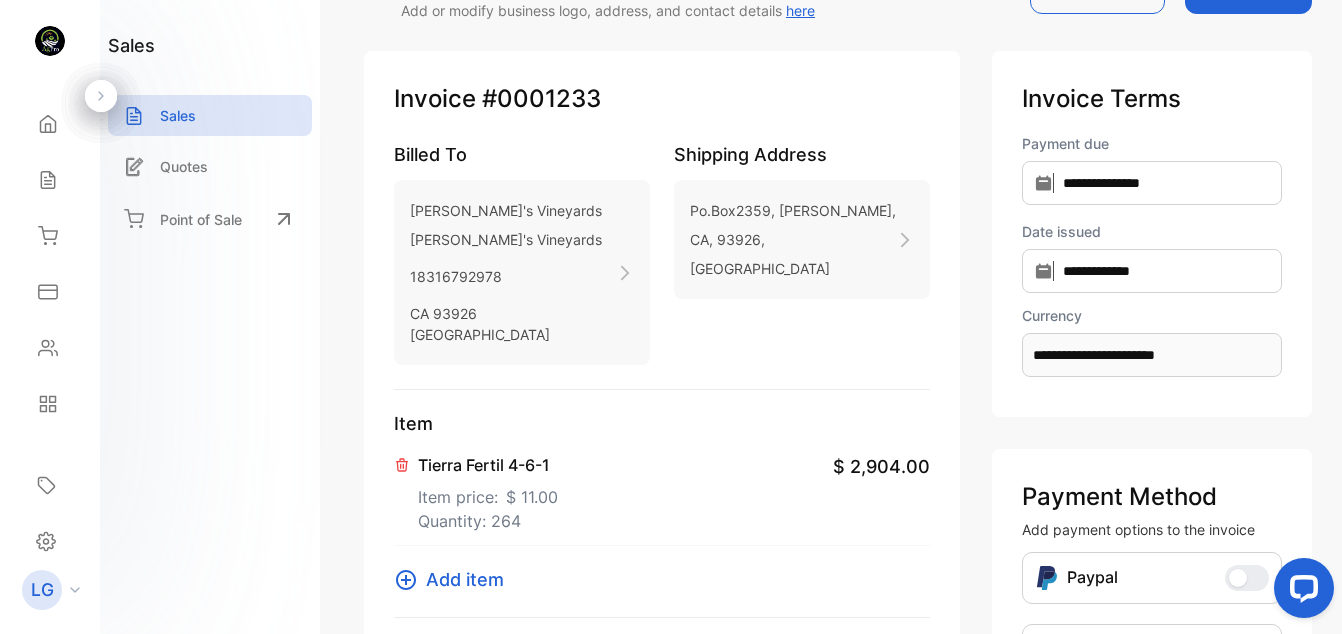 scroll, scrollTop: 93, scrollLeft: 0, axis: vertical 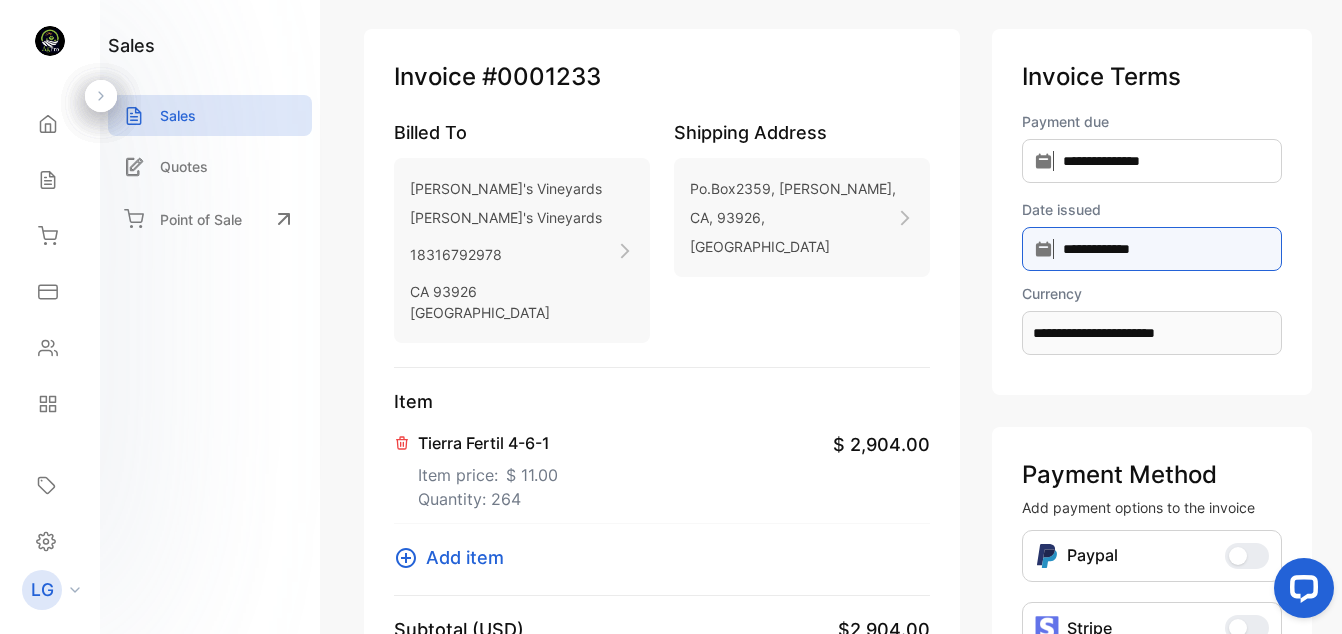 click on "**********" at bounding box center [1152, 161] 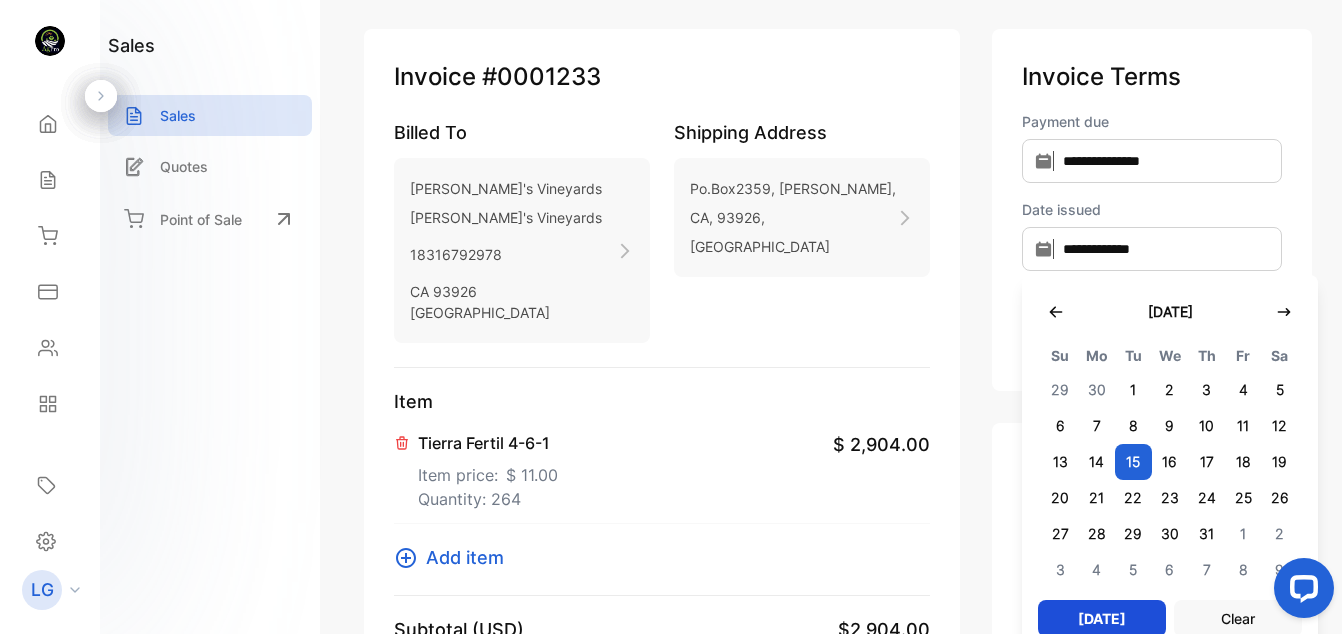 click on "15" at bounding box center [1133, 462] 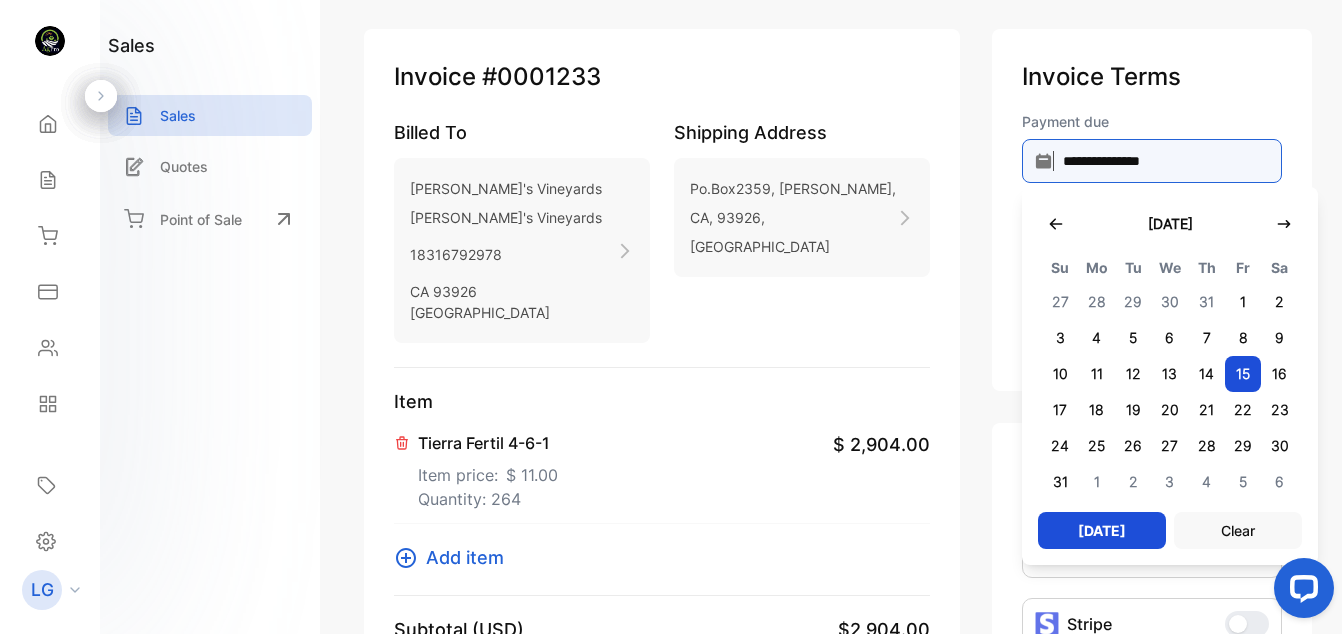 click on "**********" at bounding box center [1152, 161] 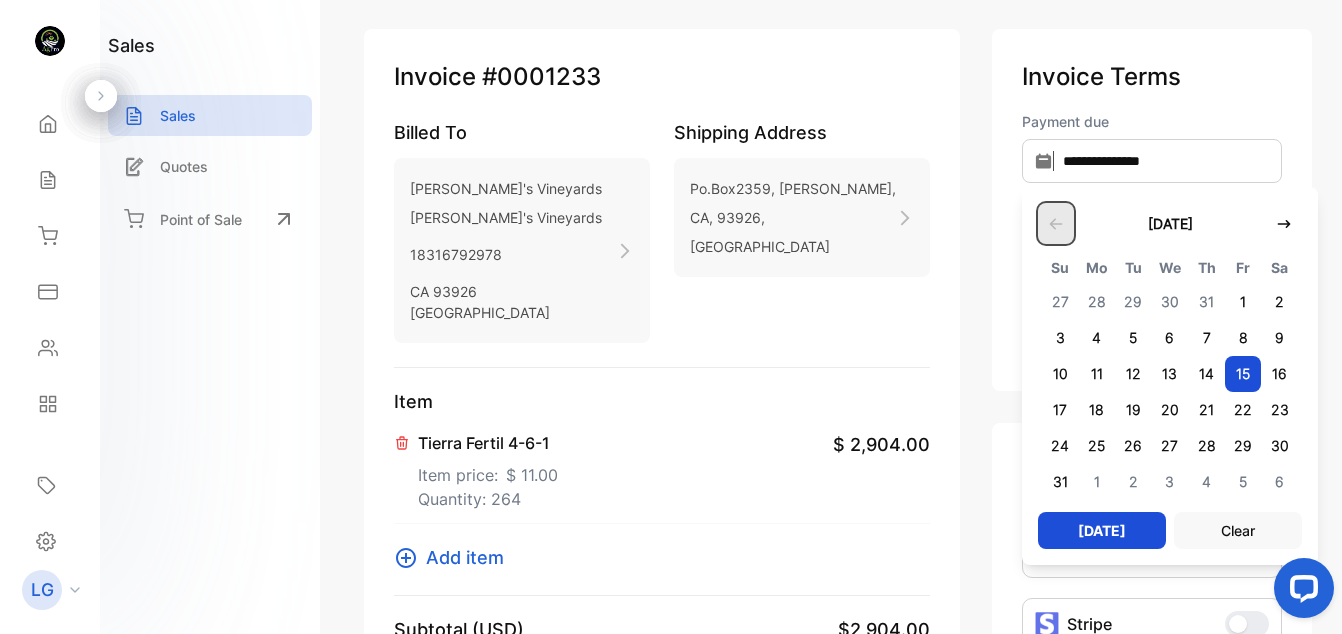 click at bounding box center [1056, 223] 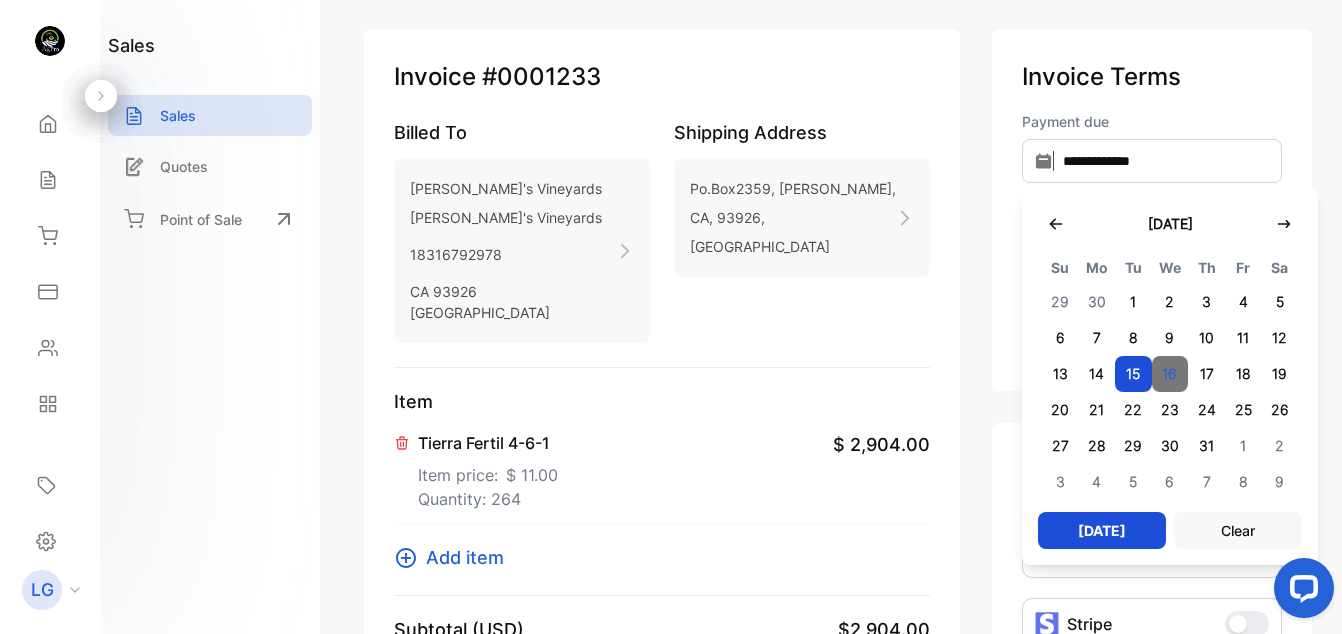 click on "16" at bounding box center (1170, 374) 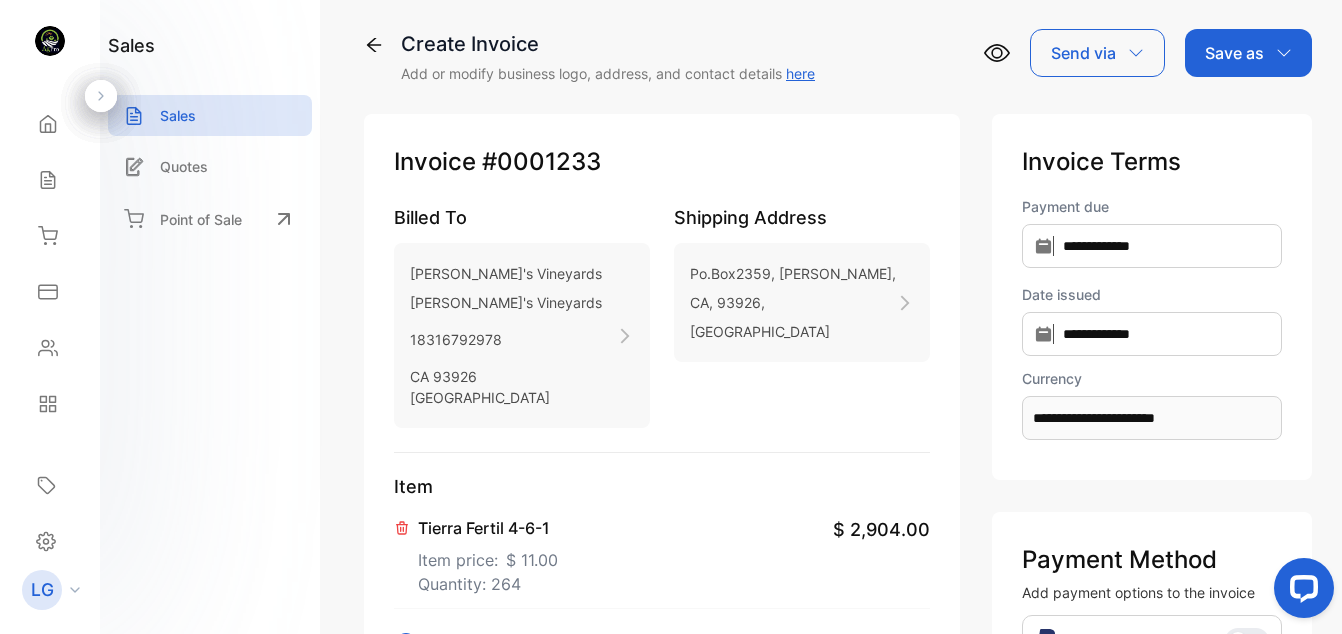 scroll, scrollTop: 0, scrollLeft: 0, axis: both 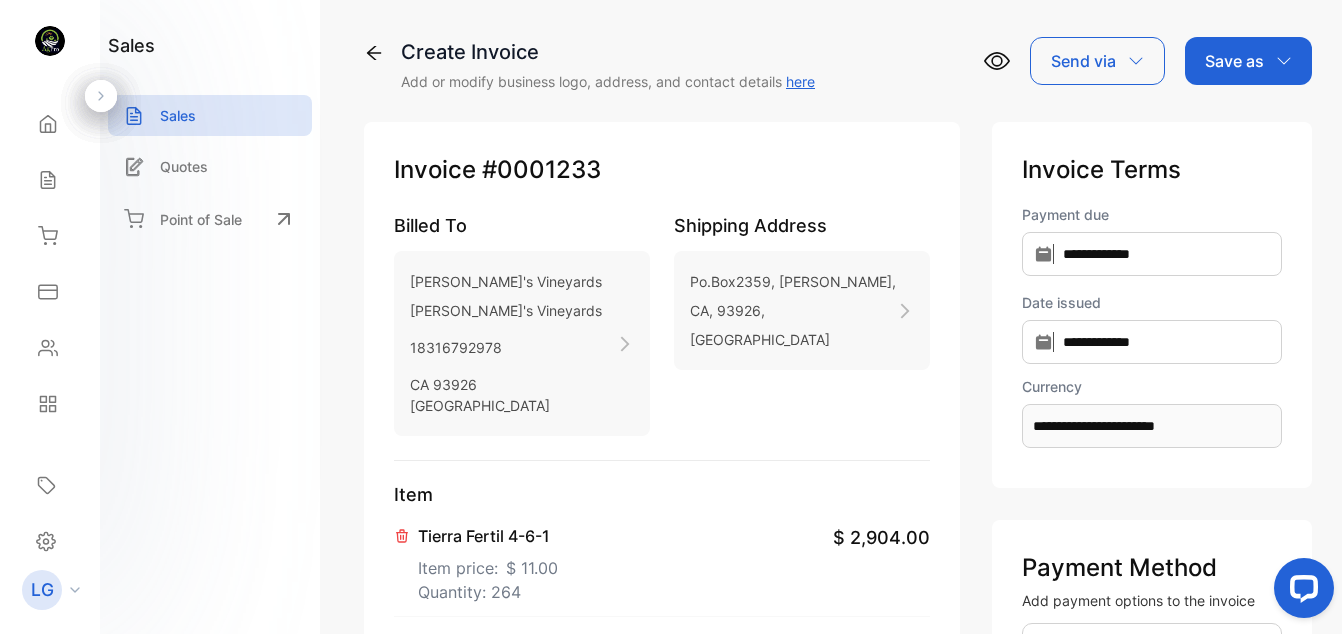 click on "Save as" at bounding box center [1248, 61] 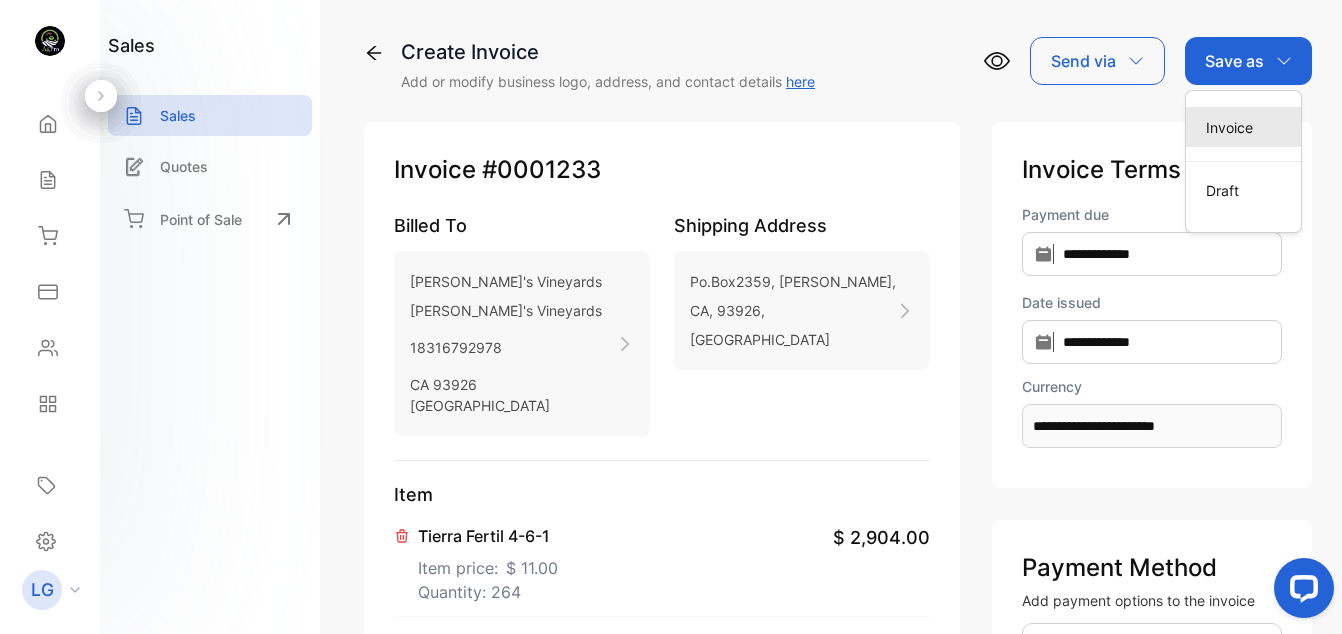 click on "Invoice" at bounding box center (1243, 127) 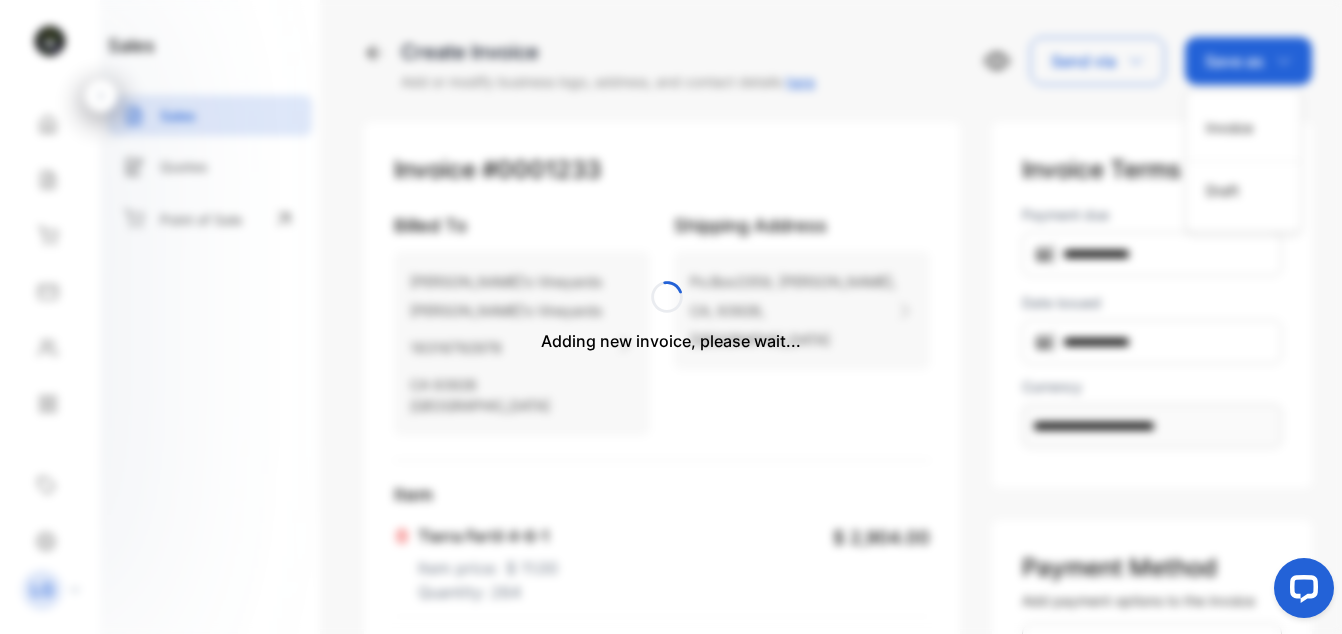 type 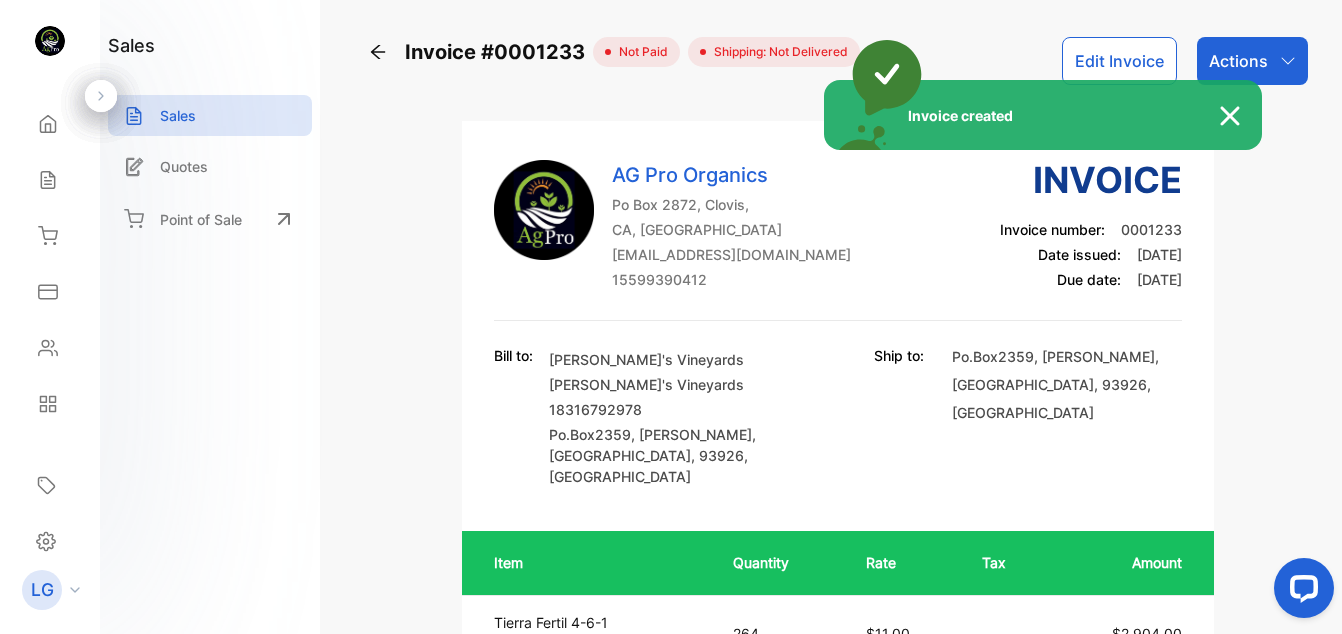click on "Invoice created" at bounding box center [671, 317] 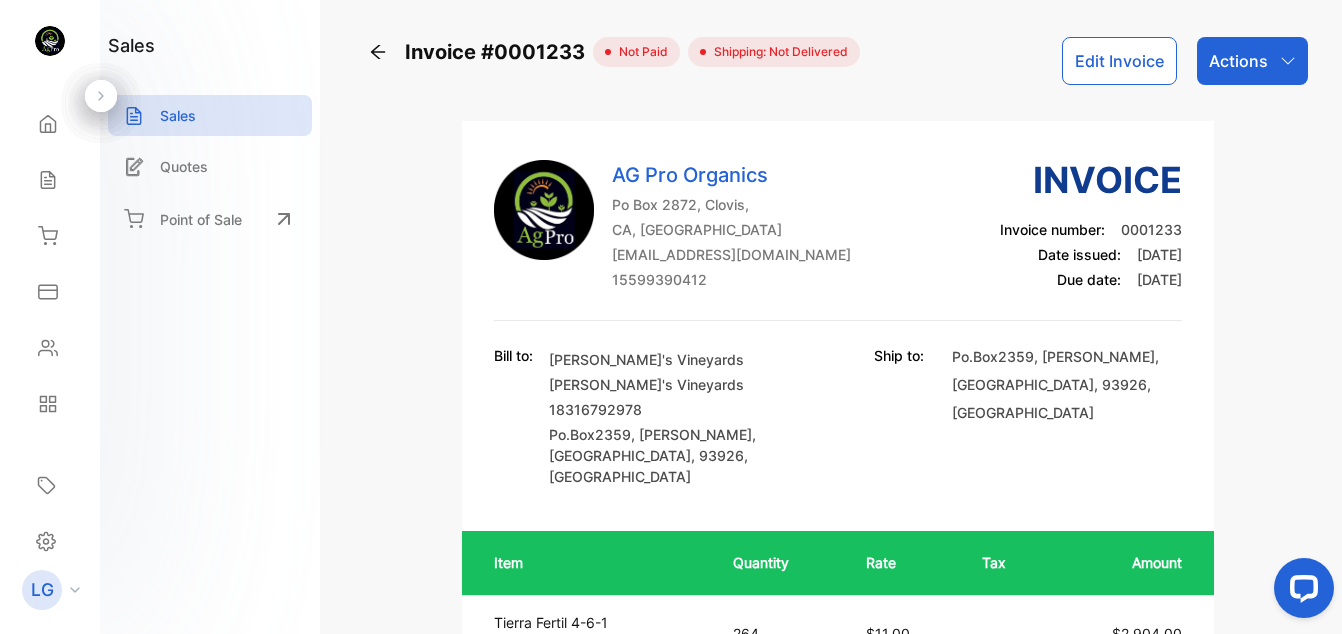 click on "Actions" at bounding box center (1238, 61) 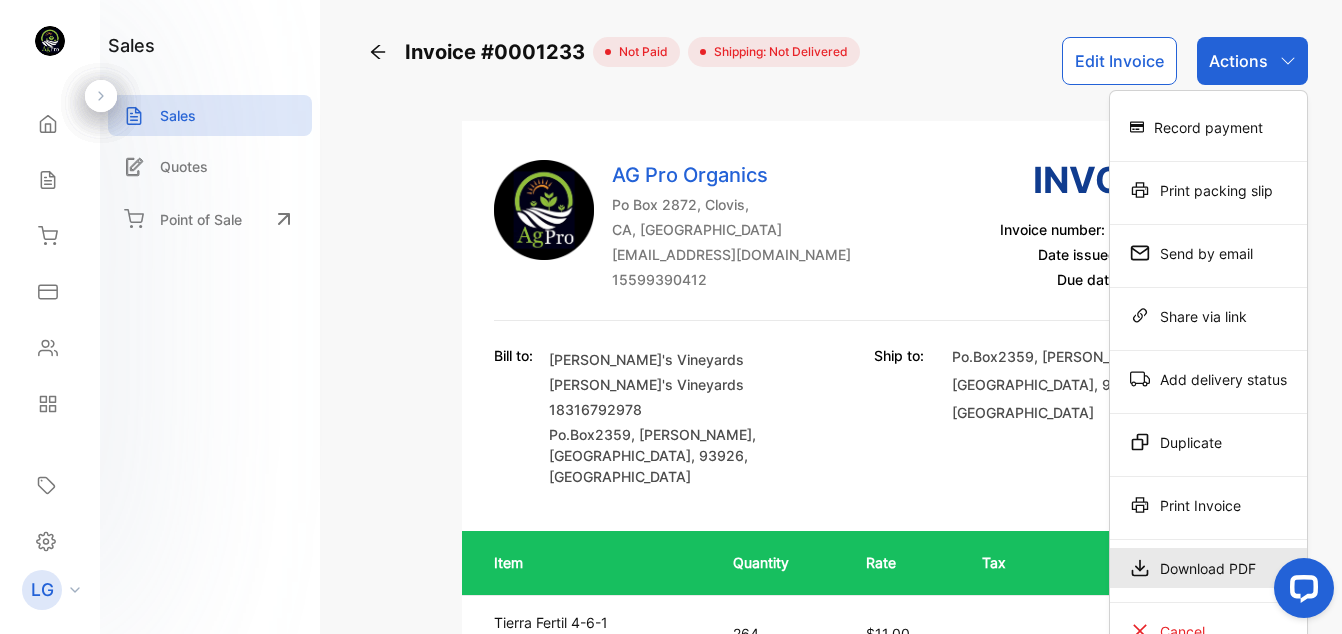 click on "Download PDF" at bounding box center (1208, 568) 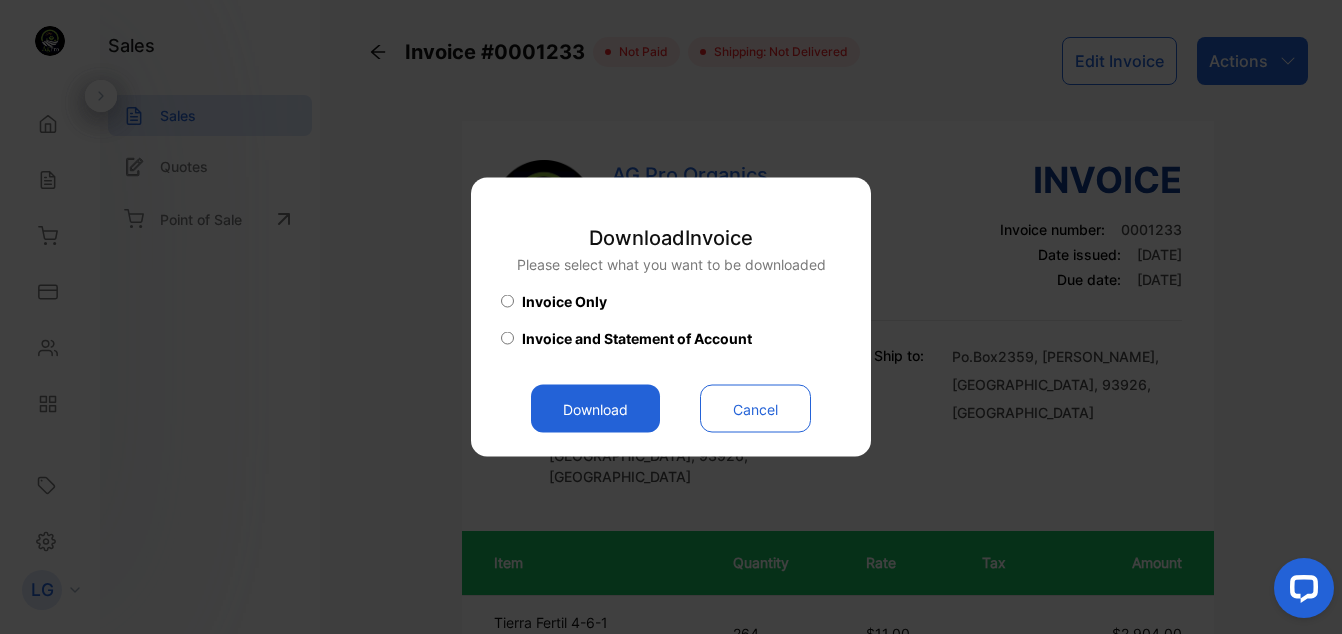 click on "Download" at bounding box center [595, 409] 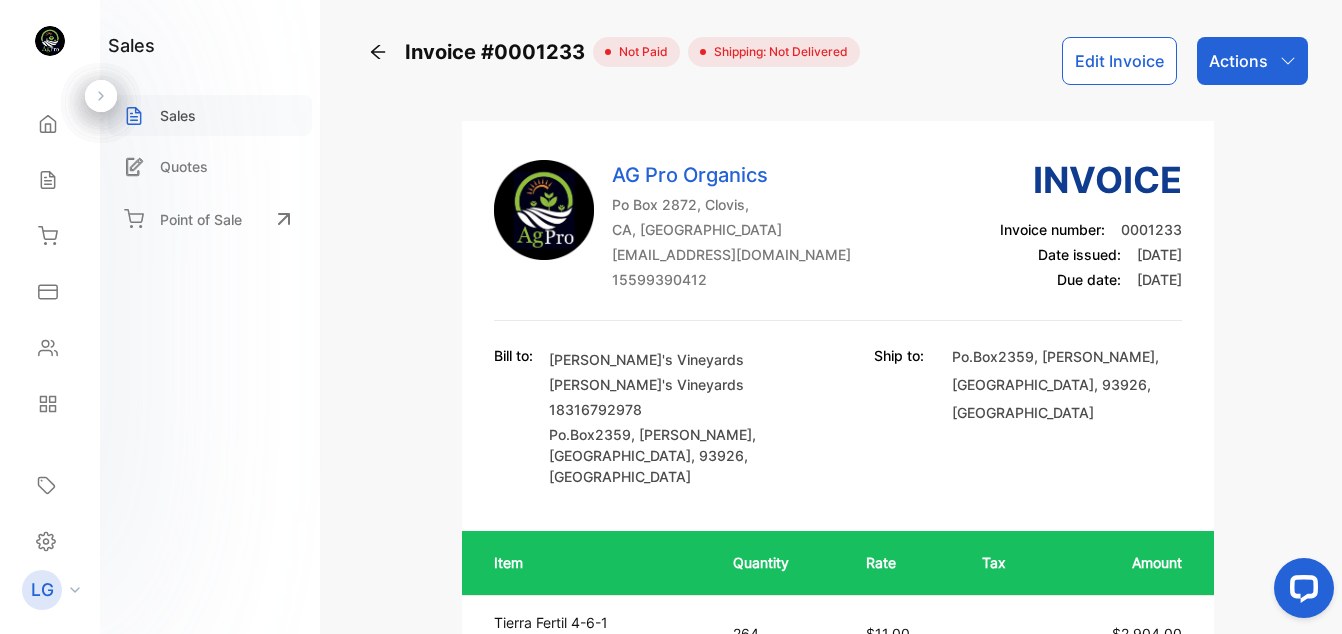 drag, startPoint x: 184, startPoint y: 101, endPoint x: 249, endPoint y: 117, distance: 66.94027 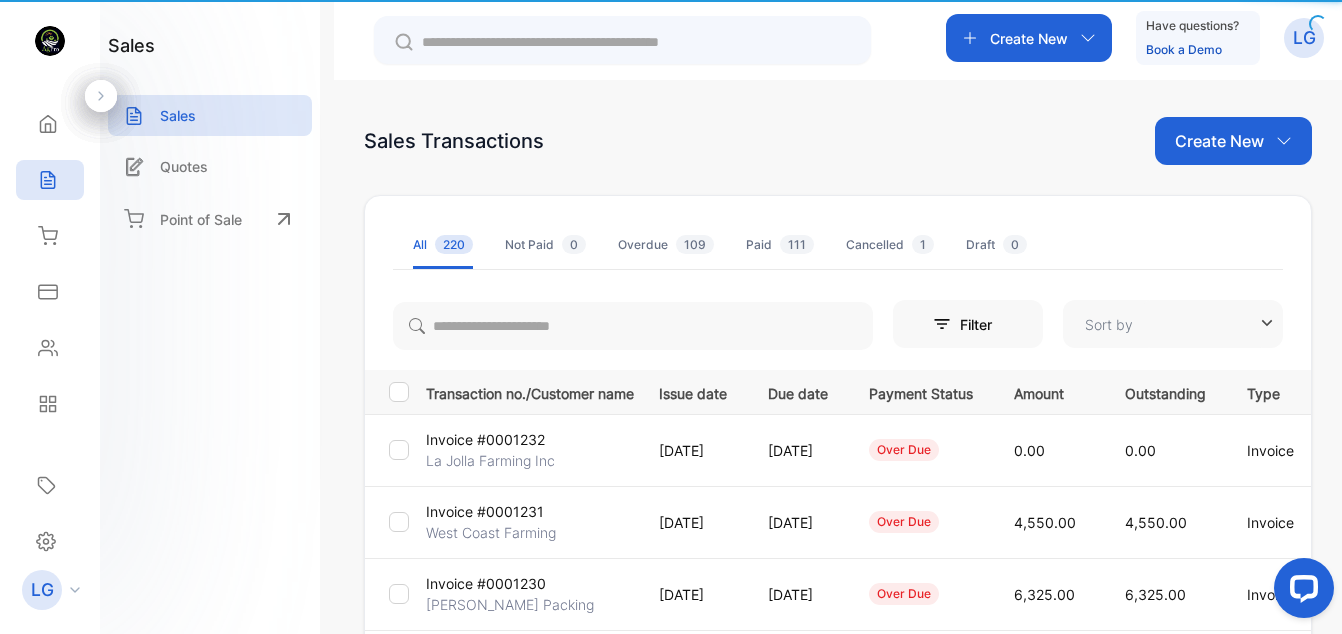 type on "**********" 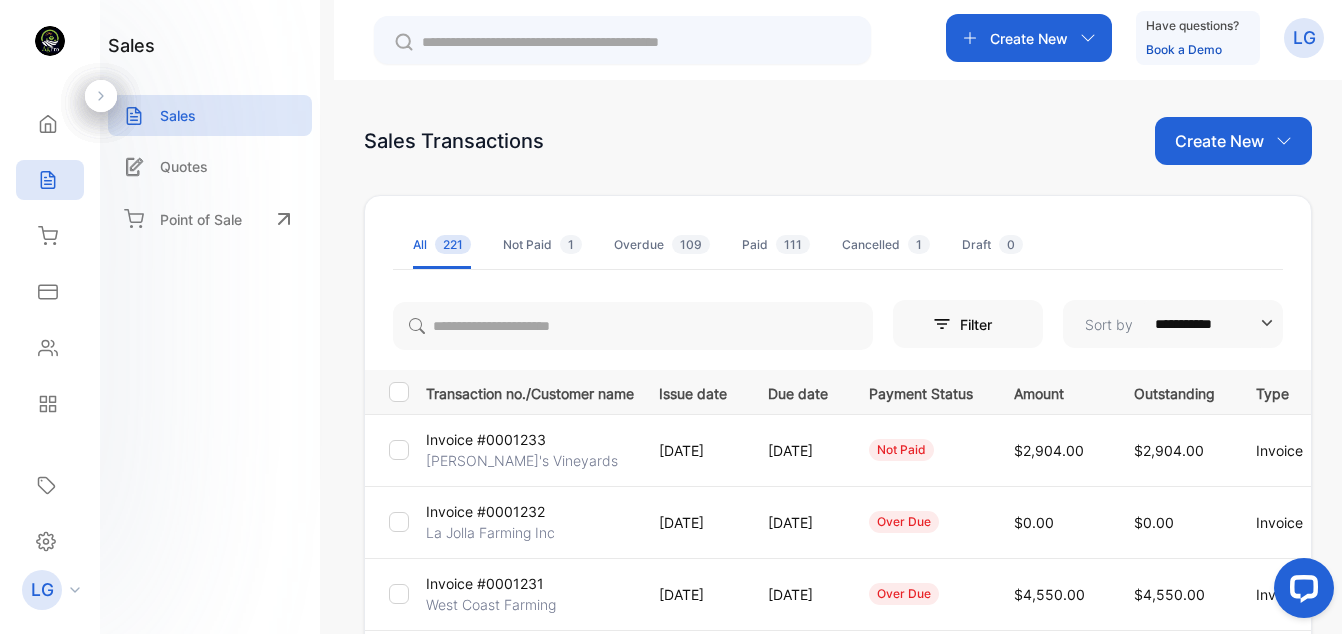 click on "Create New" at bounding box center [1219, 141] 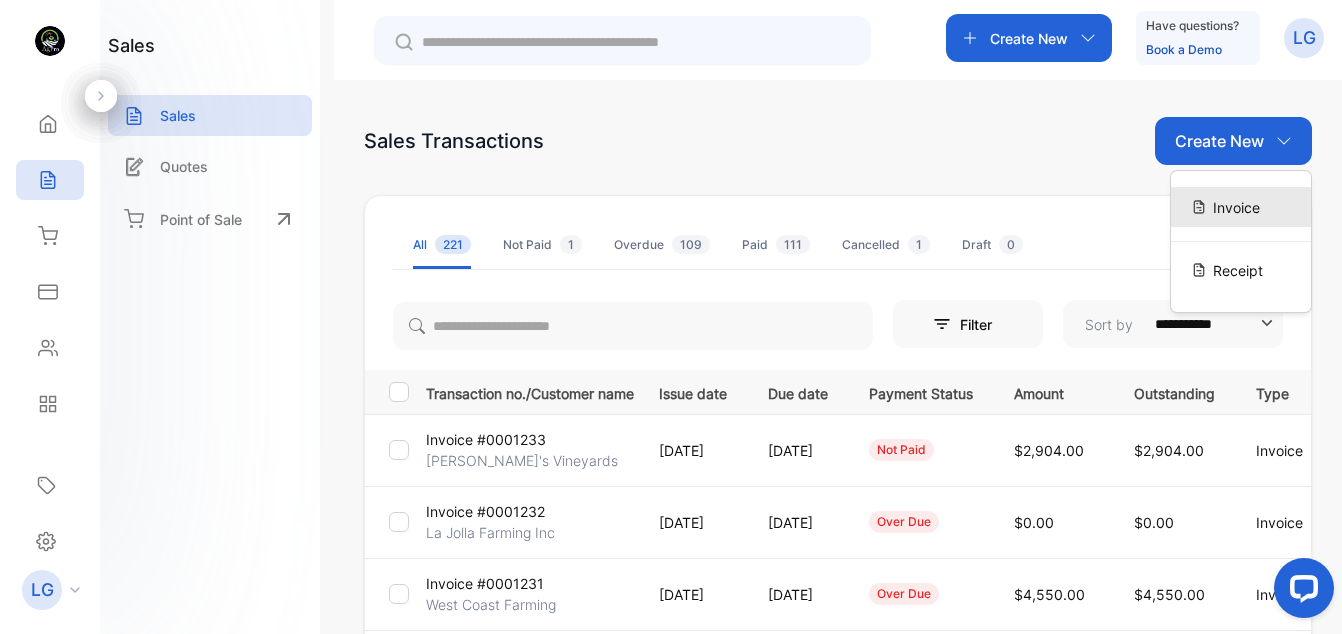 click on "Invoice" at bounding box center (1236, 207) 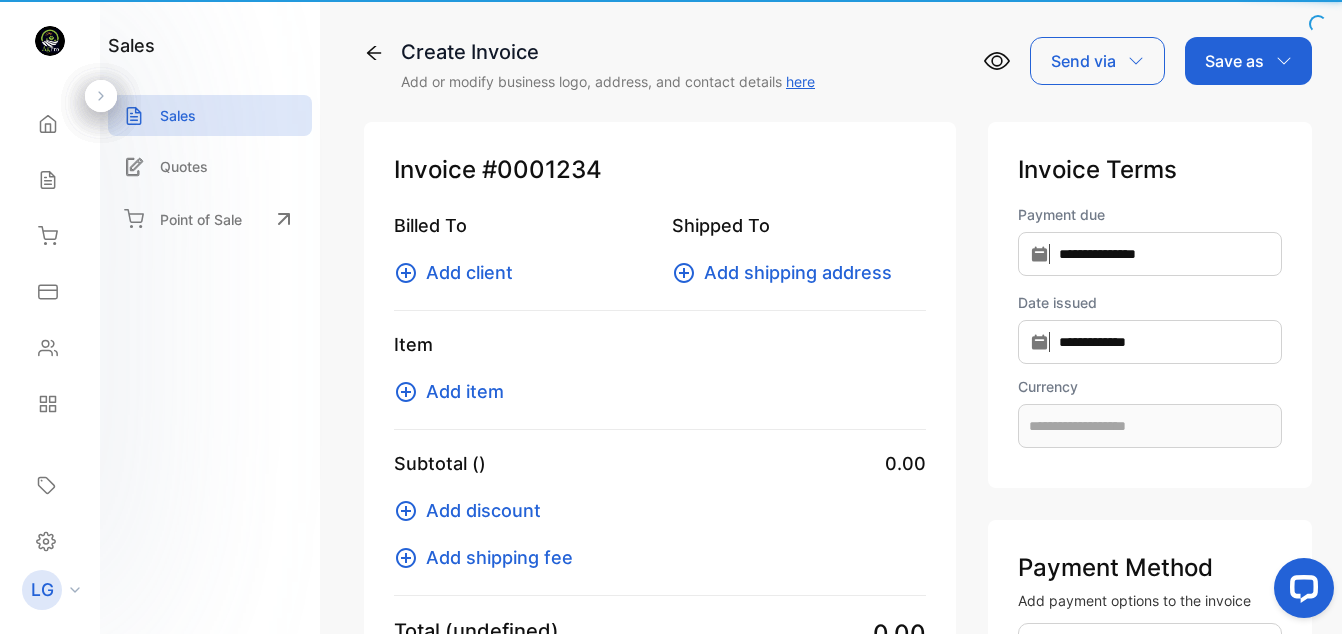 type on "**********" 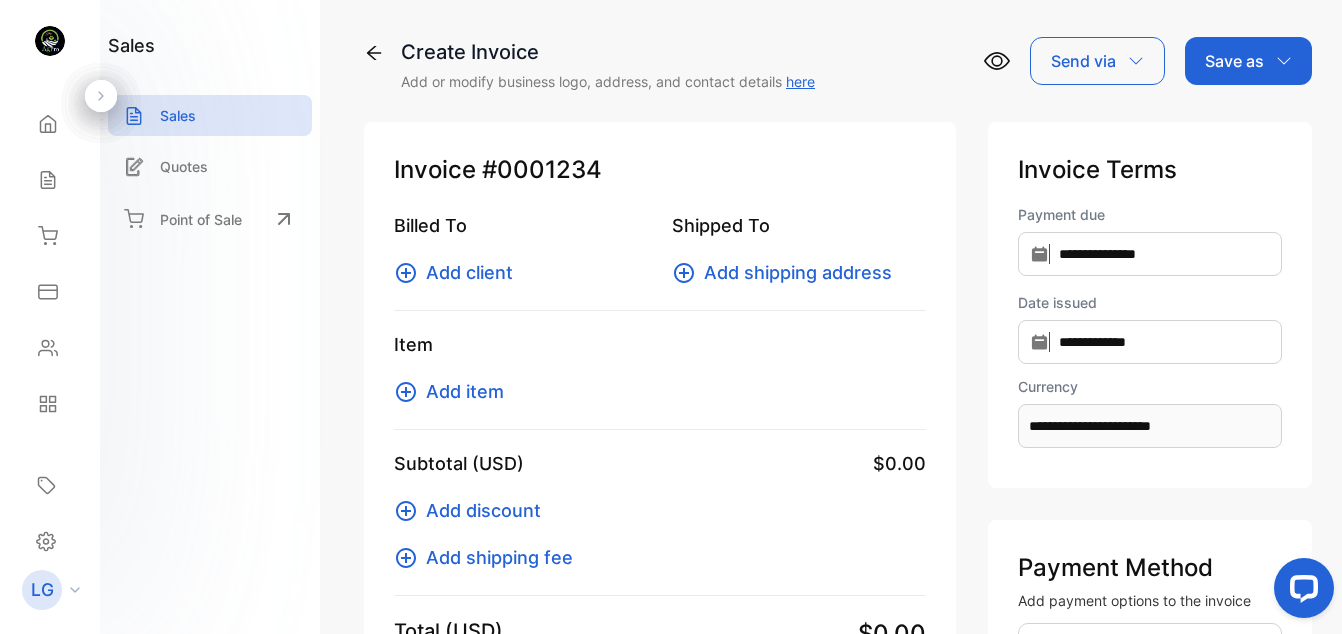 click on "Add client" at bounding box center (469, 272) 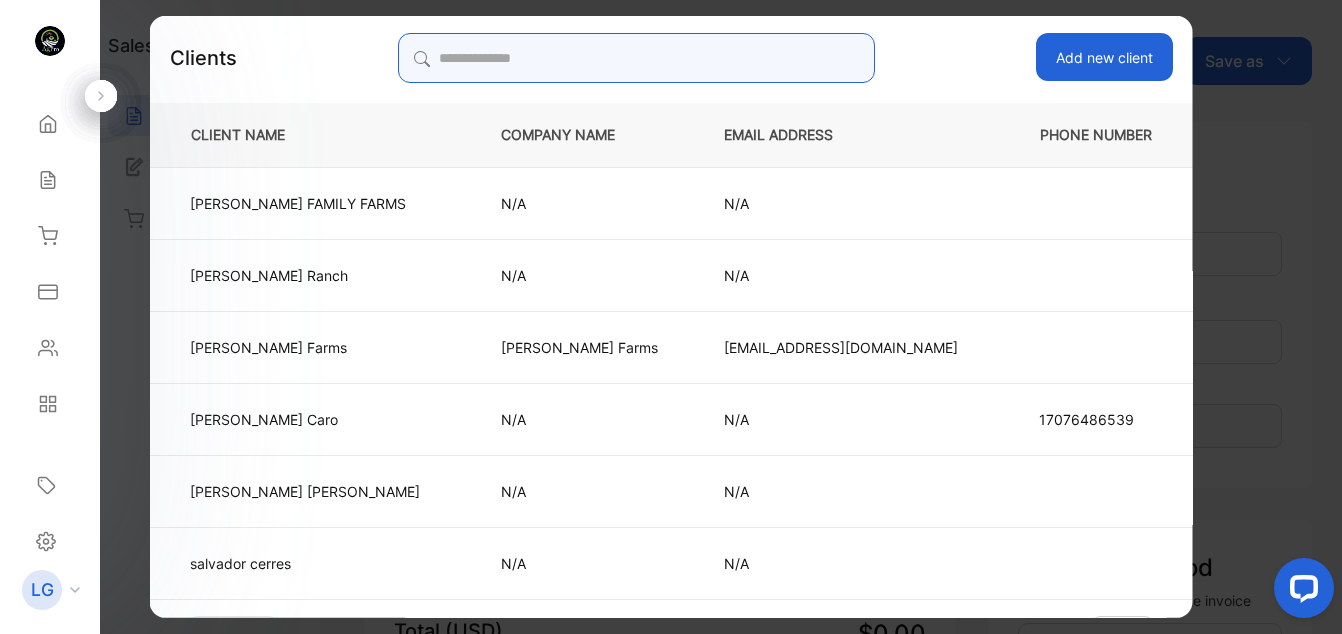 click at bounding box center [636, 58] 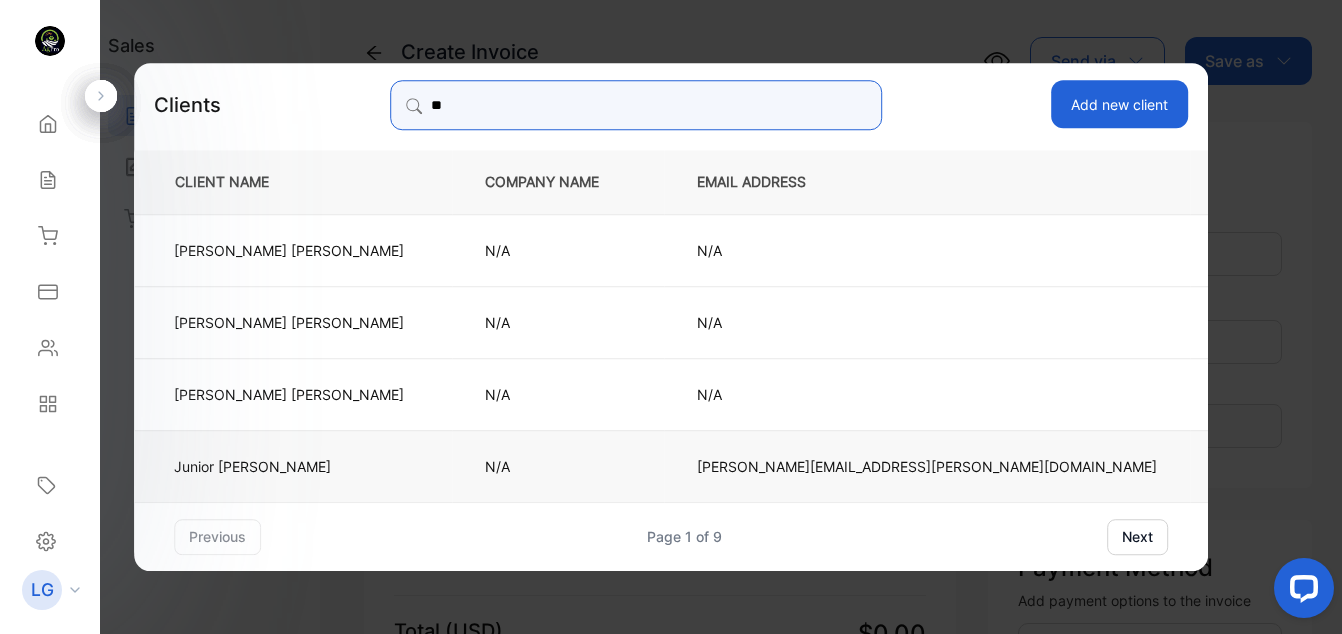 type on "**" 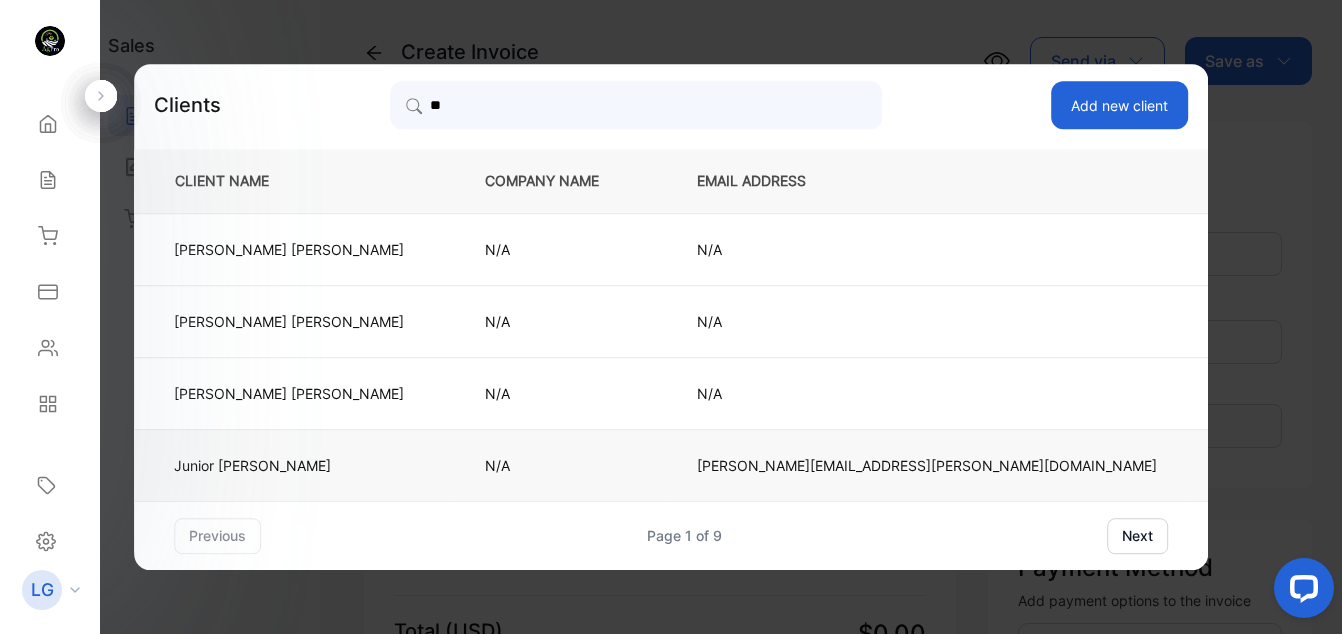 click on "Junior   Gomez" at bounding box center [293, 465] 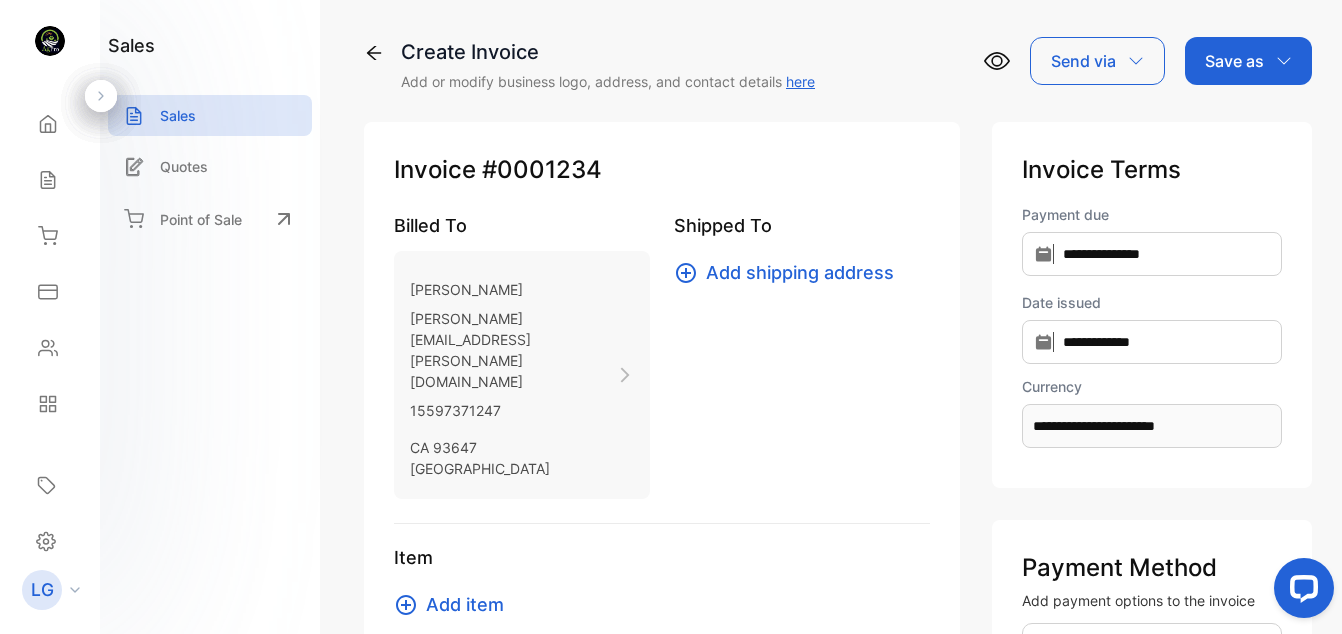 click on "Add item" at bounding box center [465, 604] 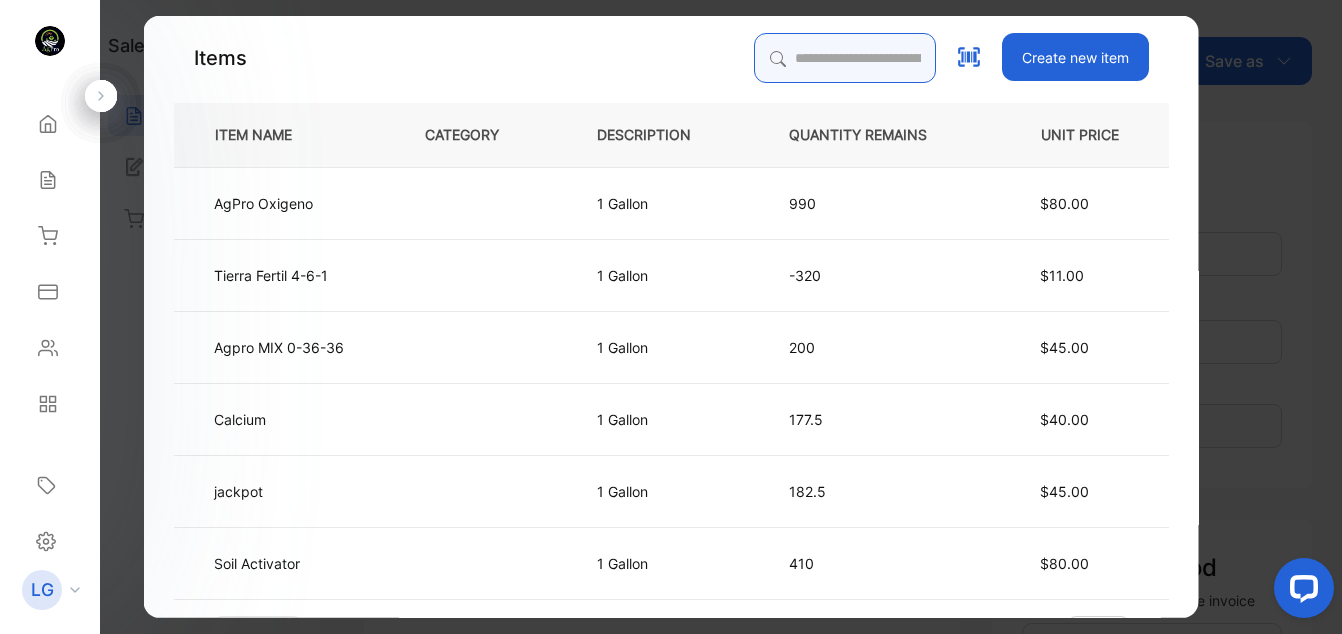click at bounding box center [845, 58] 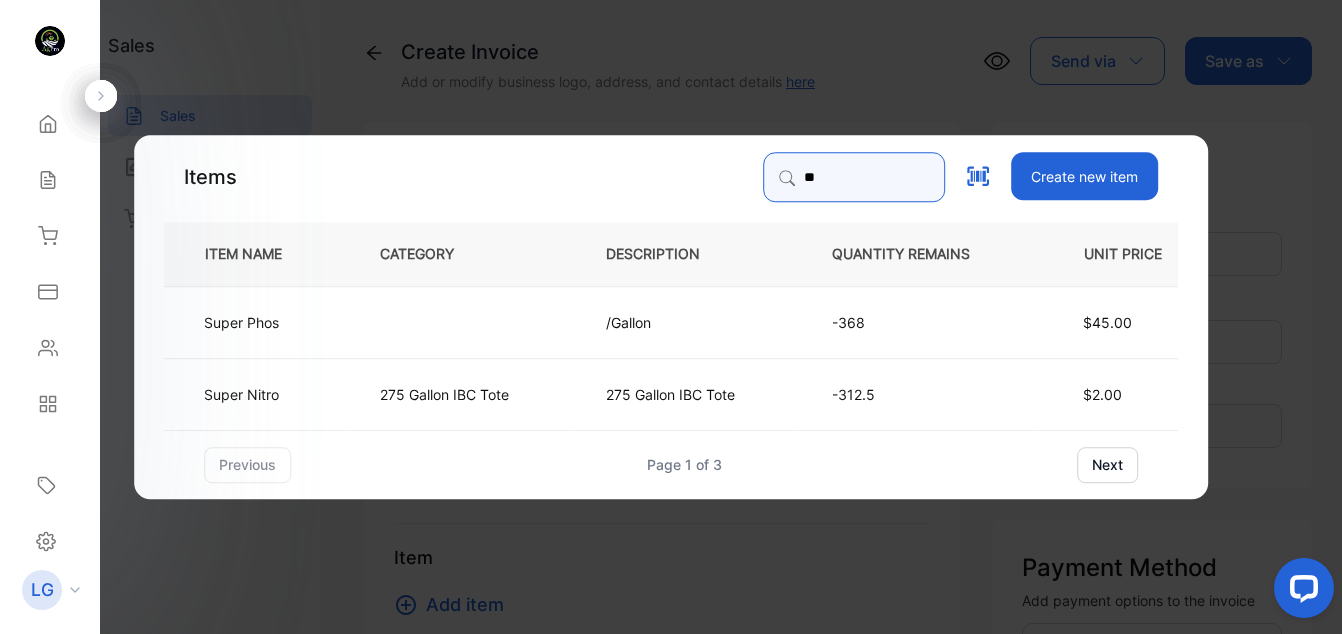 type on "*" 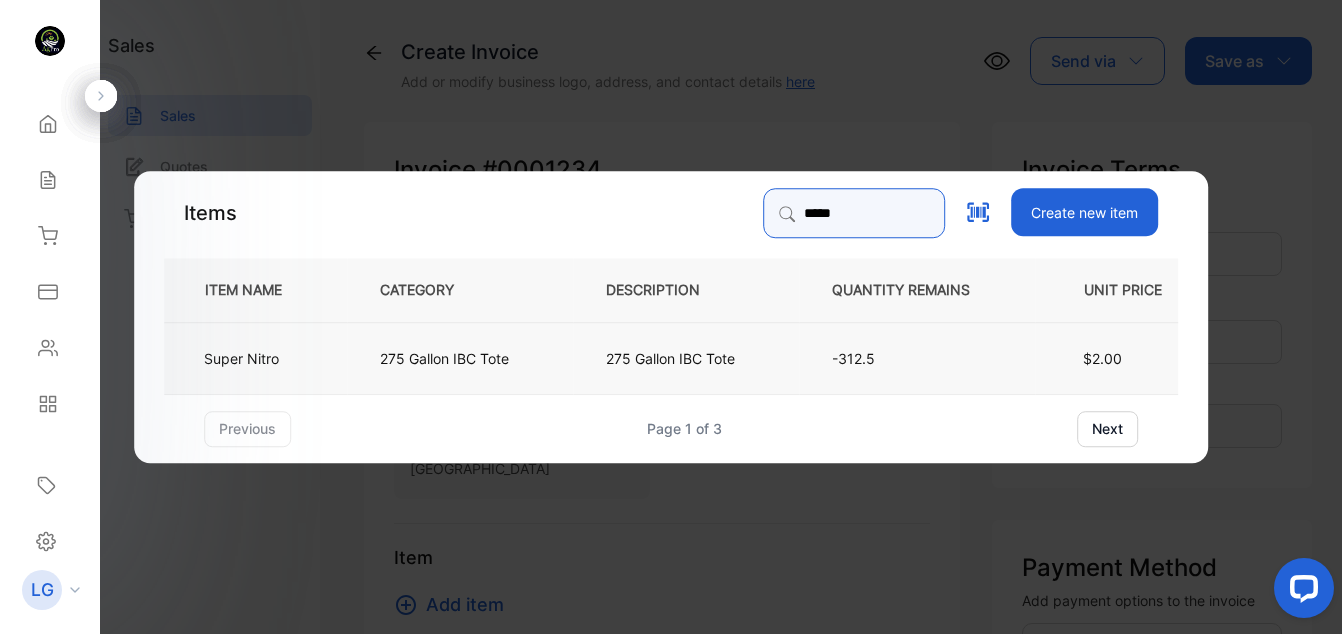 type on "*****" 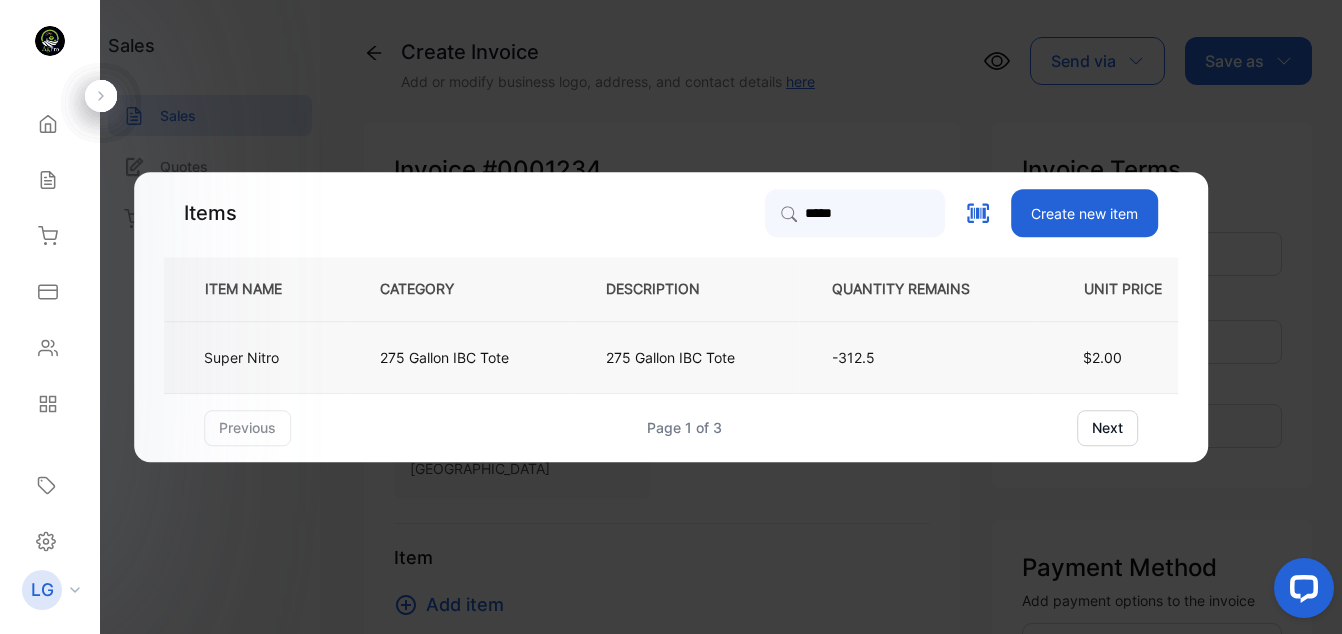 click on "275 Gallon IBC Tote" at bounding box center (686, 357) 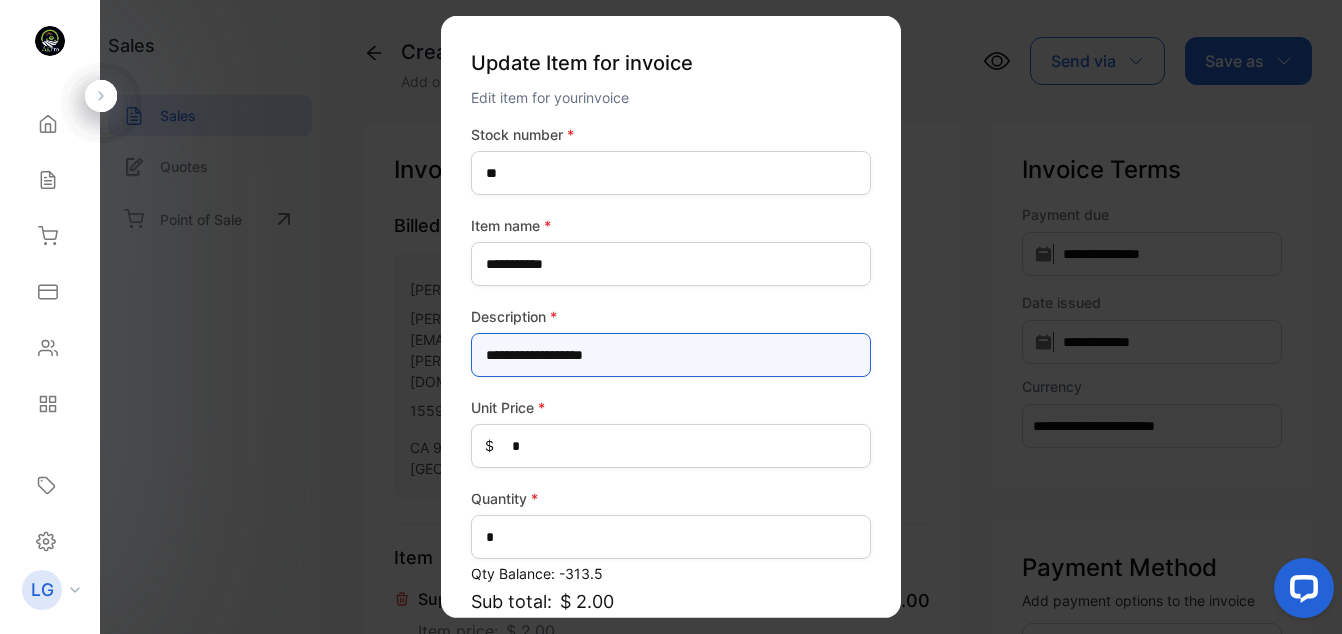 click on "**********" at bounding box center (671, 355) 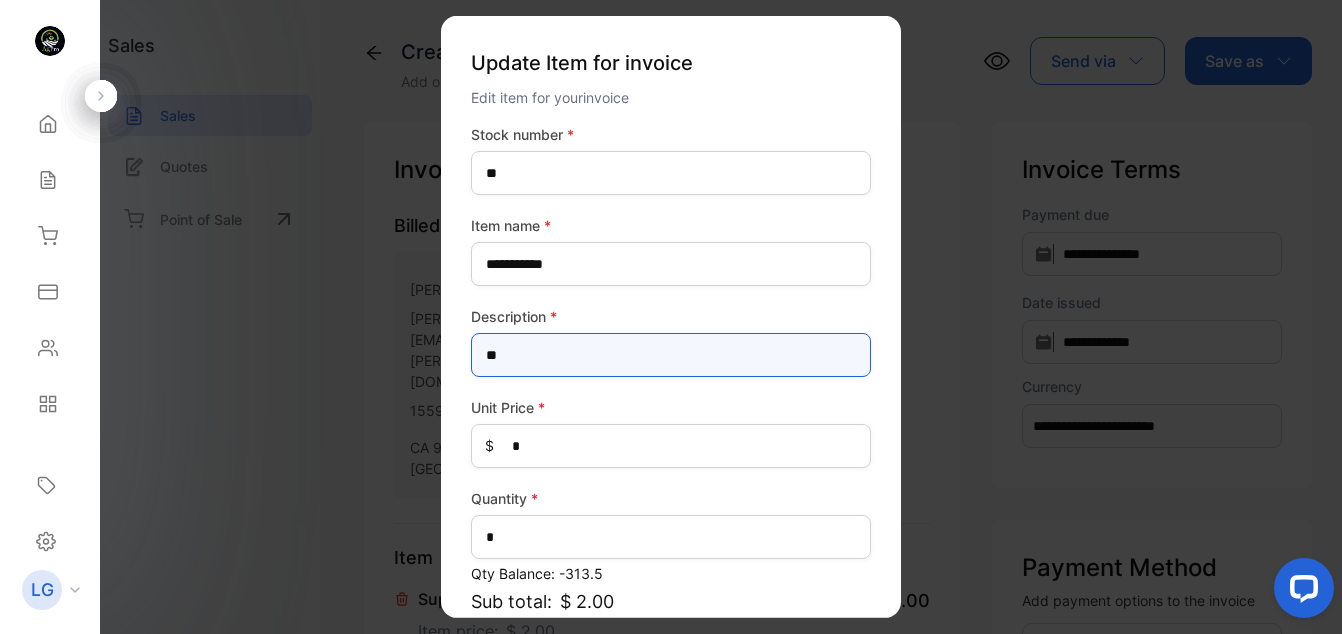 type on "*" 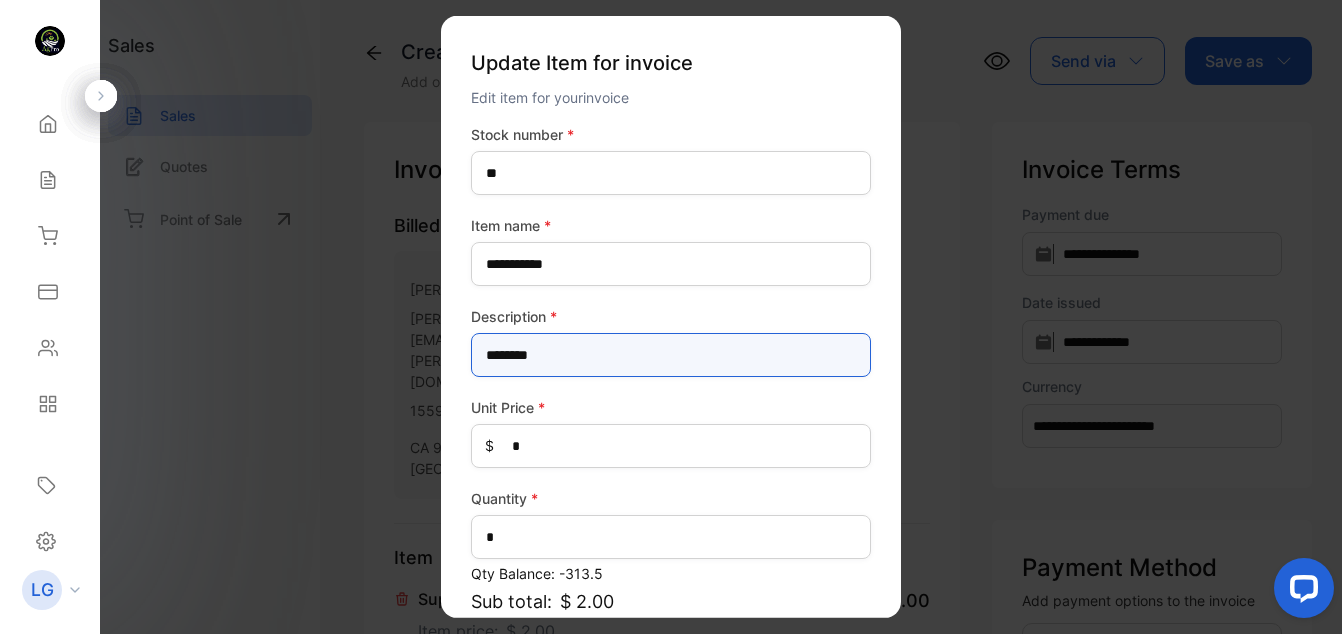 type on "********" 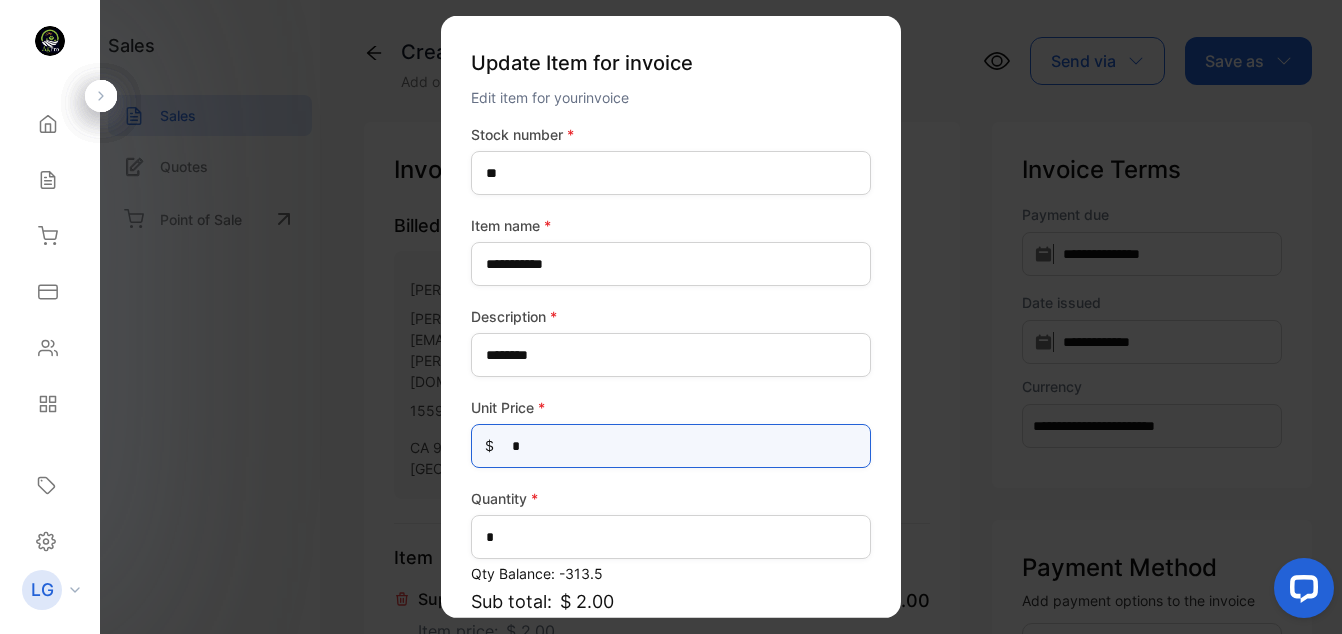 click on "*" at bounding box center [671, 446] 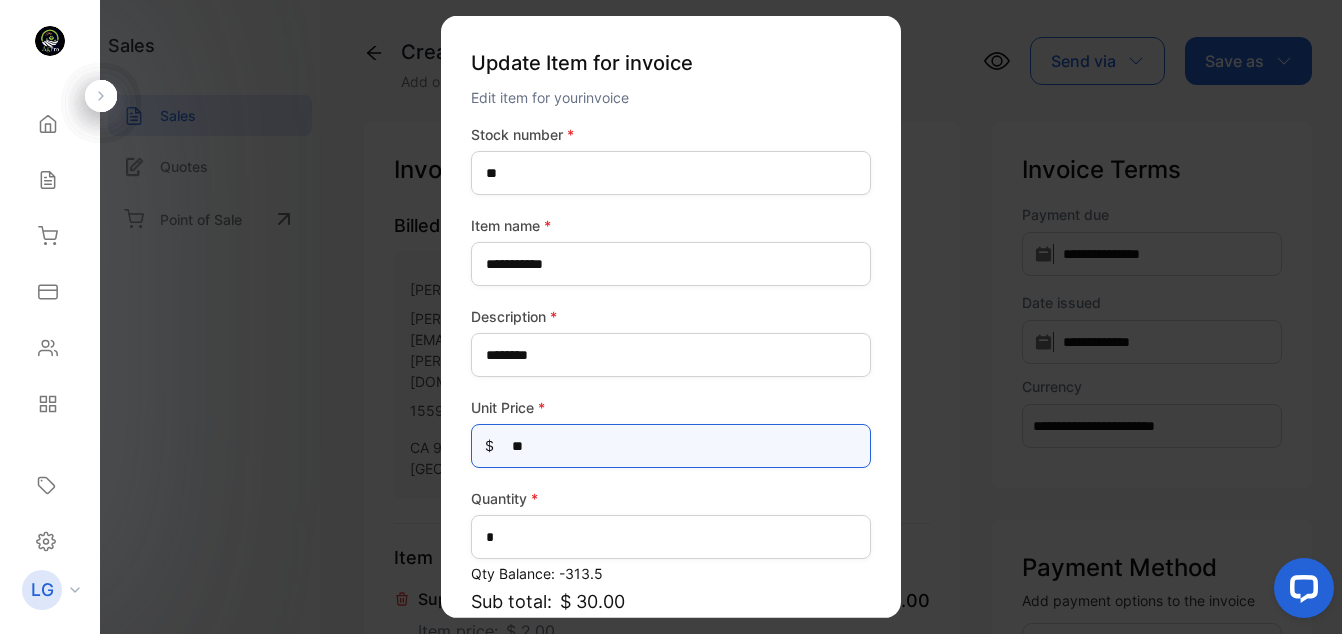 type on "**" 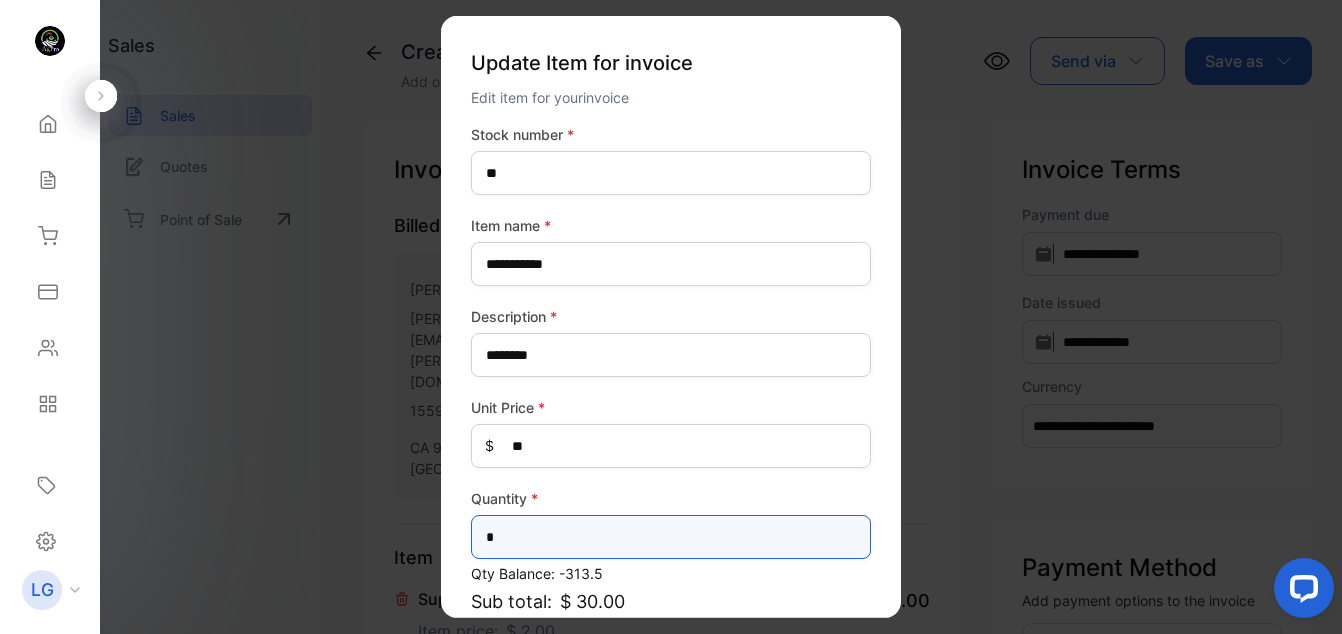 click on "*" at bounding box center (671, 537) 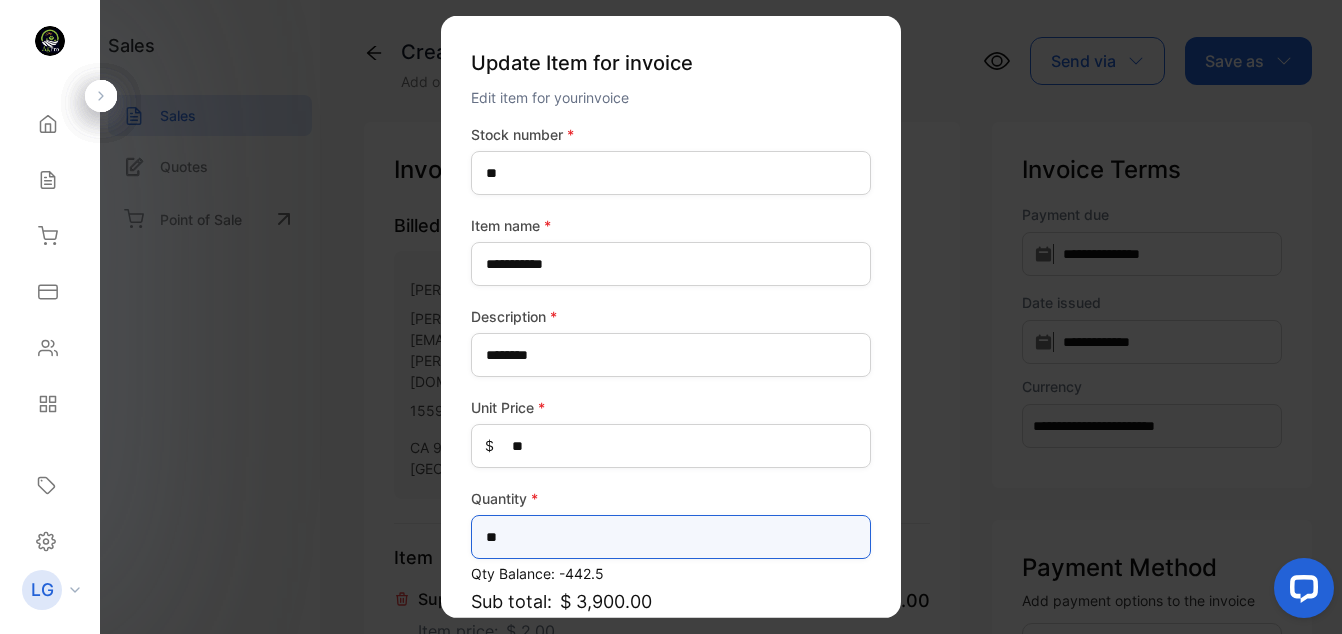 type on "*" 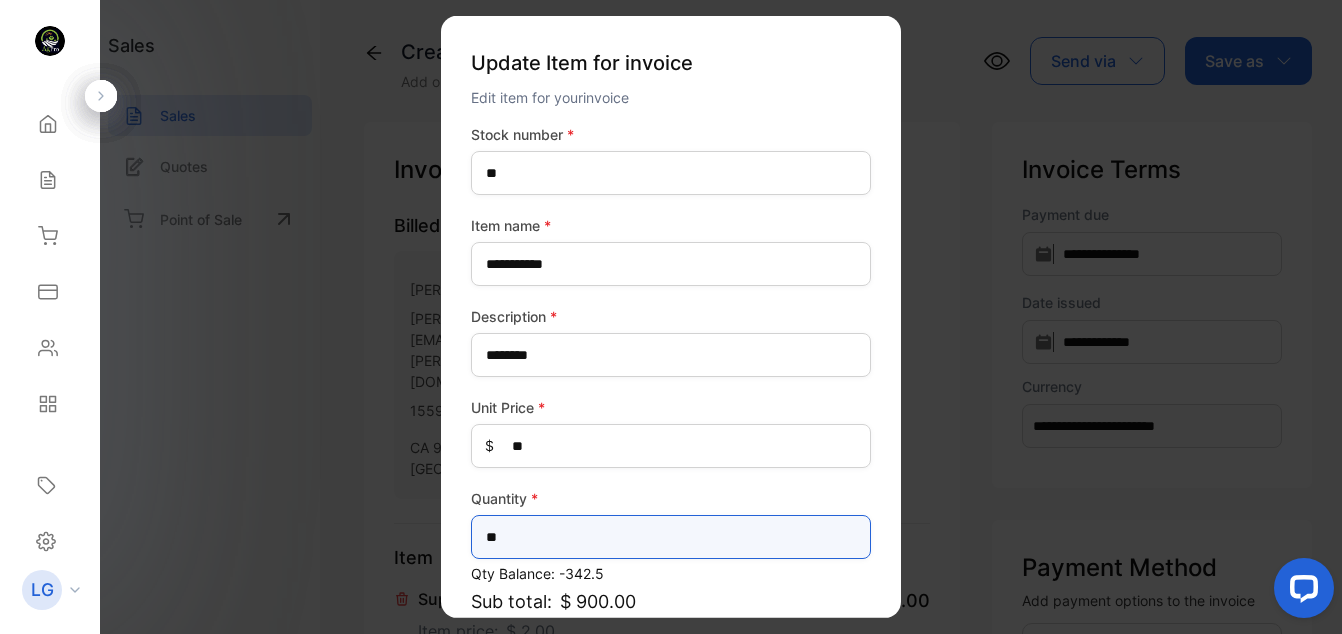 scroll, scrollTop: 189, scrollLeft: 0, axis: vertical 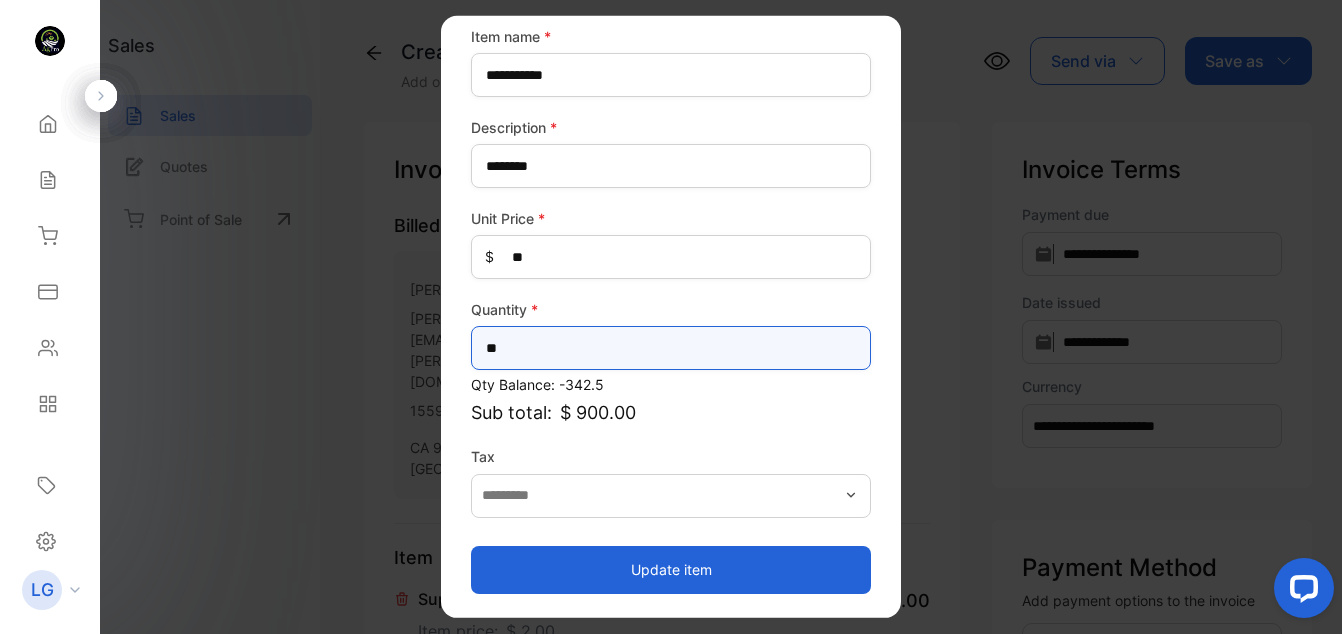 type on "**" 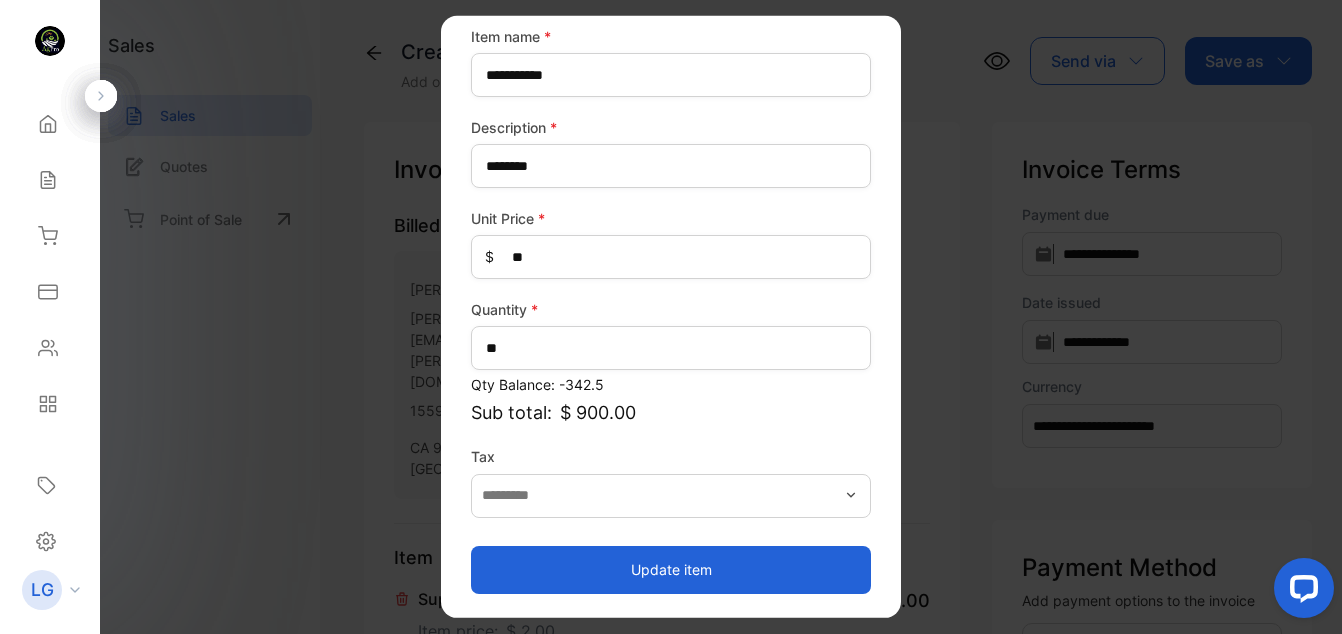 click on "Update item" at bounding box center (671, 569) 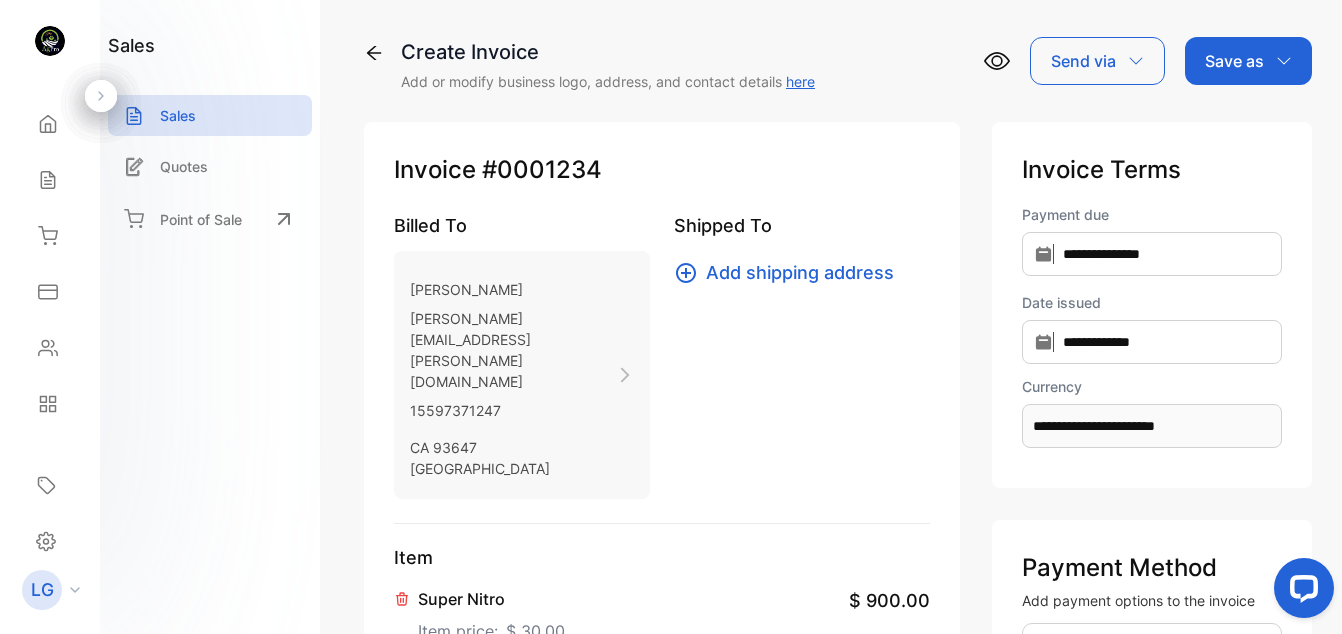 scroll, scrollTop: 555, scrollLeft: 0, axis: vertical 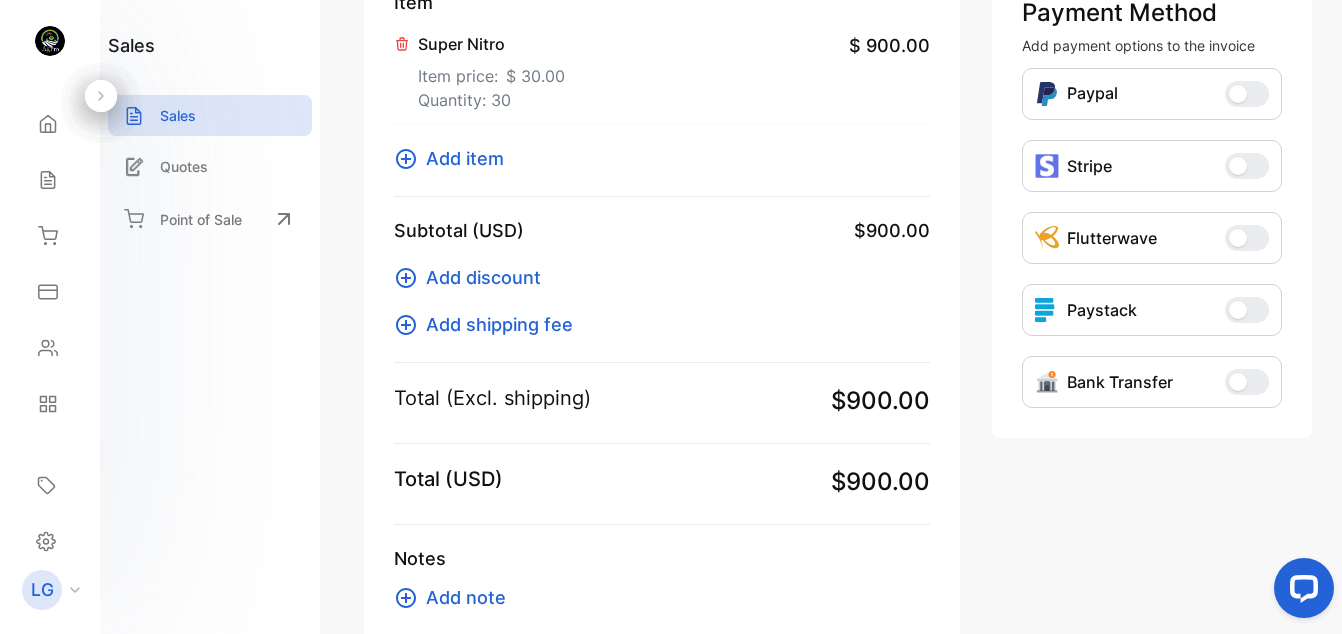 click on "Add item" at bounding box center (465, 158) 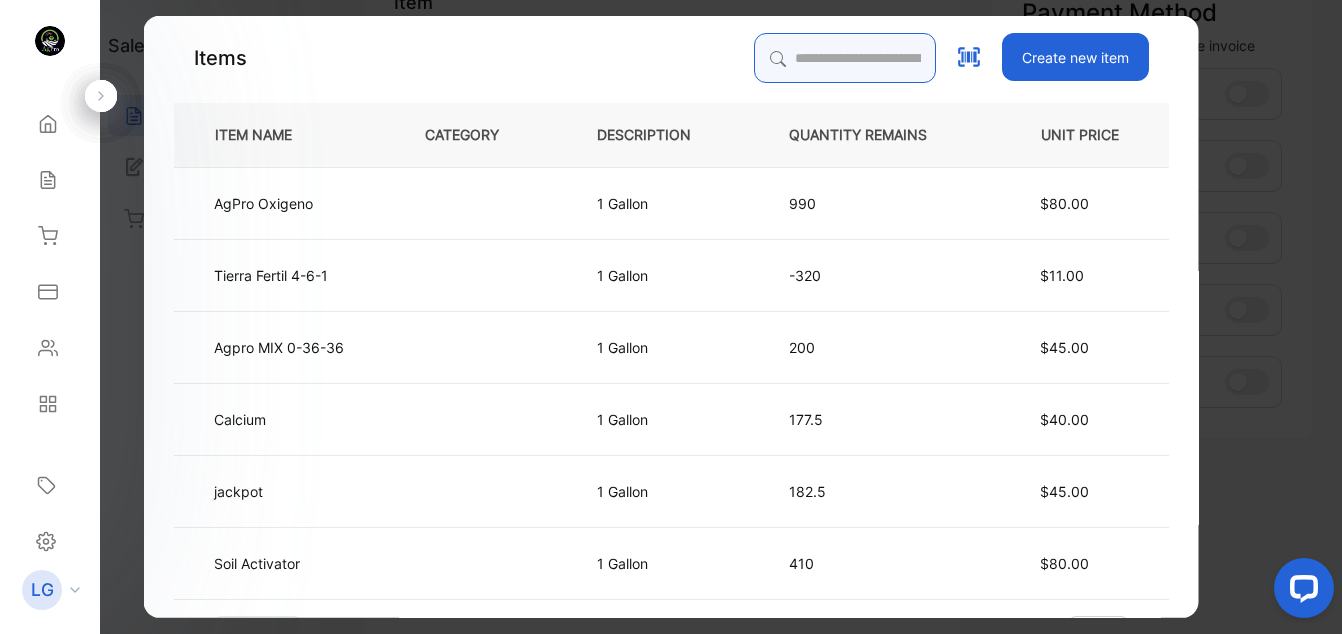 click at bounding box center [845, 58] 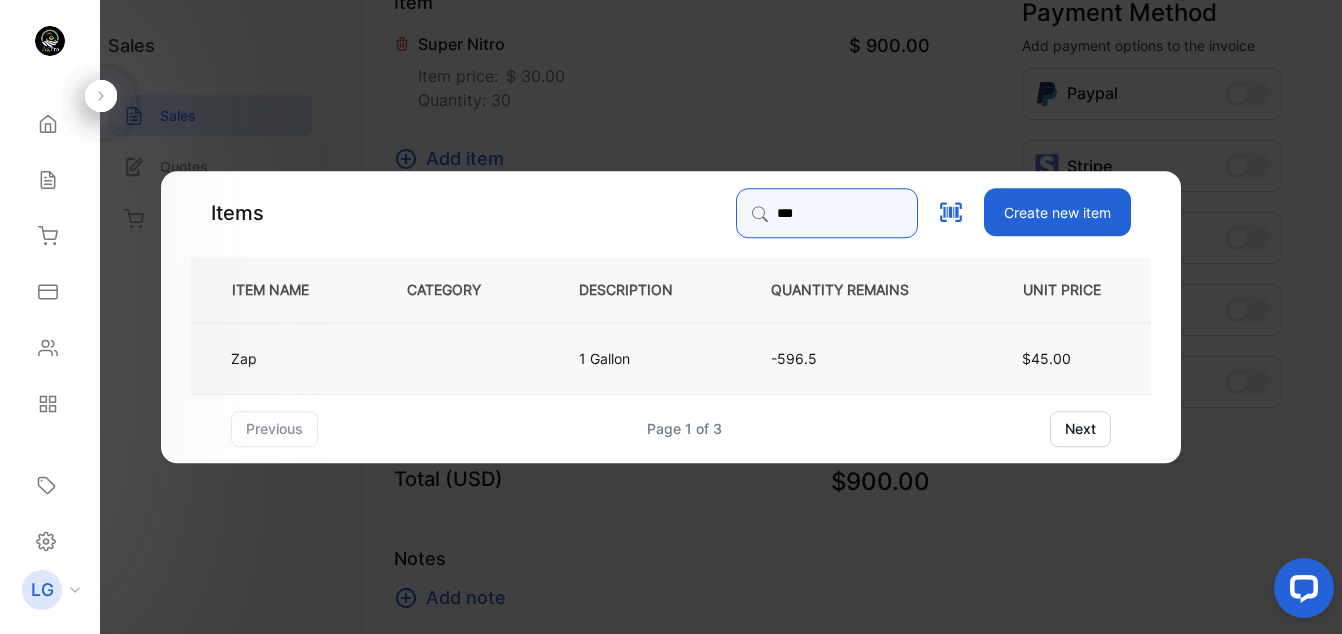 type on "***" 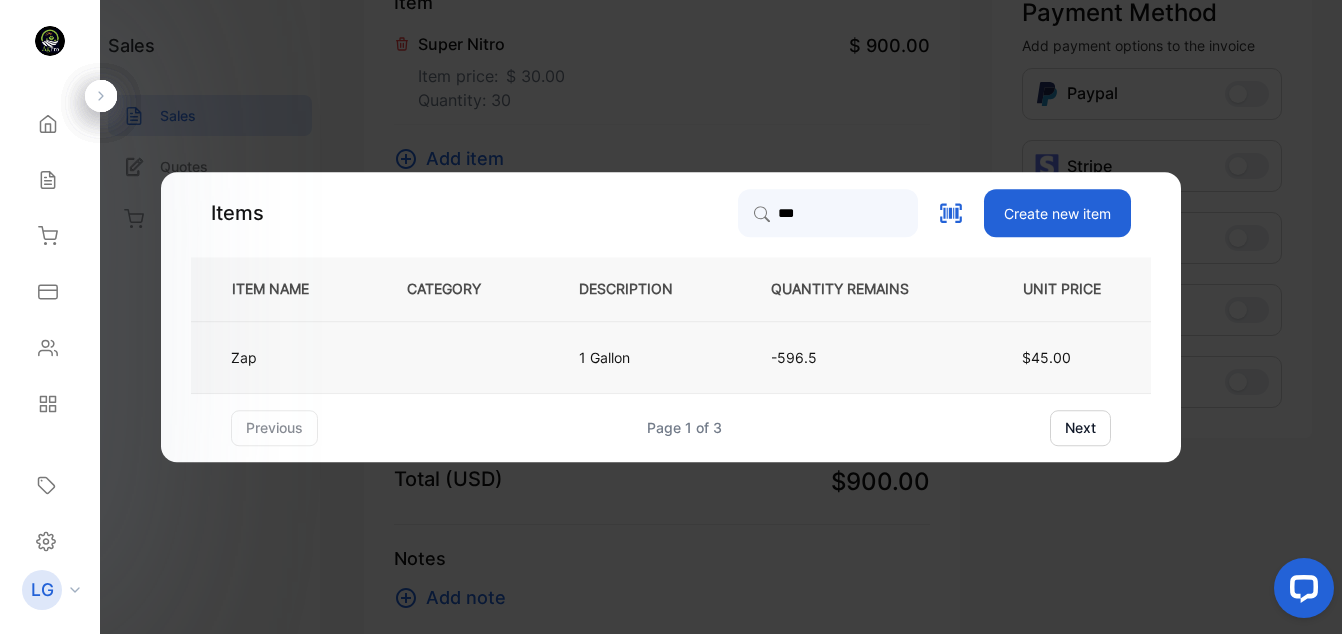 click at bounding box center (460, 357) 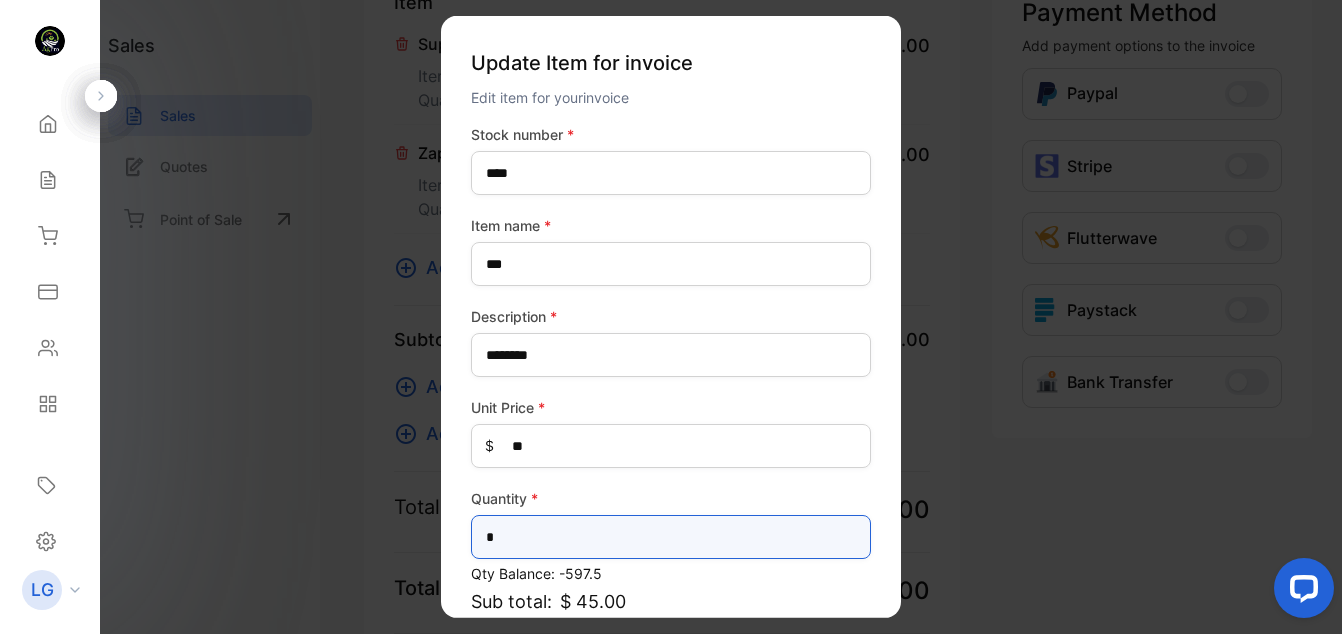 click on "*" at bounding box center [671, 537] 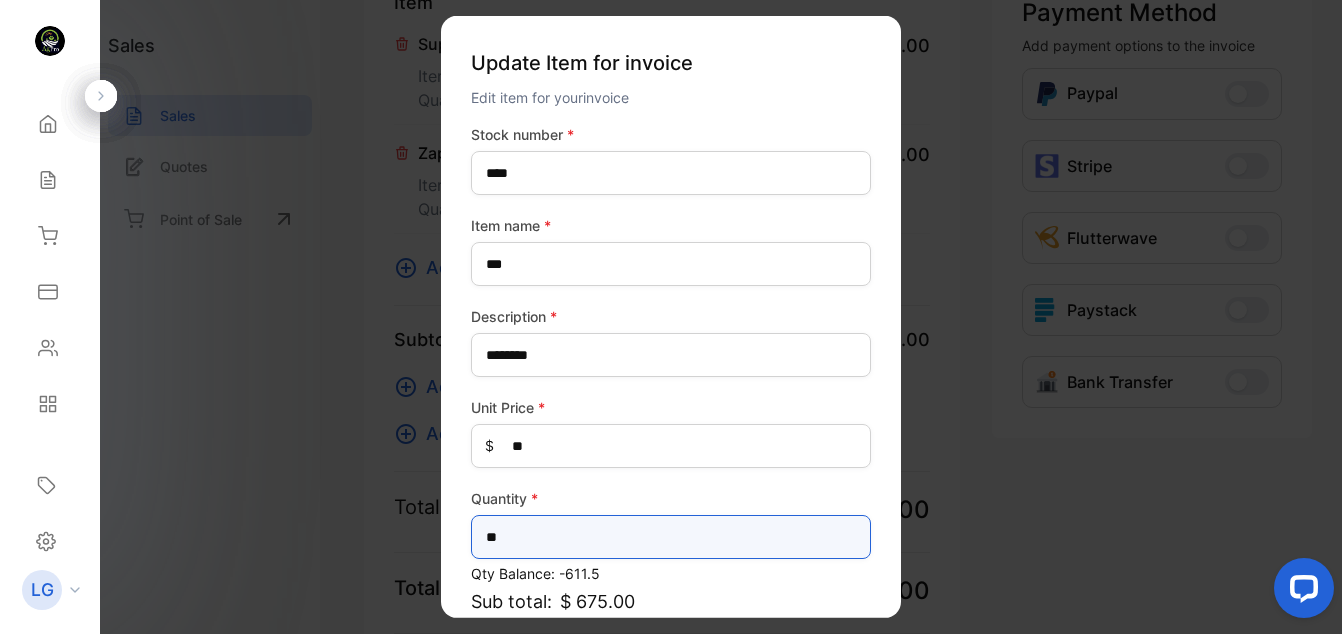 type on "**" 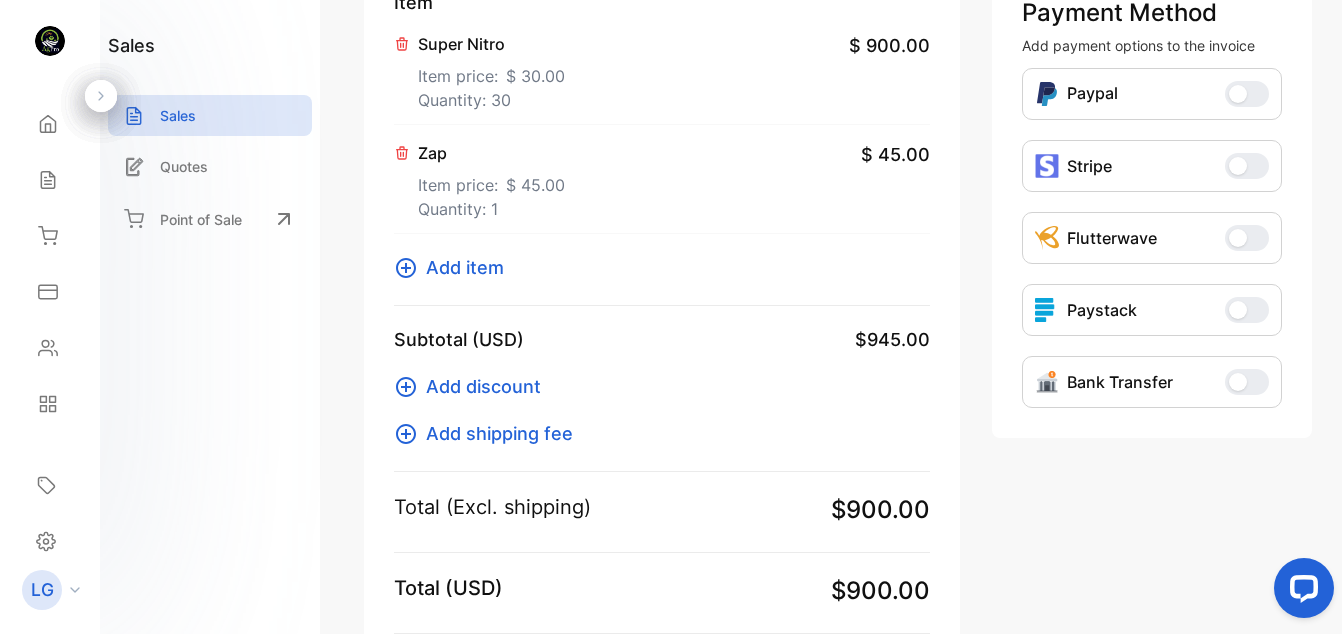 click on "Item price: $ 45.00" at bounding box center [491, 181] 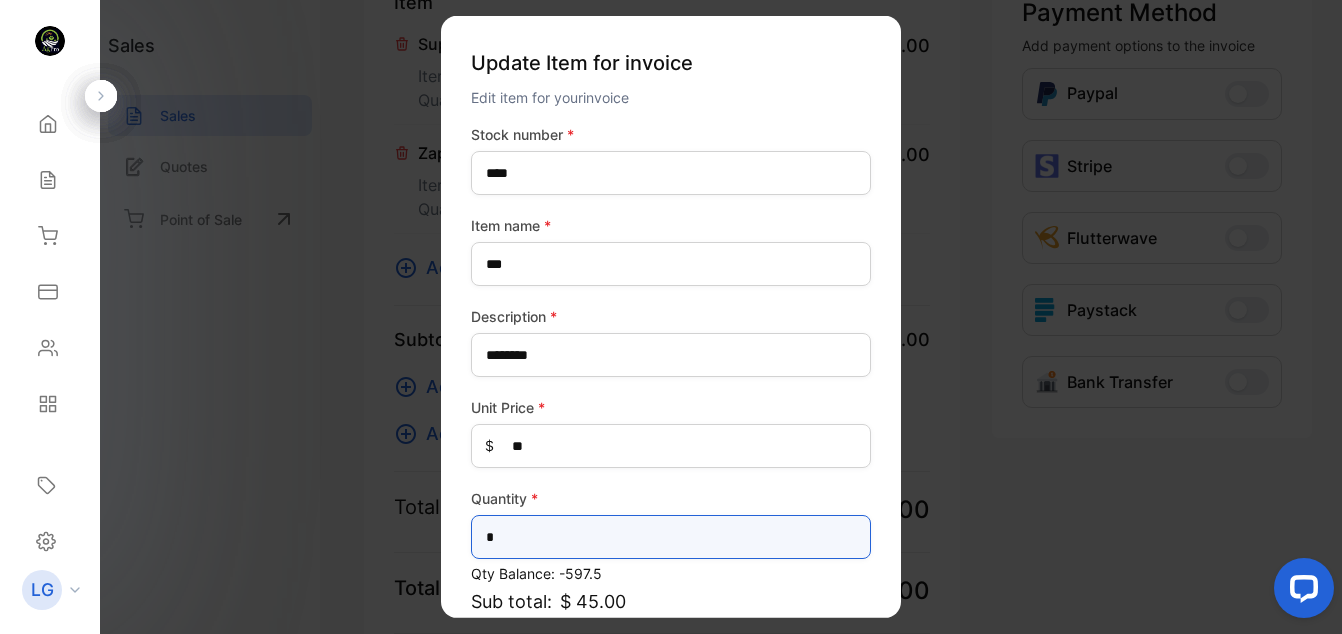 click on "*" at bounding box center [671, 537] 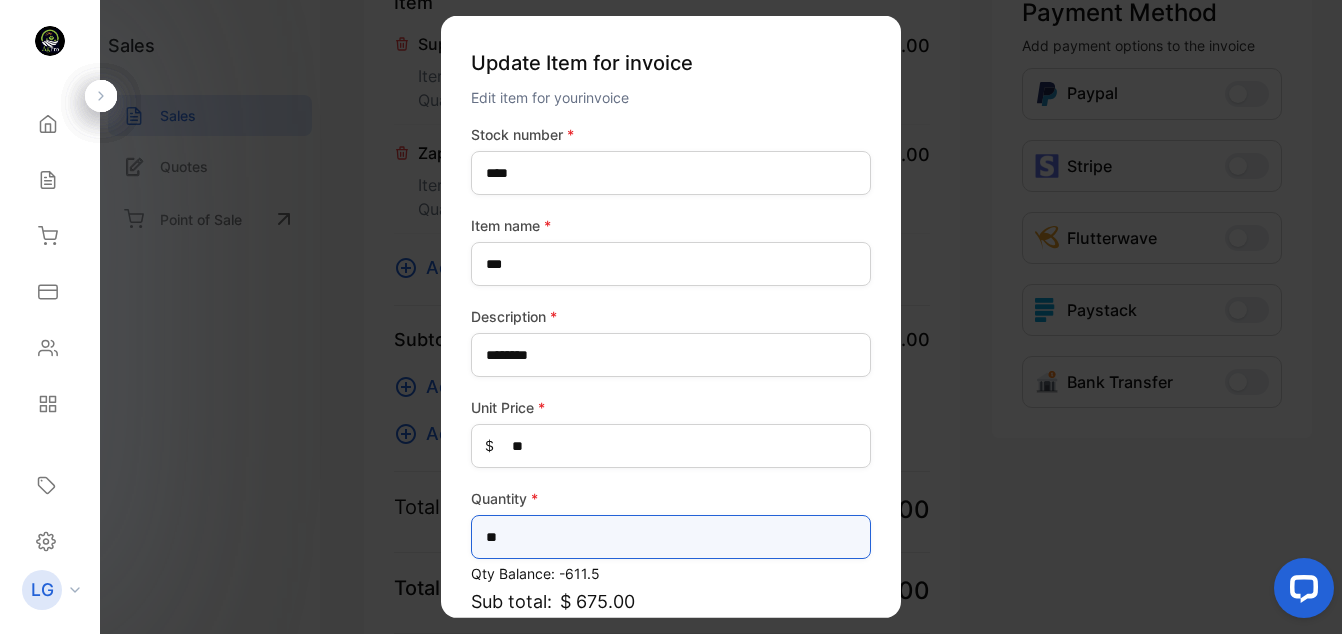 scroll, scrollTop: 189, scrollLeft: 0, axis: vertical 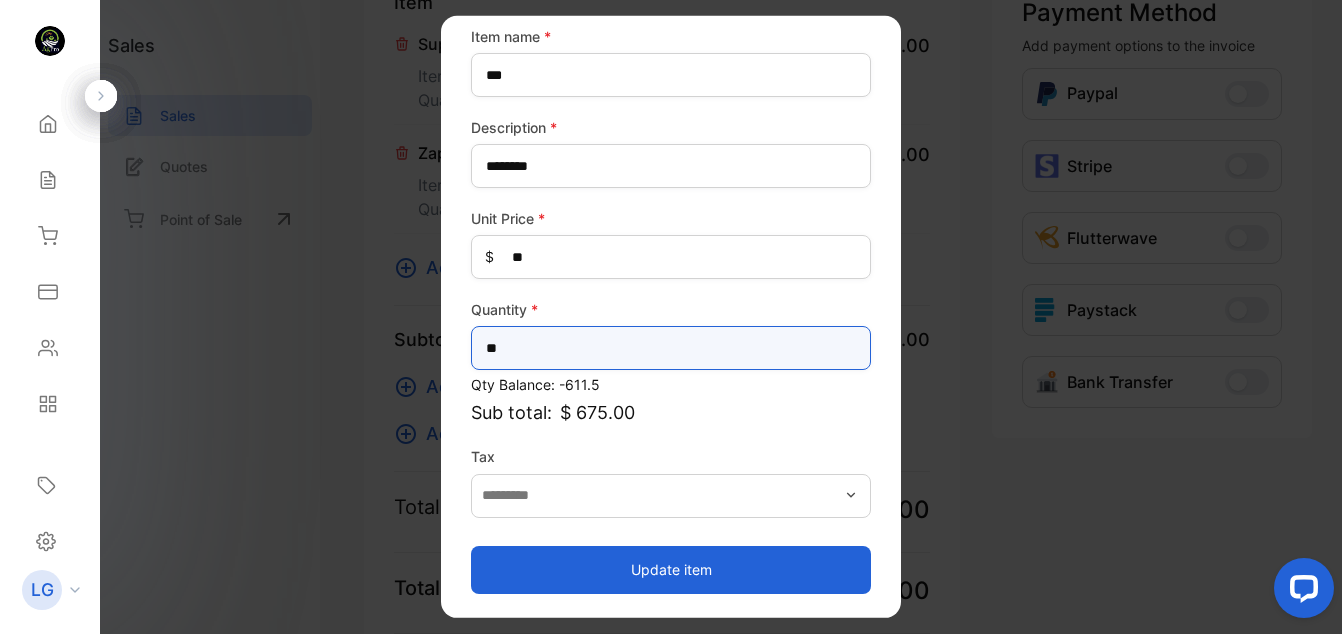 type on "**" 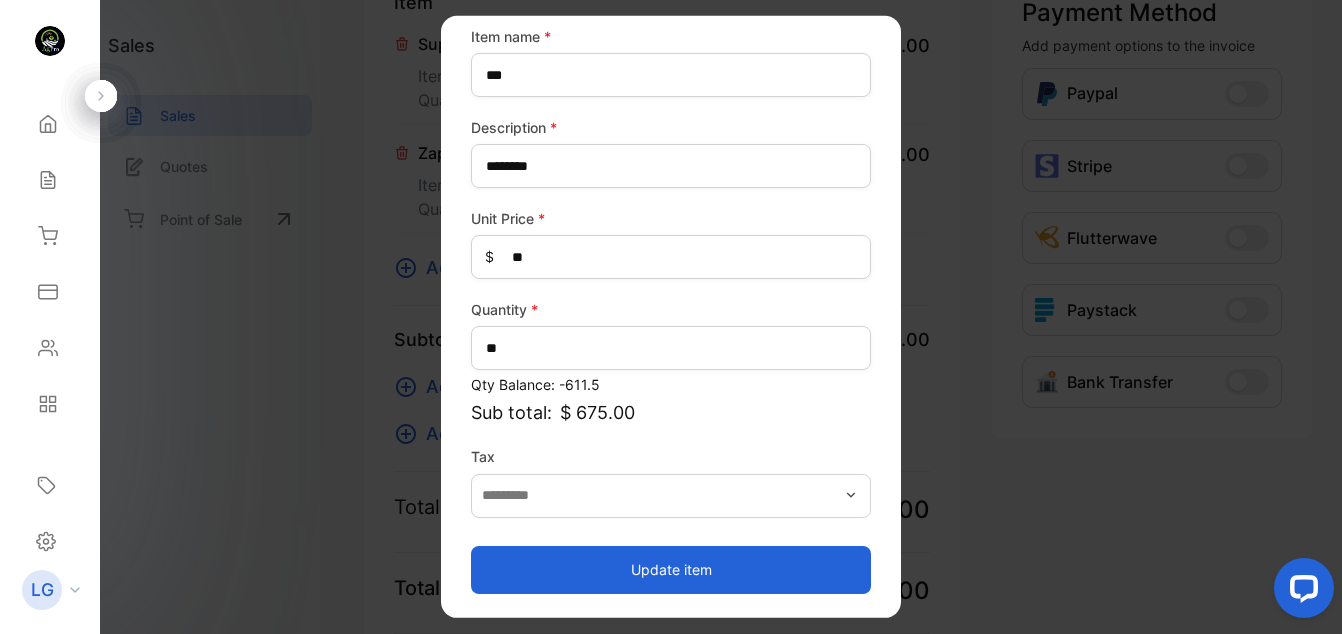 click on "Update item" at bounding box center (671, 569) 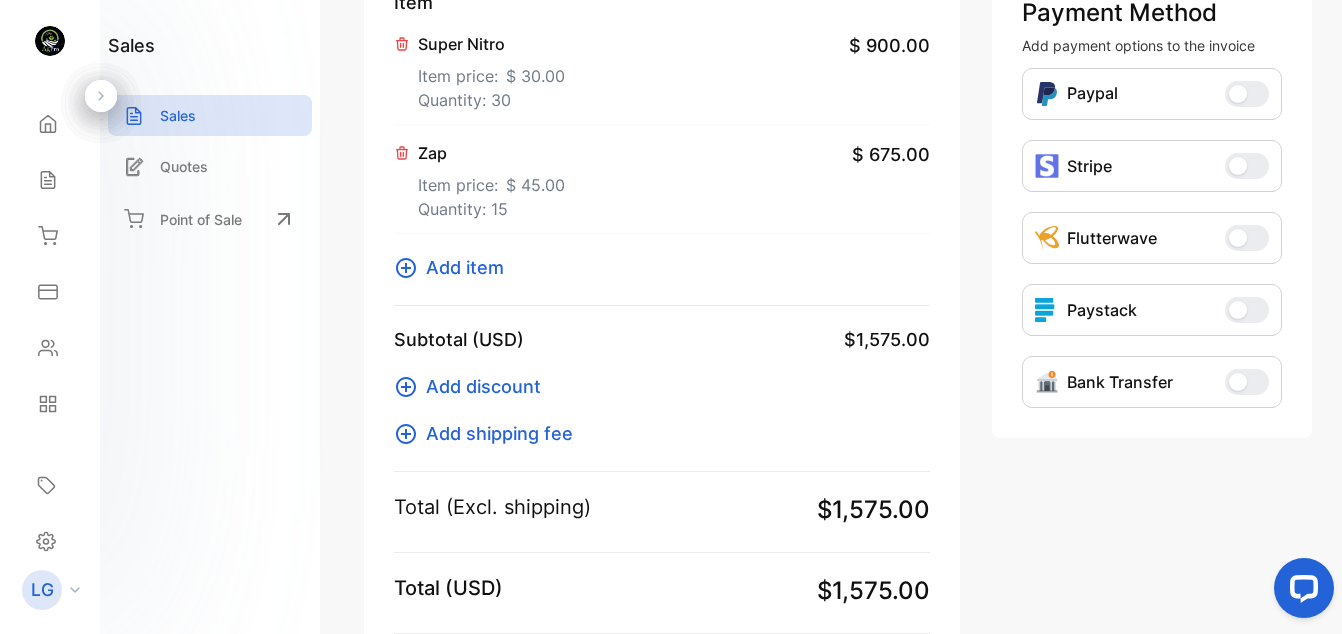 click on "Add item" at bounding box center (465, 267) 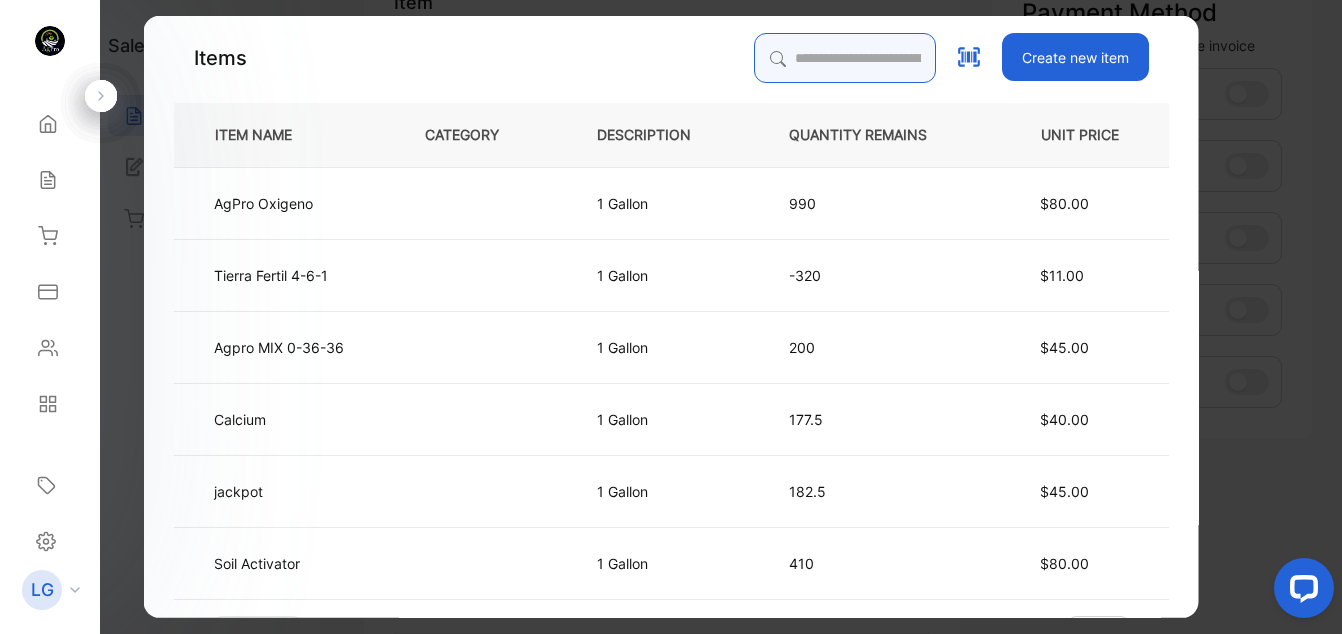 click at bounding box center [845, 58] 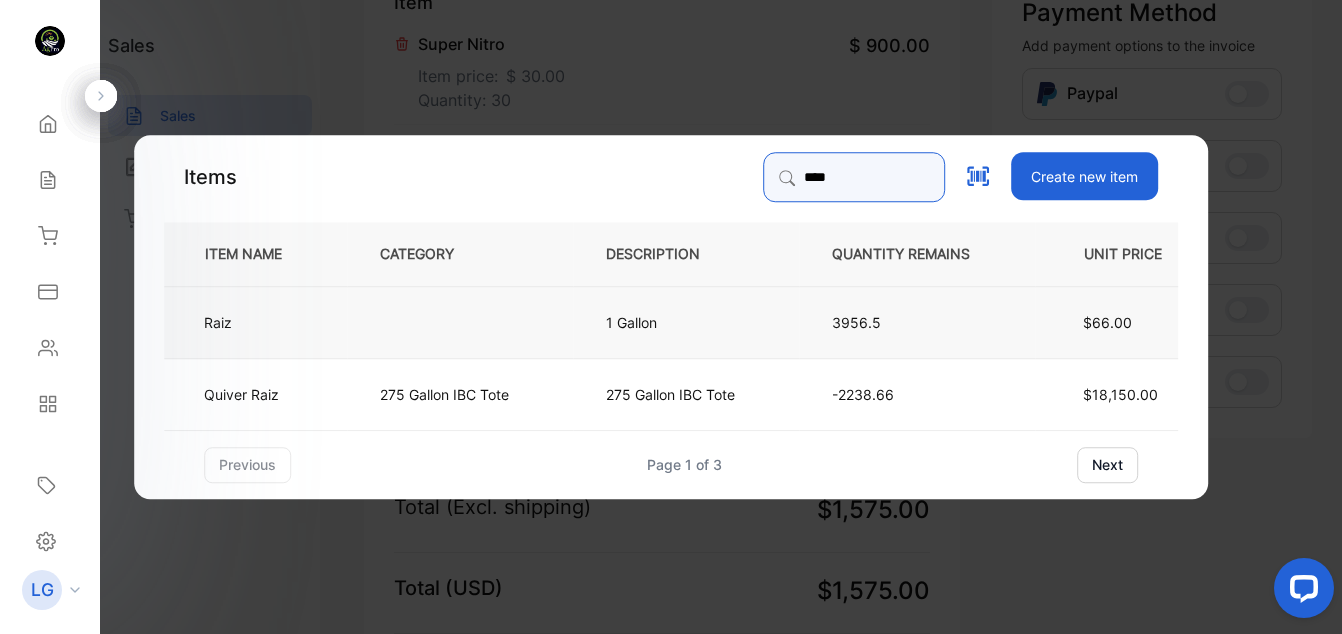 type on "****" 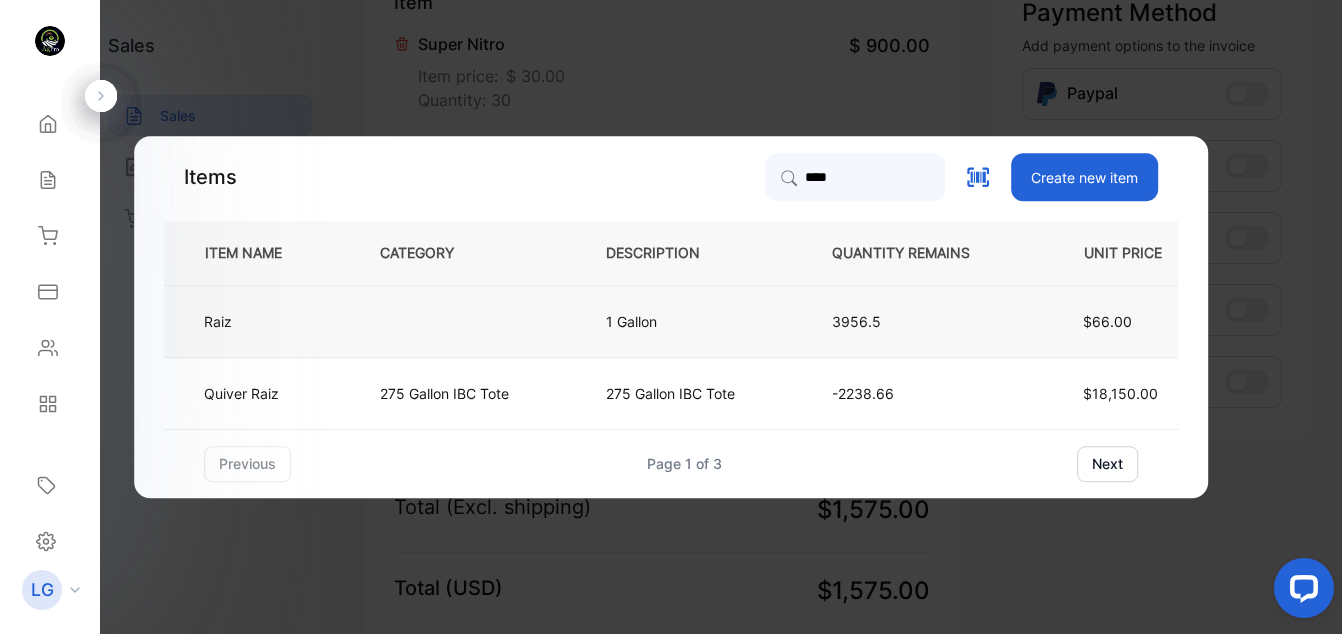 click on "Raiz" at bounding box center (255, 321) 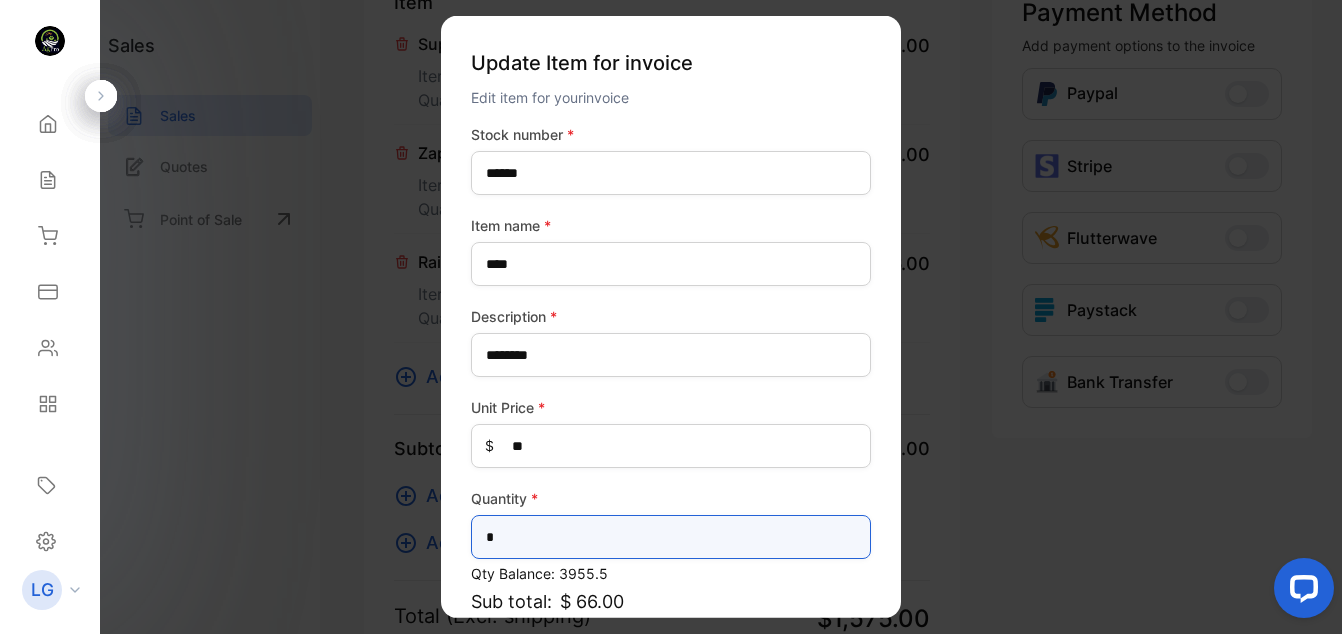 drag, startPoint x: 550, startPoint y: 555, endPoint x: 549, endPoint y: 545, distance: 10.049875 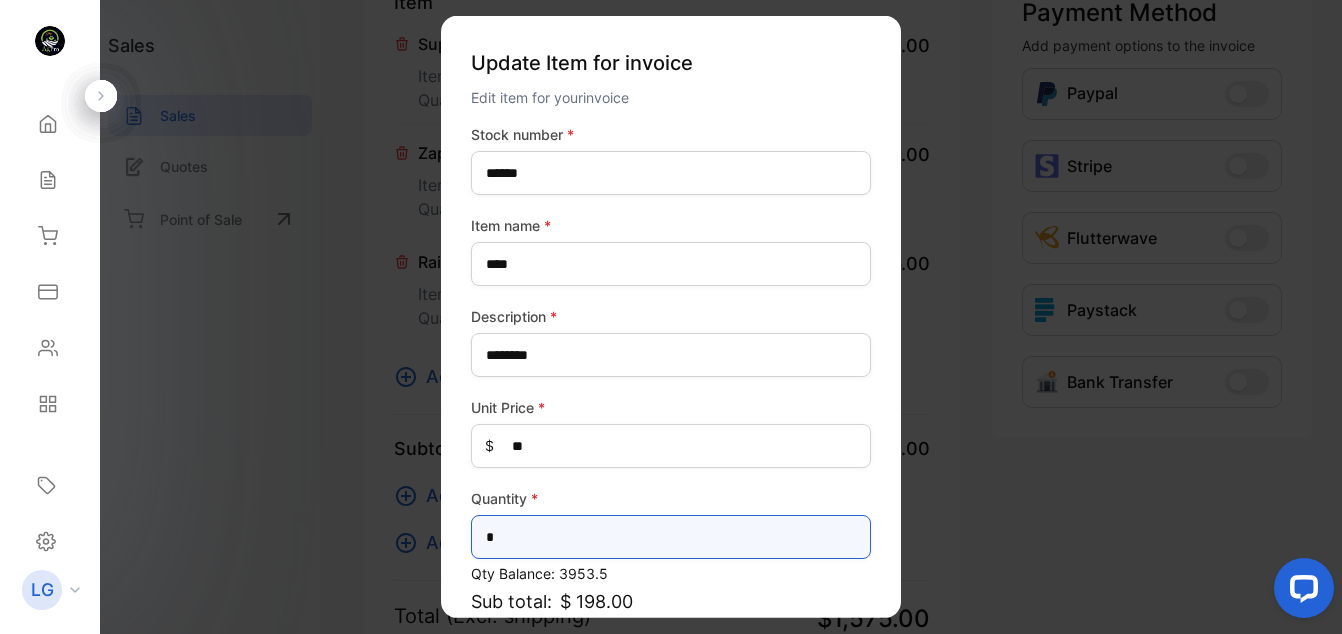 type on "*" 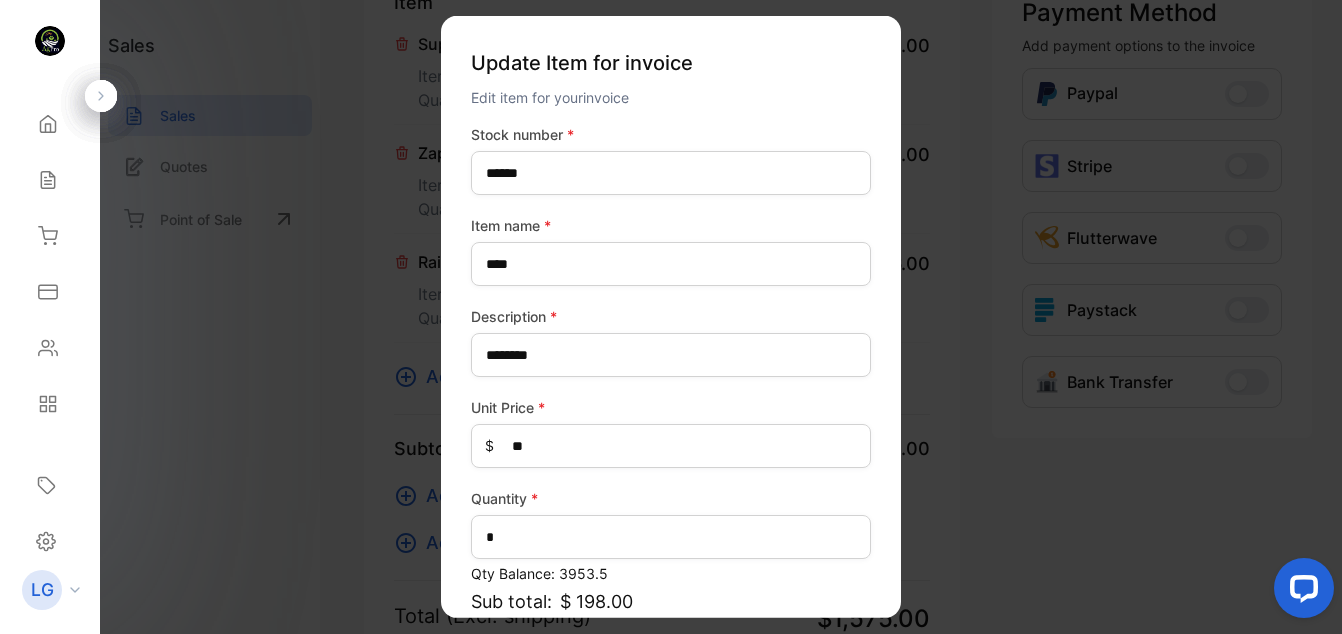 click on "Update Item for invoice Edit item for your  invoice Stock number   * ****** Item name   * **** Description   * ******** Unit Price   * $ ** Quantity   * * Qty Balance: 3953.5 Sub total: $ 198.00 Tax     Update item" at bounding box center [671, 317] 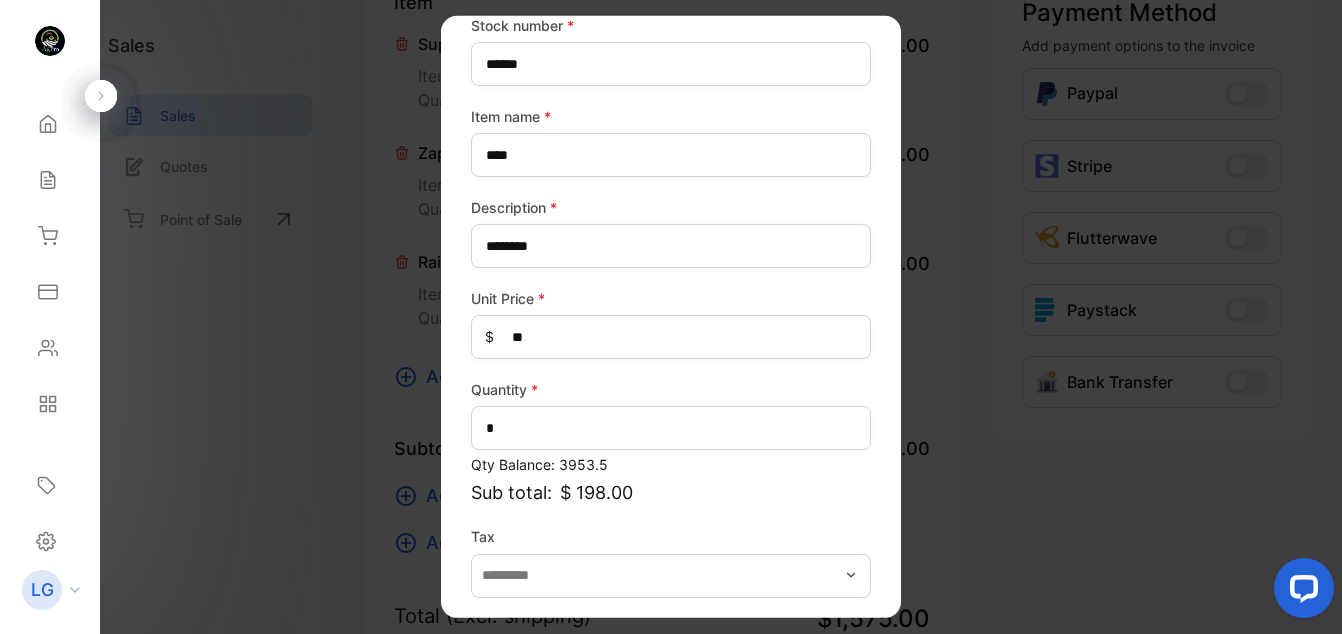scroll, scrollTop: 189, scrollLeft: 0, axis: vertical 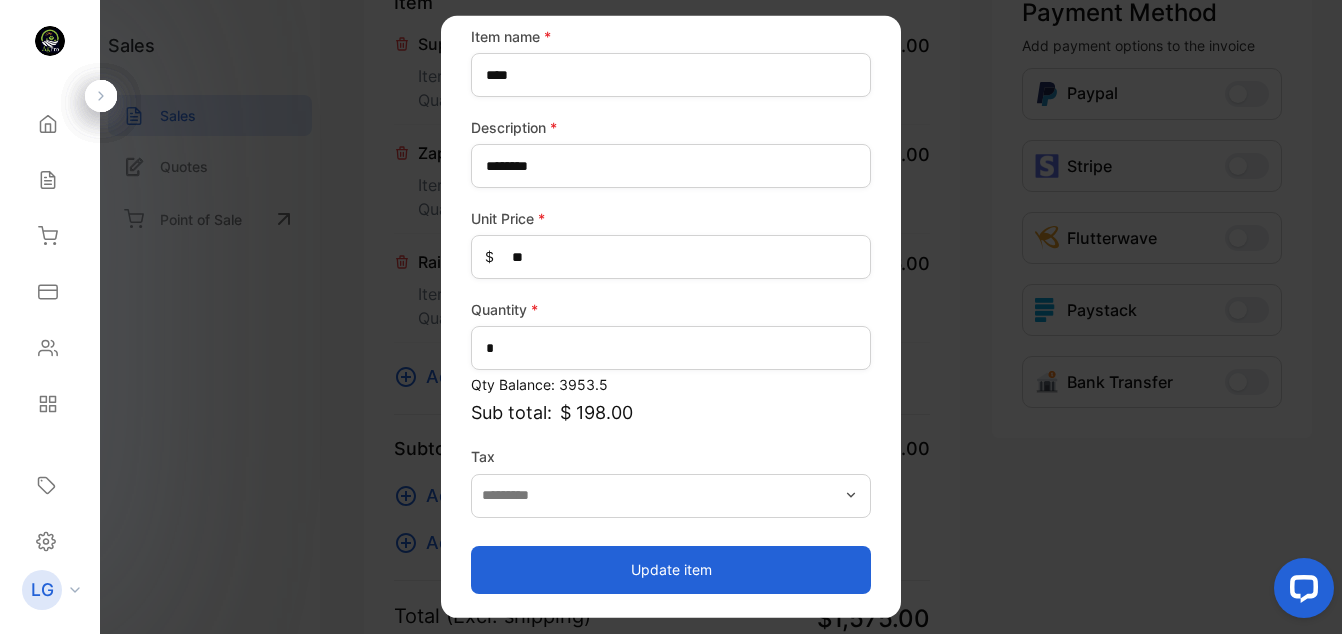 click on "Update item" at bounding box center (671, 569) 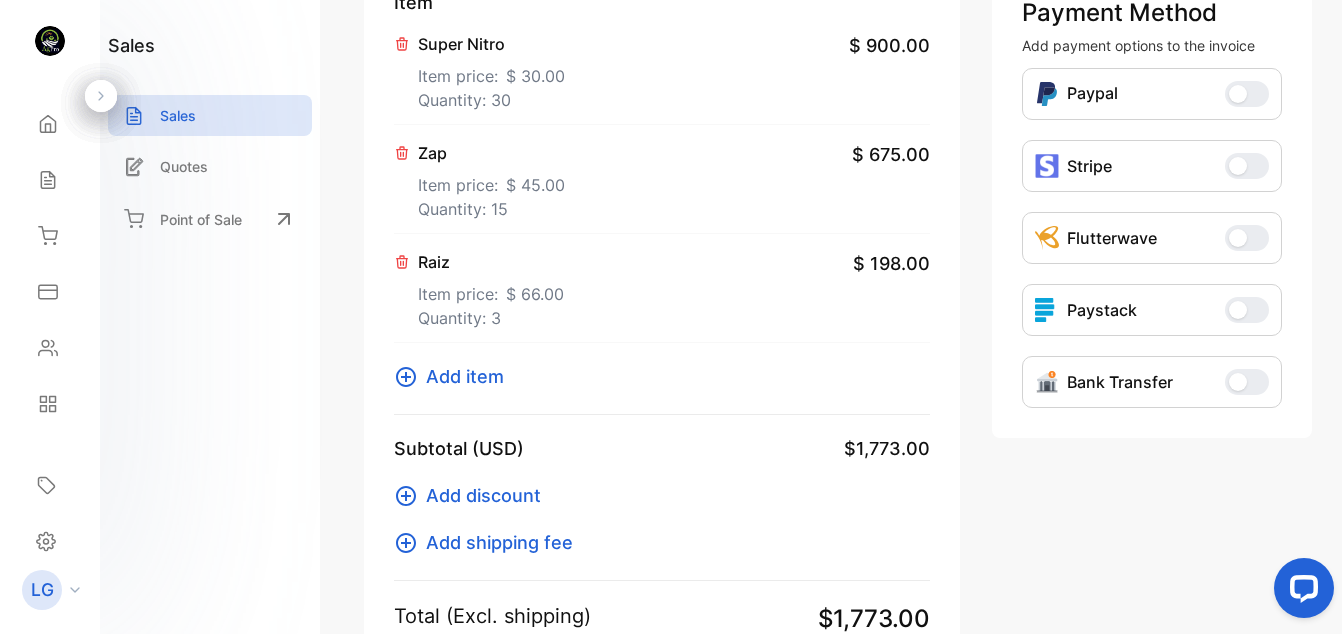 click on "Add item" at bounding box center (465, 376) 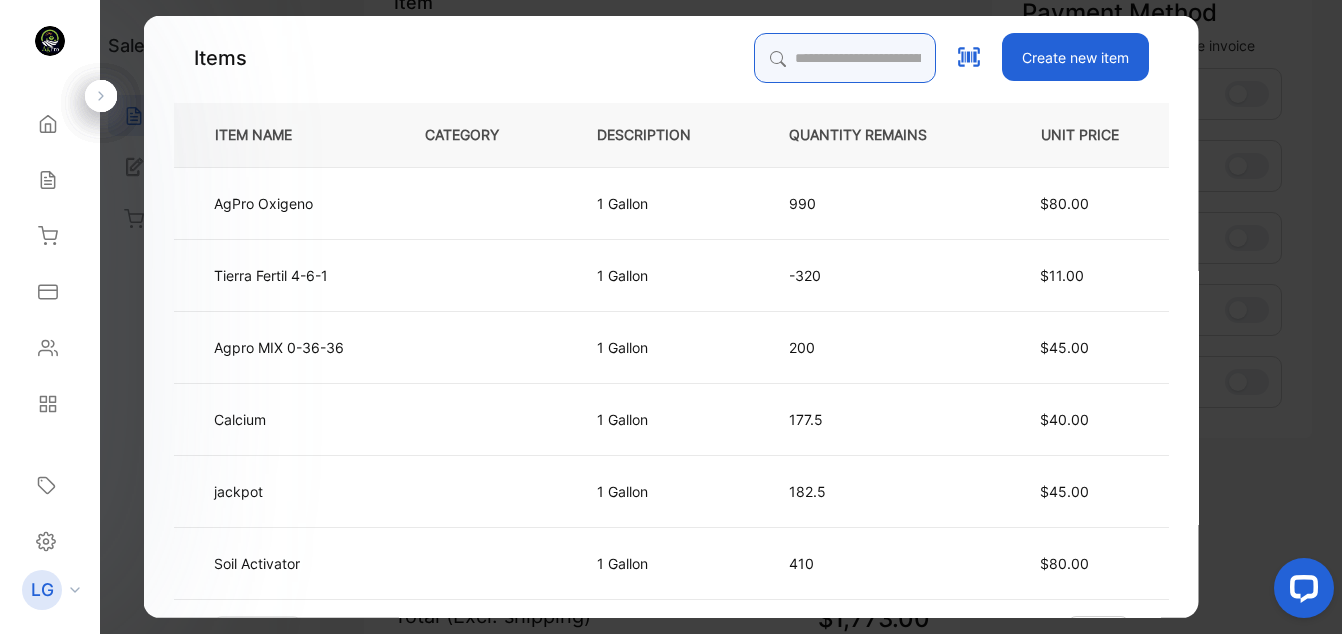 click at bounding box center (845, 58) 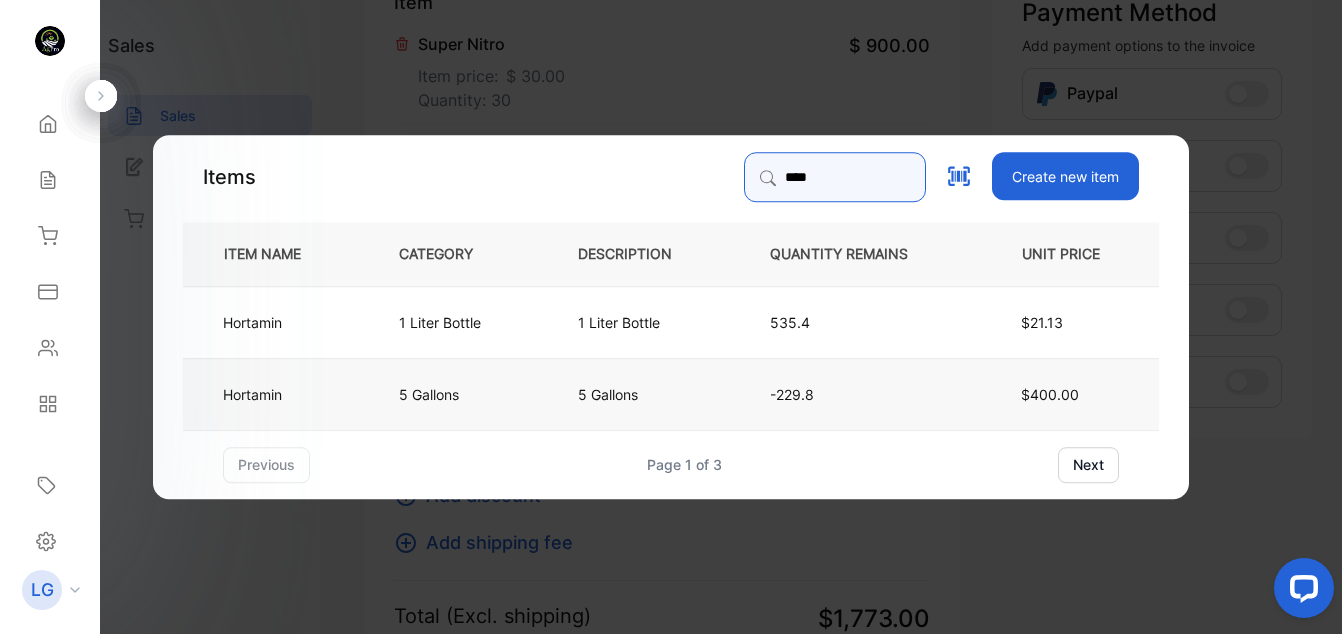 type on "****" 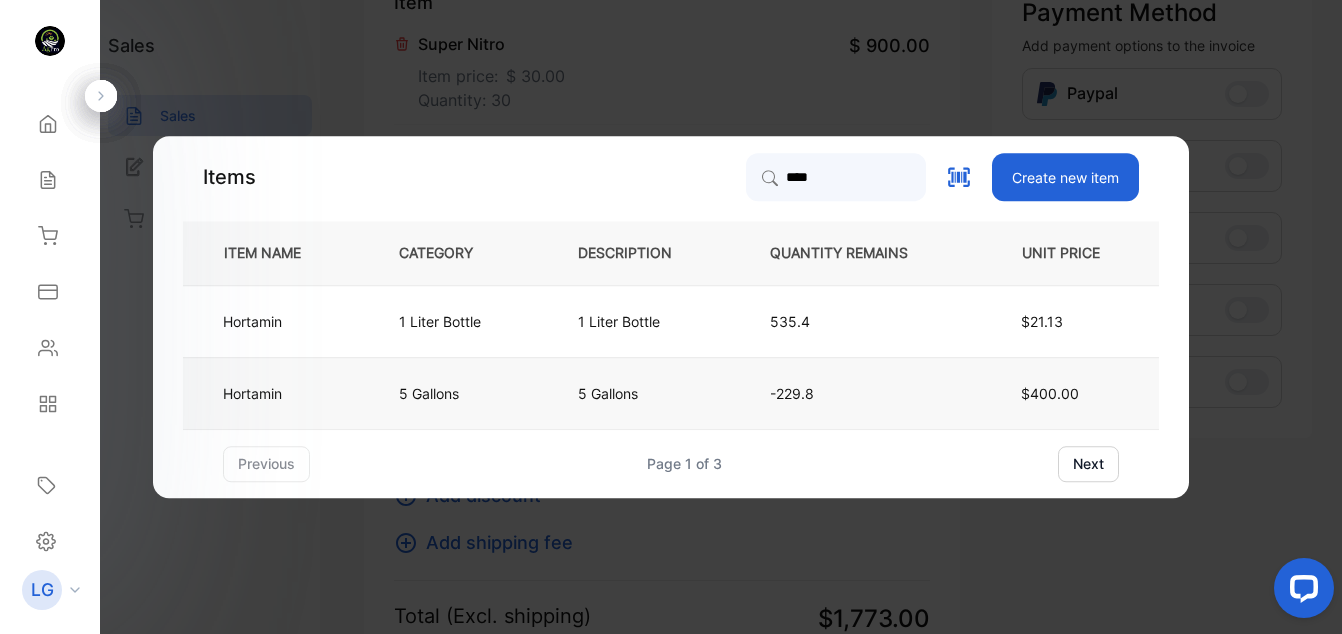 click on "Hortamin" at bounding box center (274, 393) 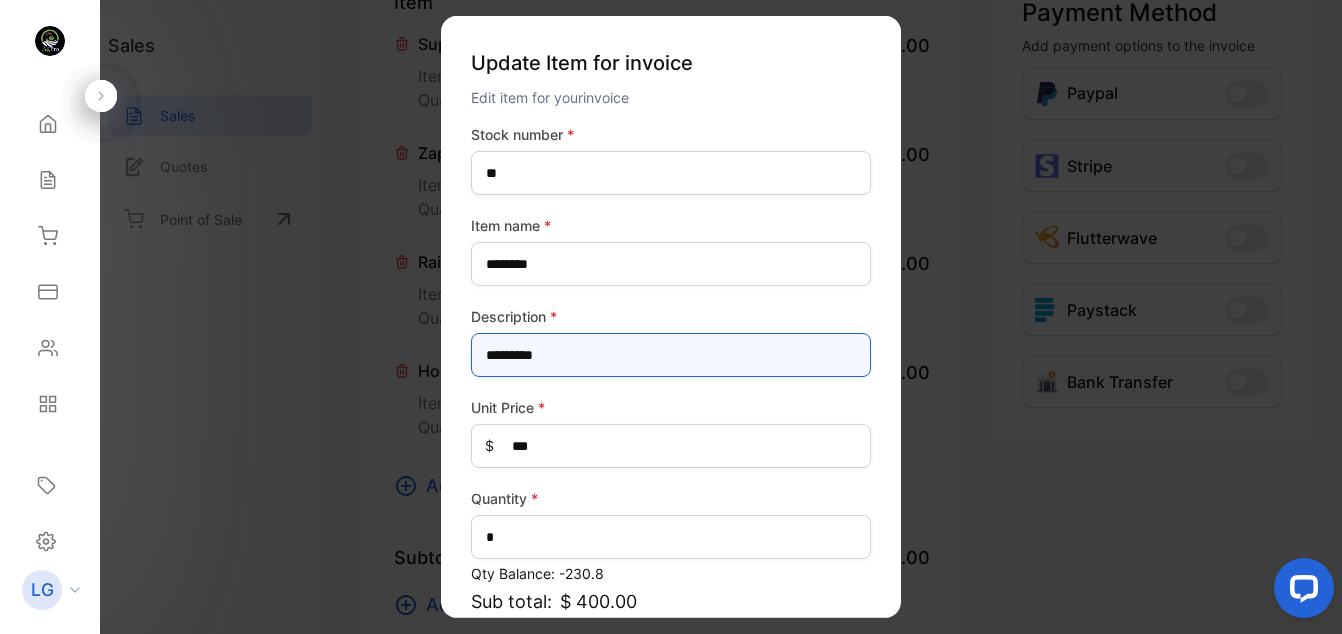 click on "*********" at bounding box center [671, 355] 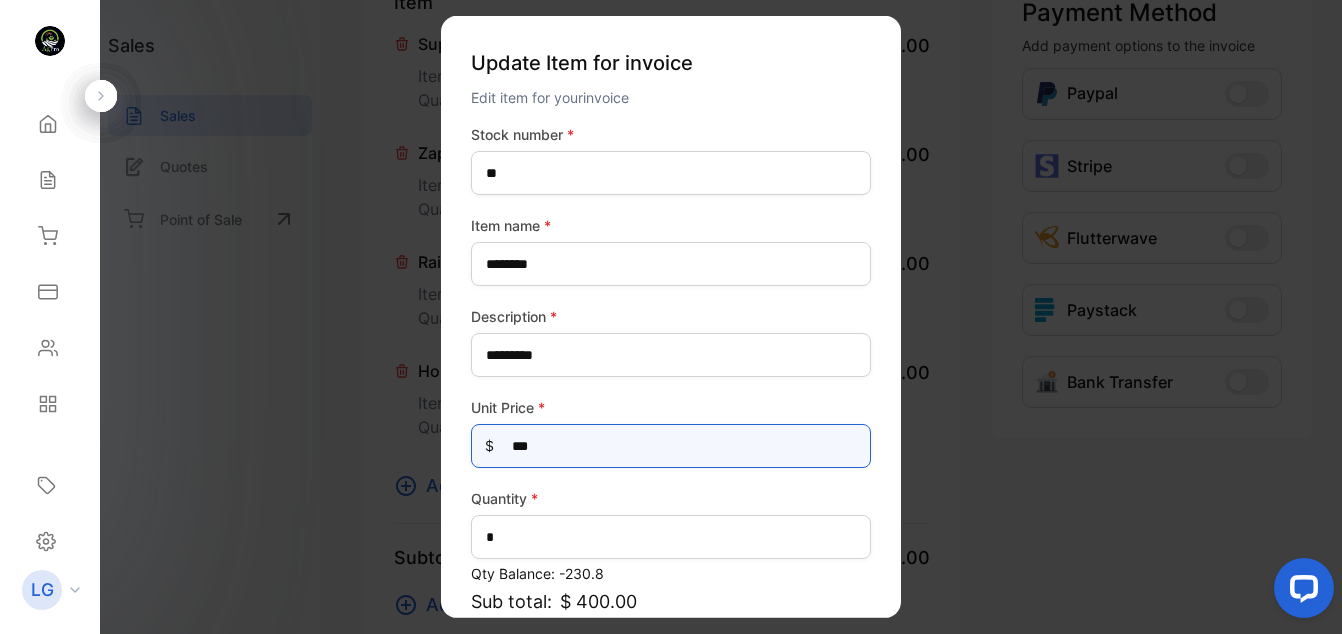 click on "***" at bounding box center (671, 446) 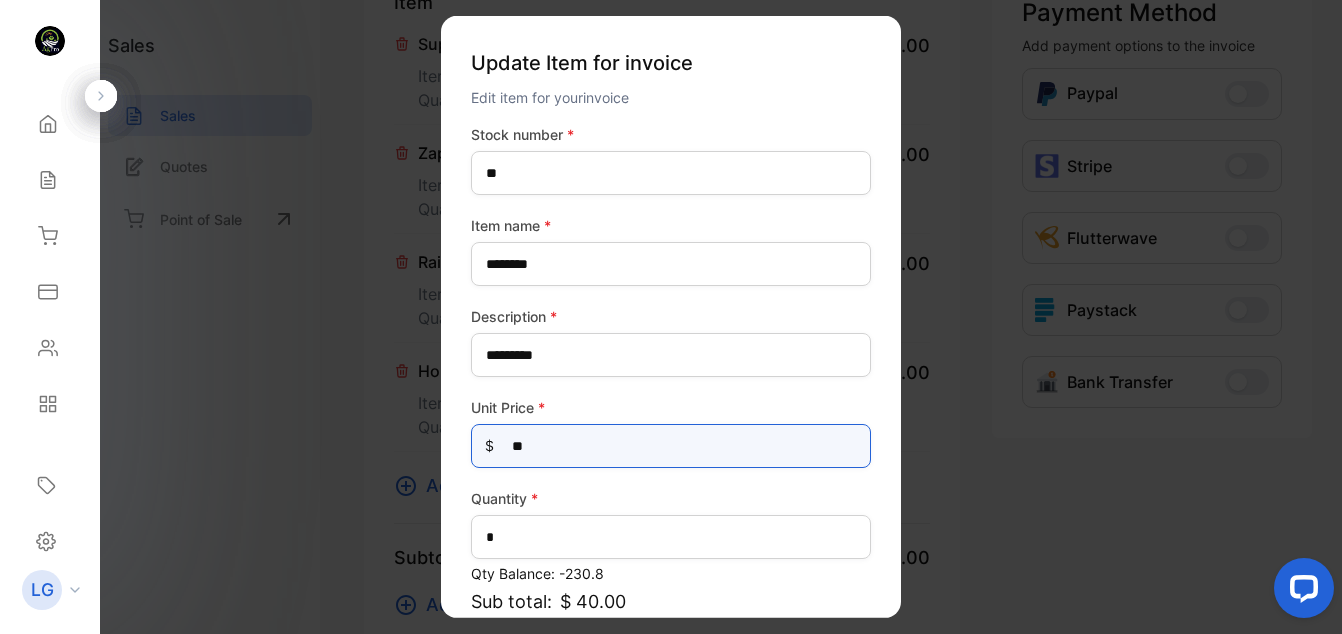 type on "*" 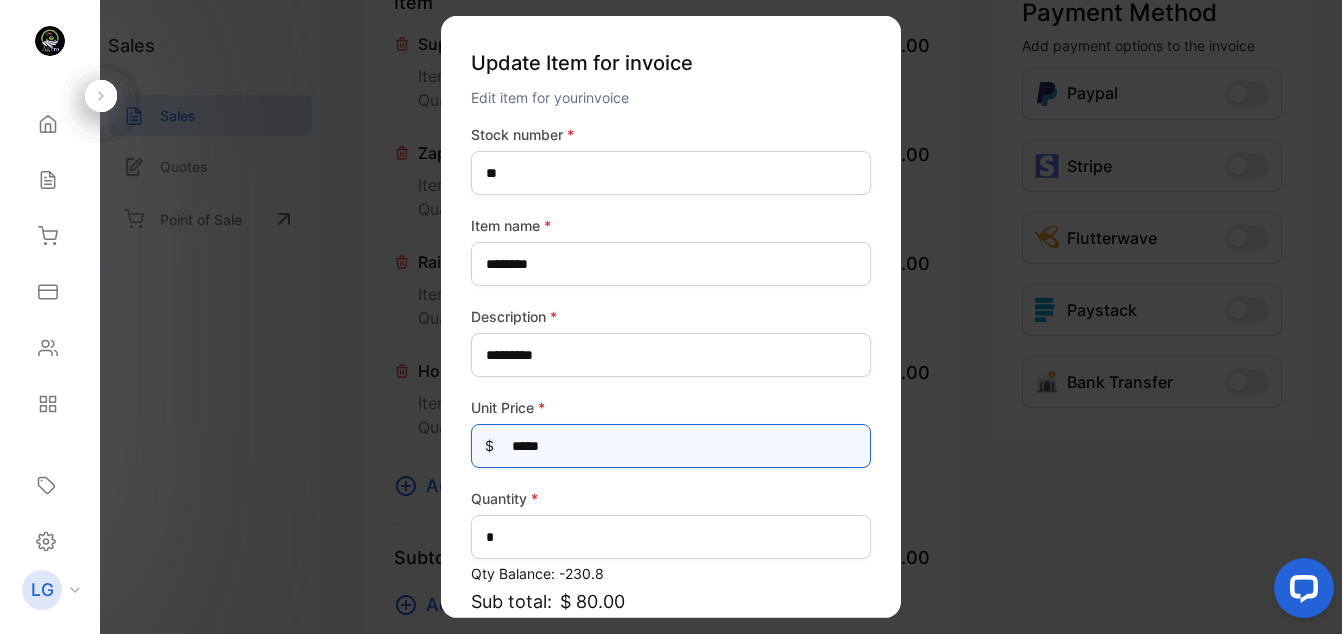 type on "*****" 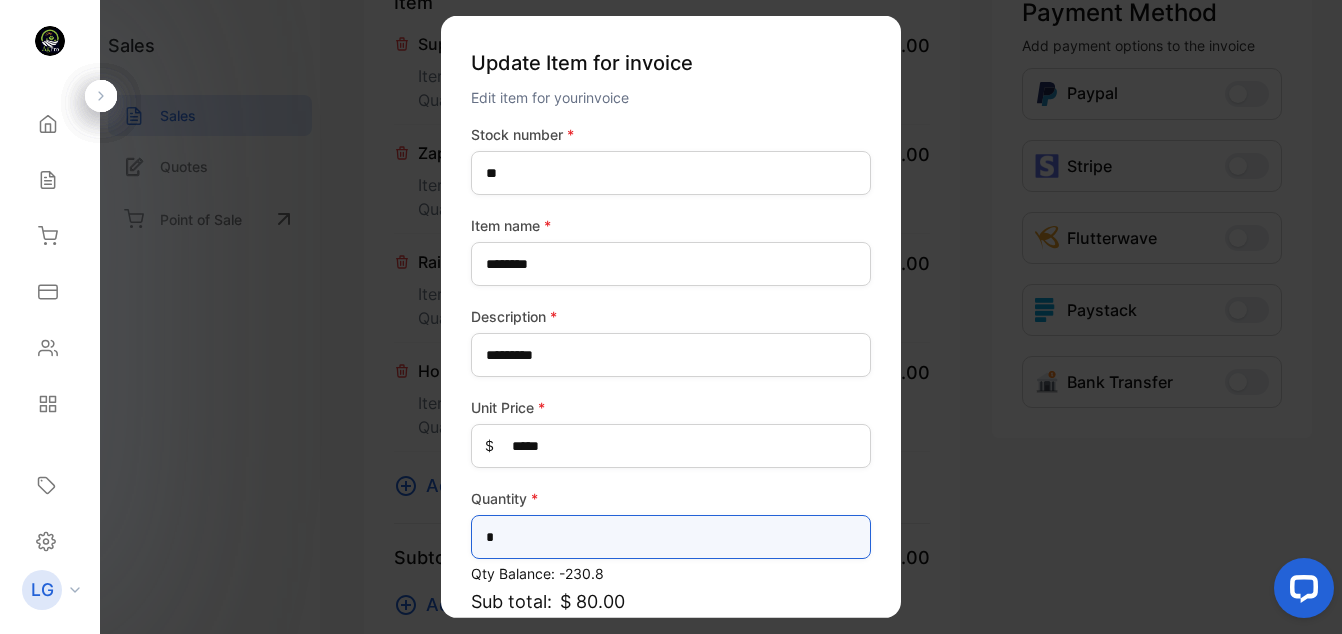 click on "*" at bounding box center (671, 537) 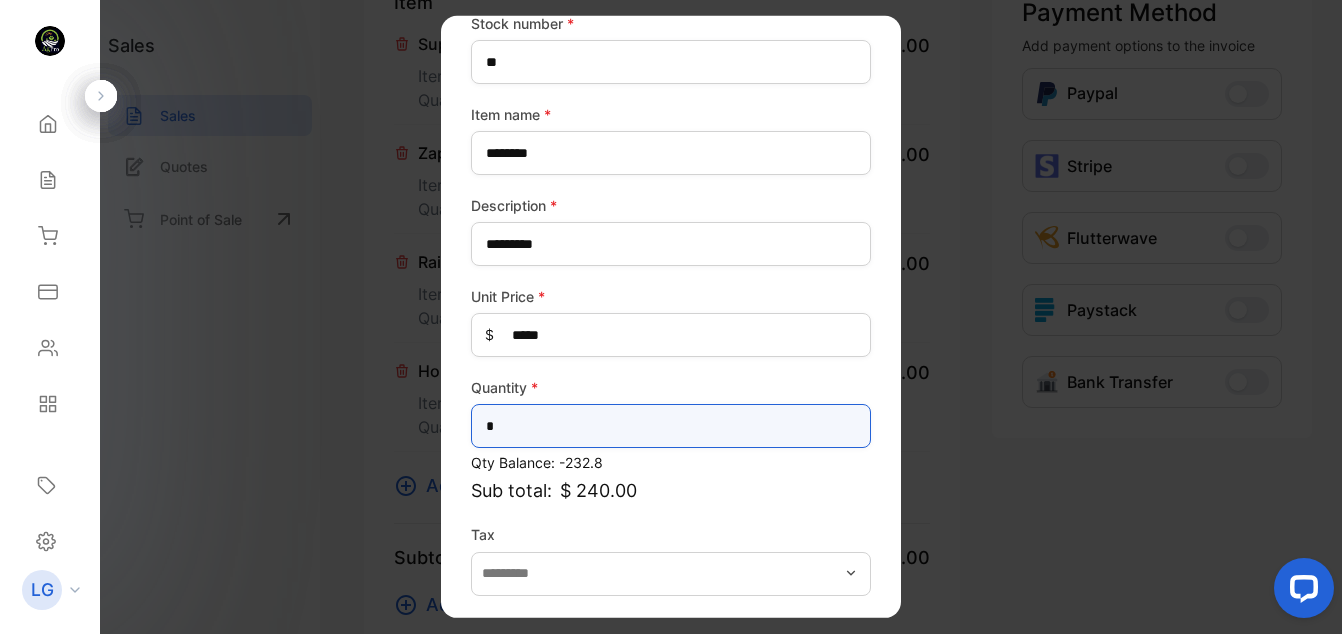 scroll, scrollTop: 189, scrollLeft: 0, axis: vertical 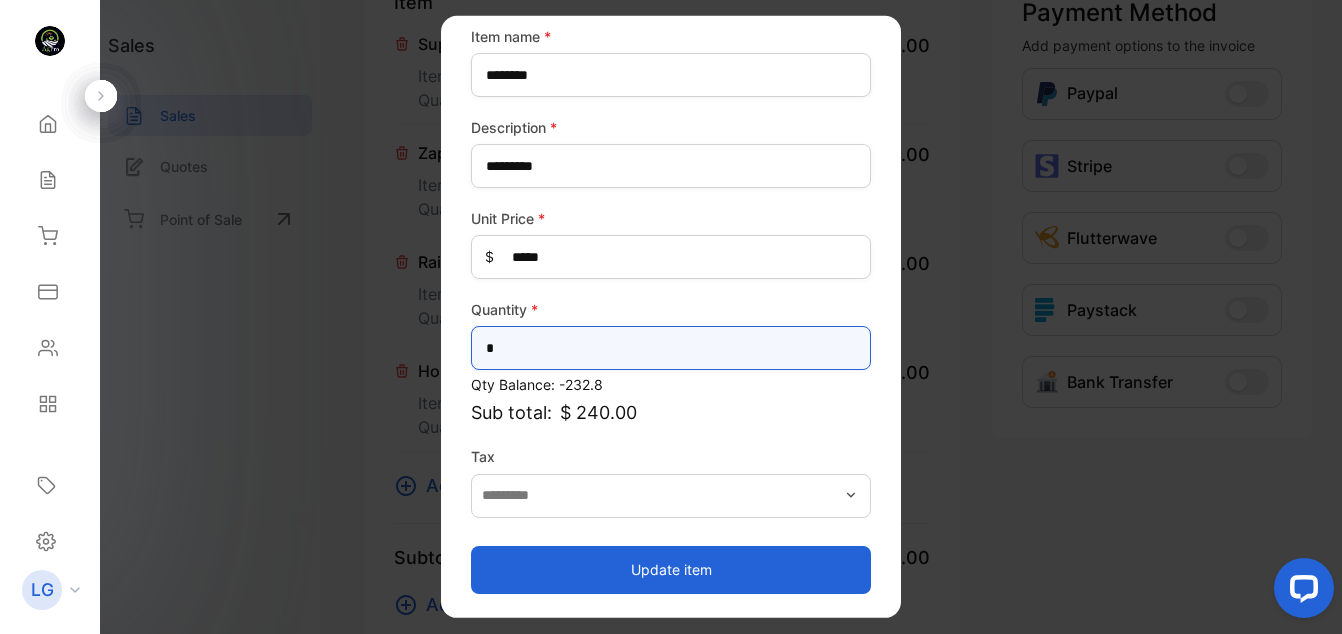type on "*" 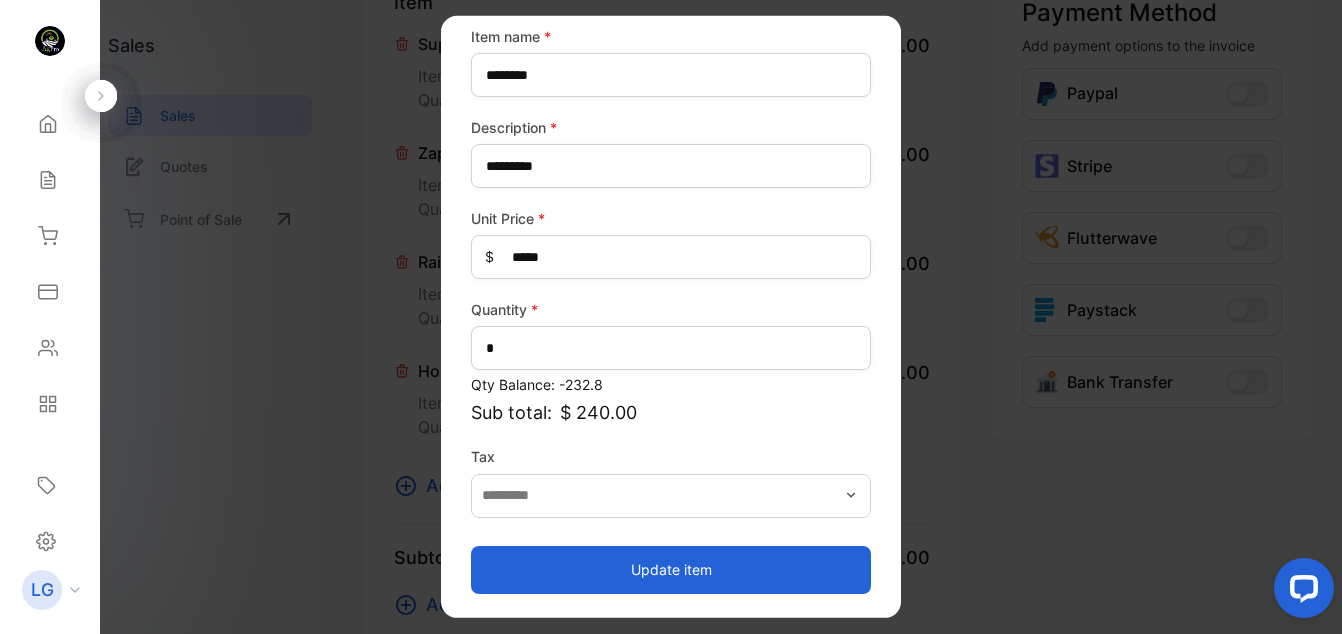 click on "Update item" at bounding box center [671, 569] 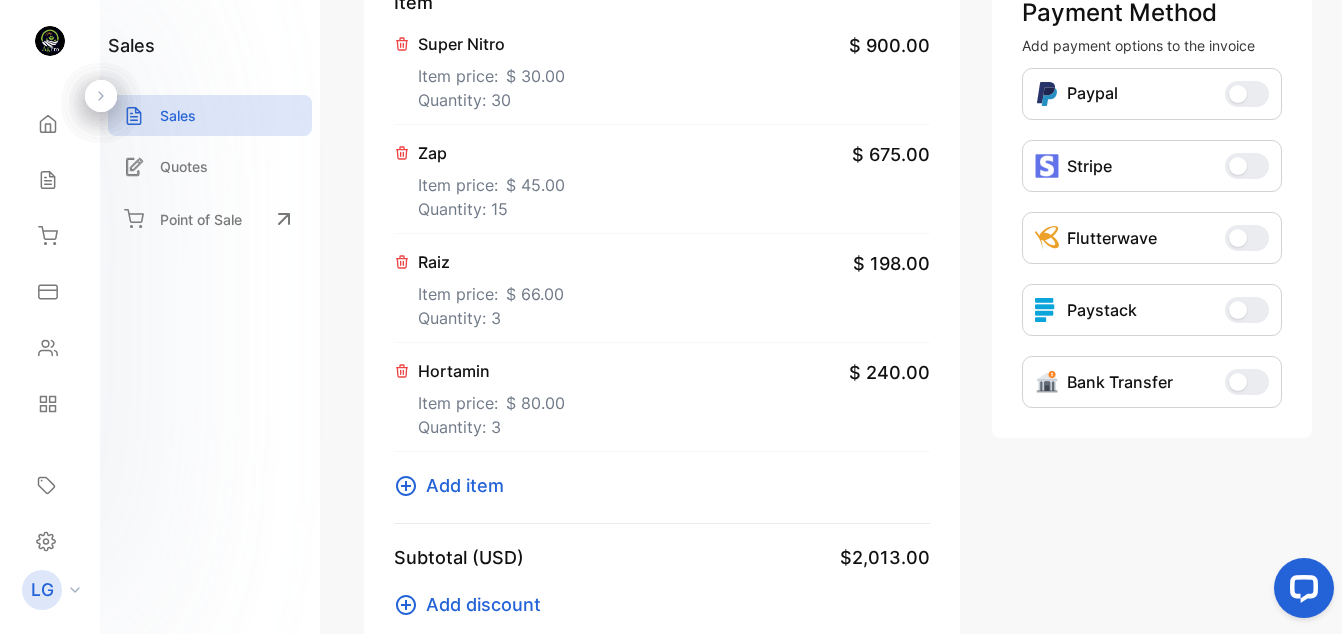 click on "Add item" at bounding box center [465, 485] 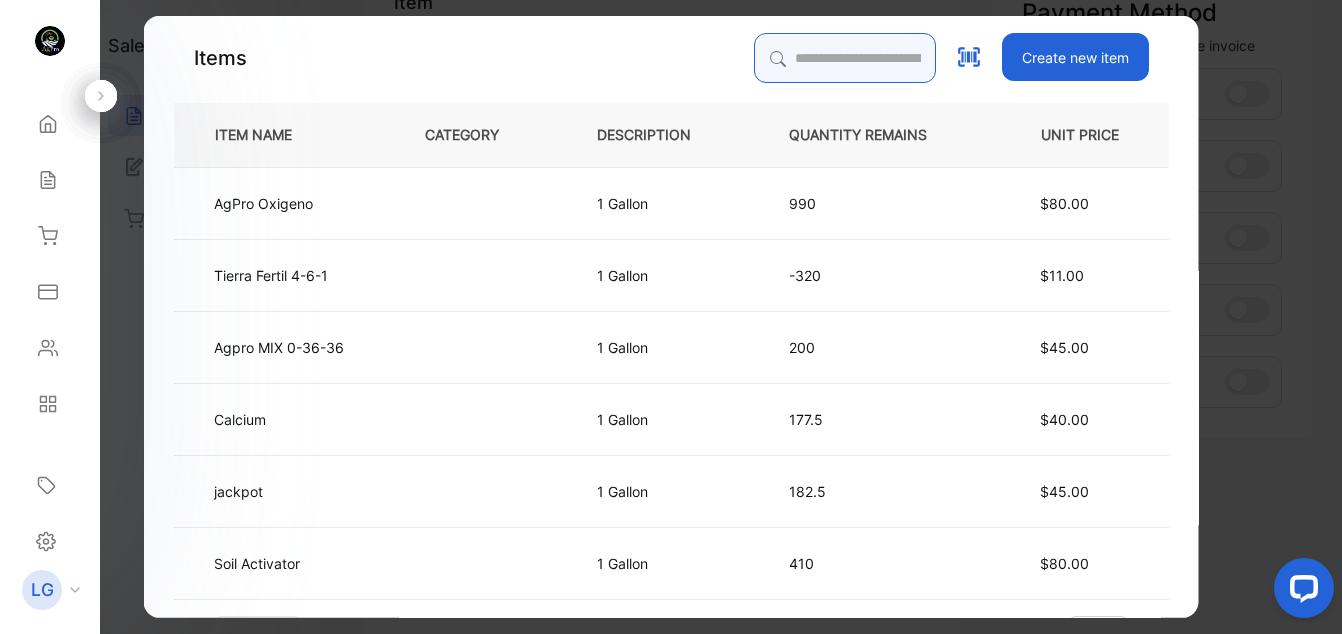 click at bounding box center [845, 58] 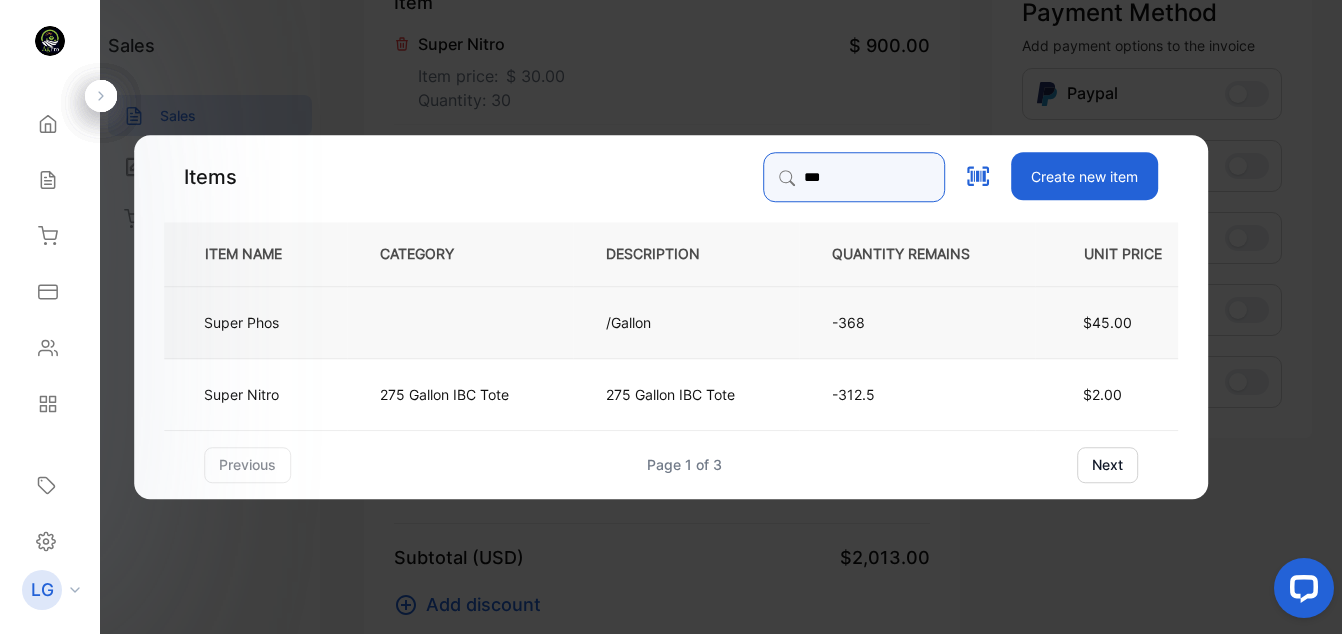 type on "***" 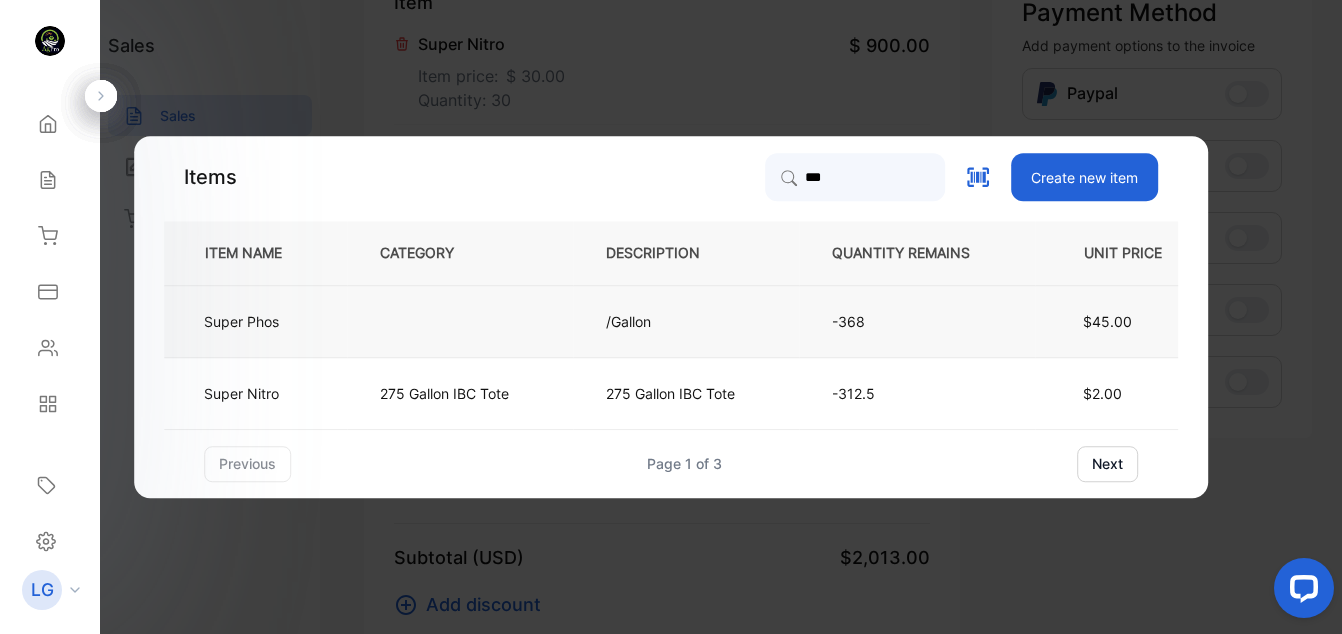 click at bounding box center (460, 321) 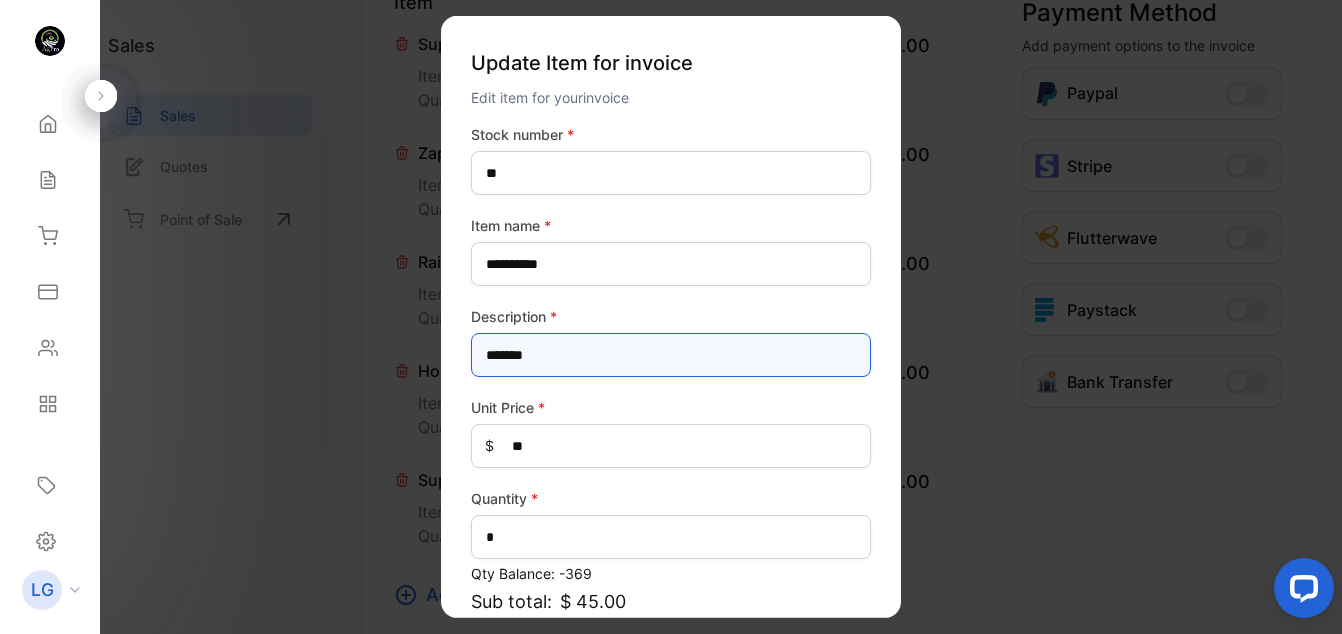 click on "*******" at bounding box center [671, 355] 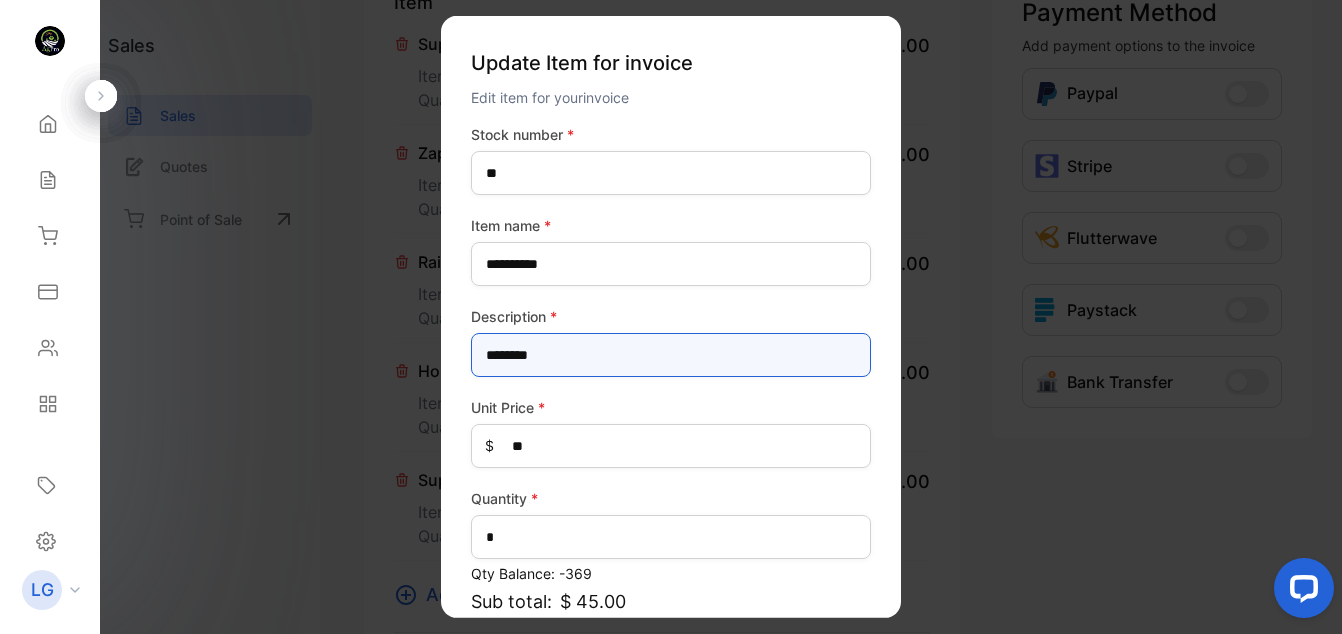type on "********" 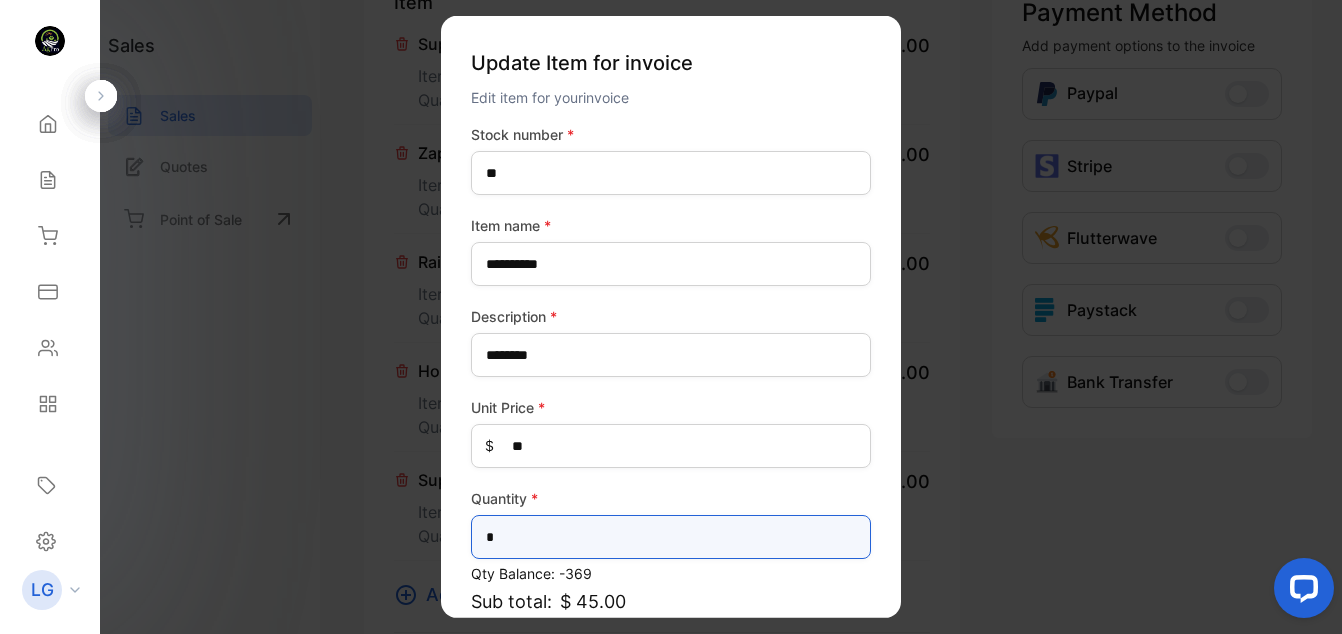click on "*" at bounding box center (671, 537) 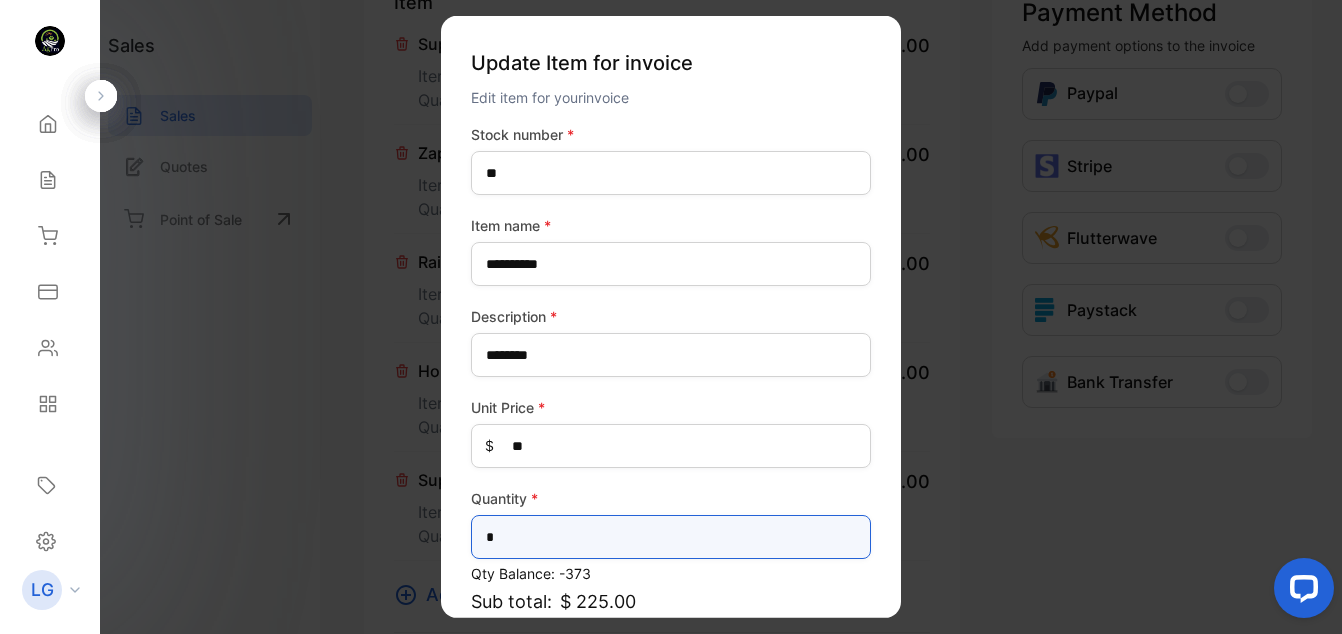 scroll, scrollTop: 189, scrollLeft: 0, axis: vertical 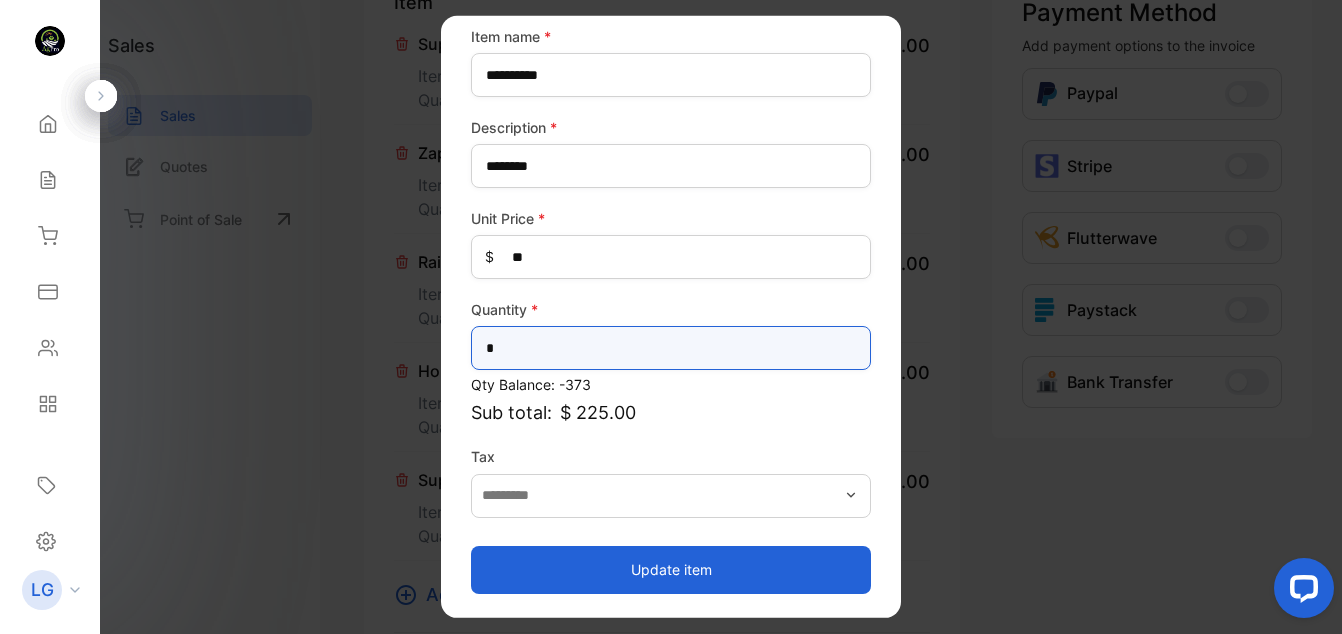 type on "*" 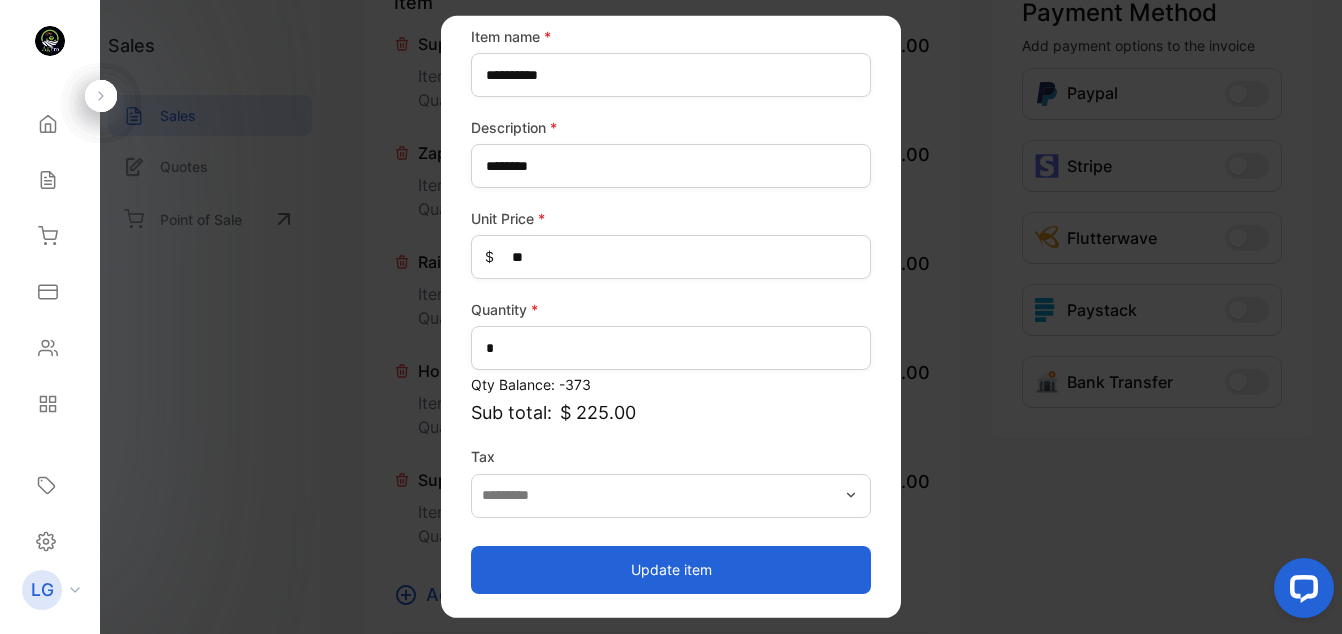 click on "Update item" at bounding box center (671, 569) 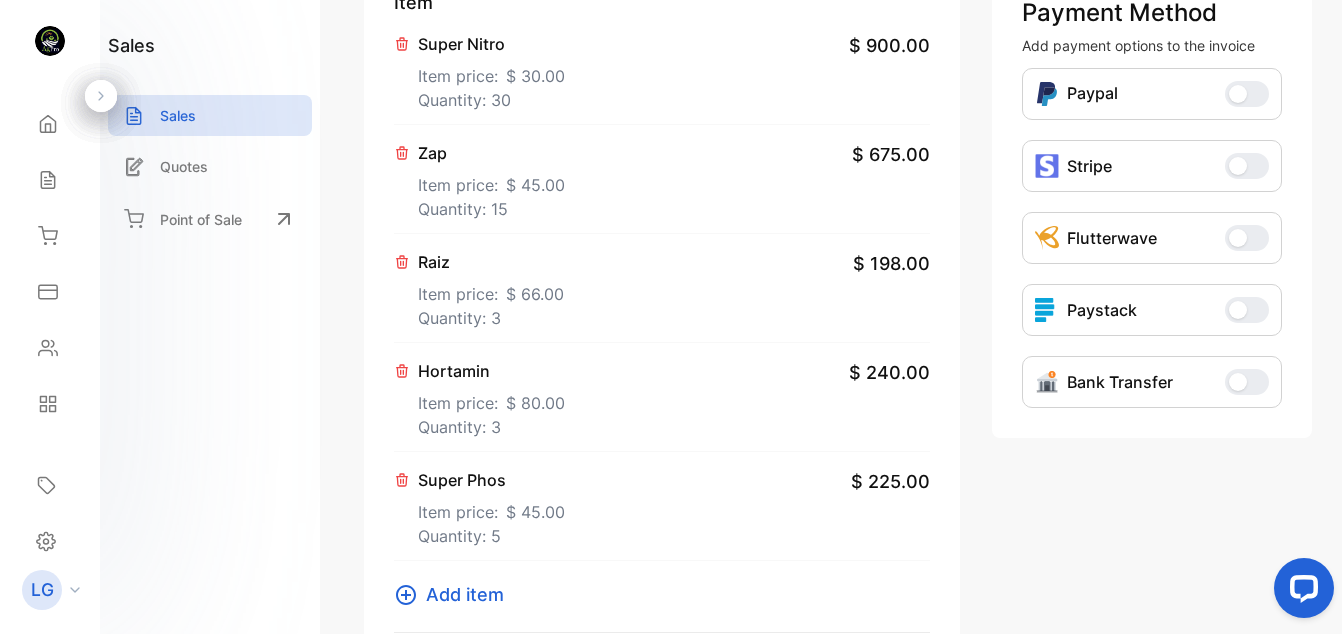 scroll, scrollTop: 0, scrollLeft: 0, axis: both 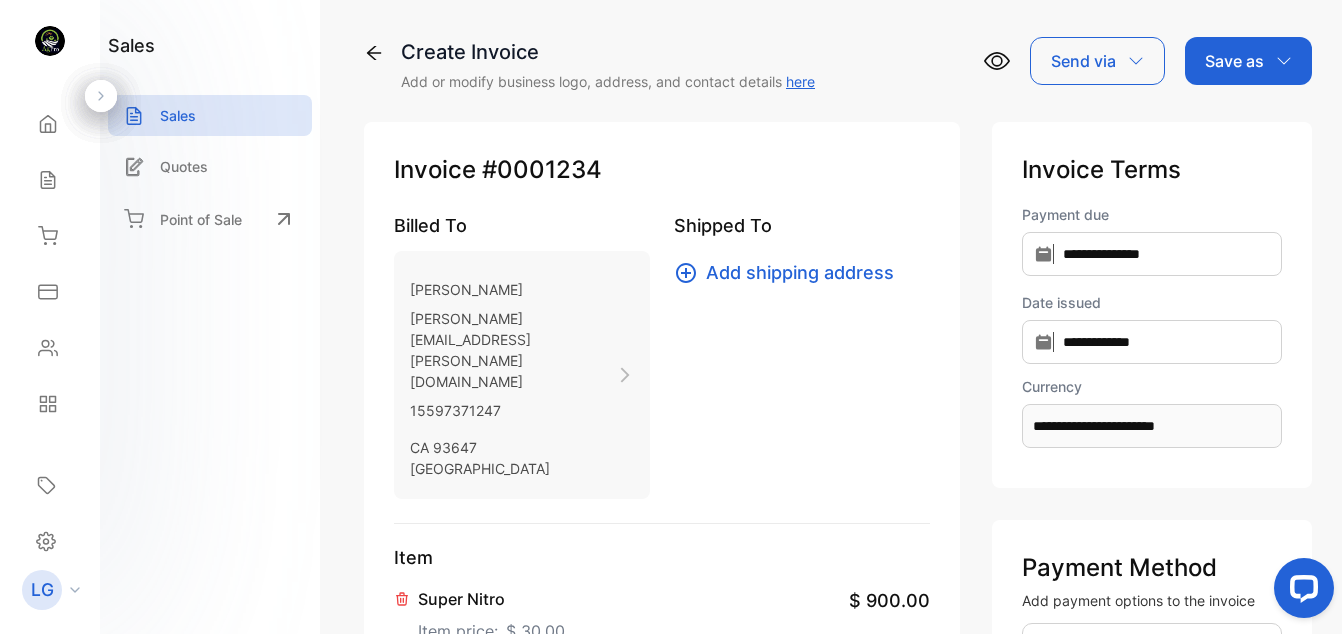 click on "Save as" at bounding box center [1234, 61] 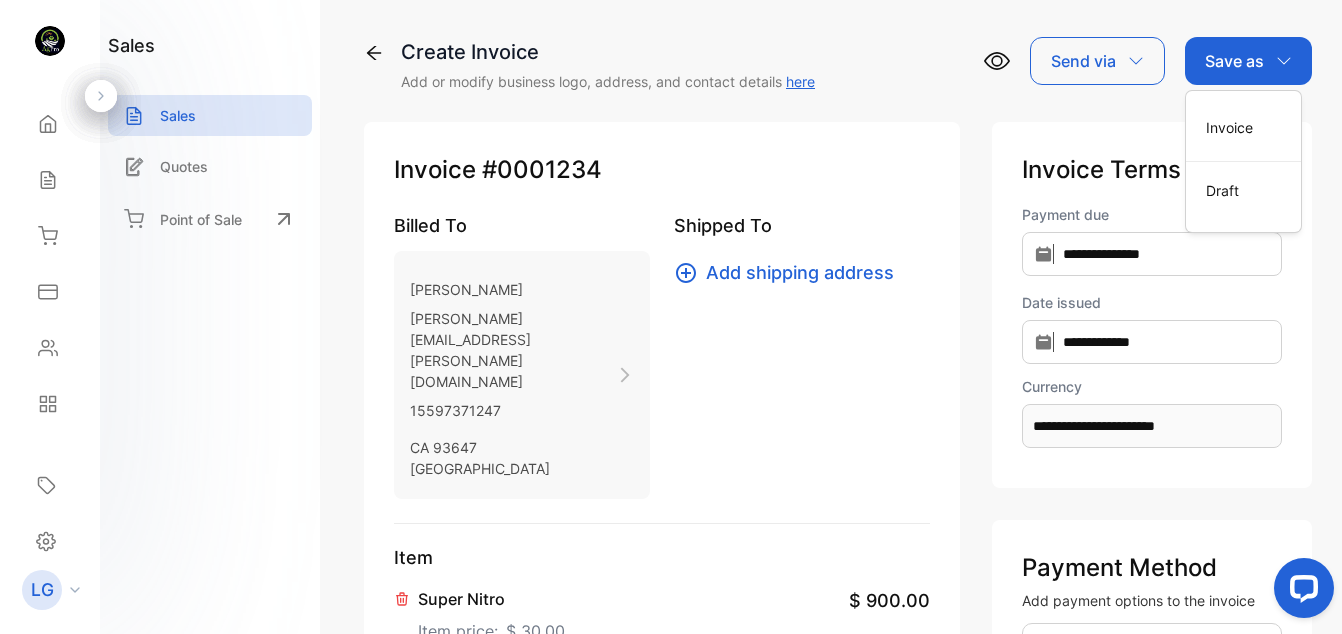 click on "Invoice   #0001234  Billed To Junior Gomez Eliodoro.gomez@yahoo.com 15597371247   CA 93647 United States of America Shipped To Add shipping address Item Super Nitro Item price: $ 30.00 Quantity: 30 $ 900.00 Zap Item price: $ 45.00 Quantity: 15 $ 675.00 Raiz Item price: $ 66.00 Quantity: 3 $ 198.00 Hortamin Item price: $ 80.00 Quantity: 3 $ 240.00 Super Phos Item price: $ 45.00 Quantity: 5 $ 225.00 Add item Subtotal (USD) $2,238.00 Add discount Add shipping fee Total (Excl. shipping) $2,238.00 Total (USD) $2,238.00 Notes Add note" at bounding box center [662, 878] 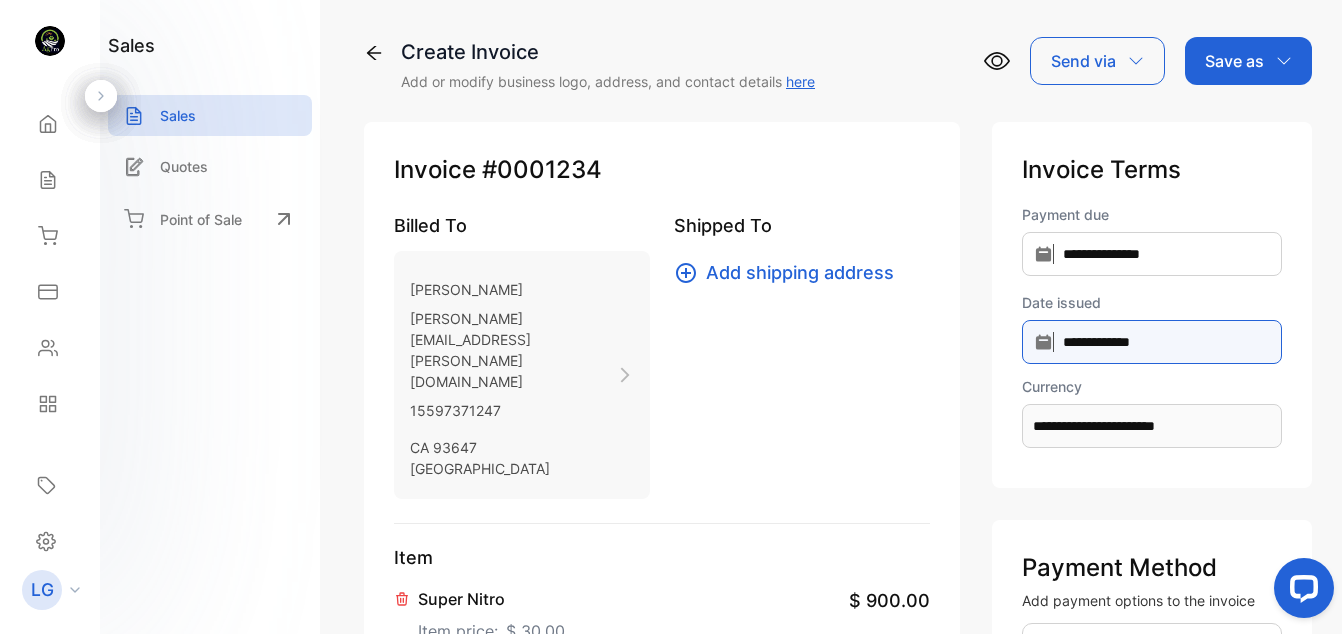 click on "**********" at bounding box center (1152, 254) 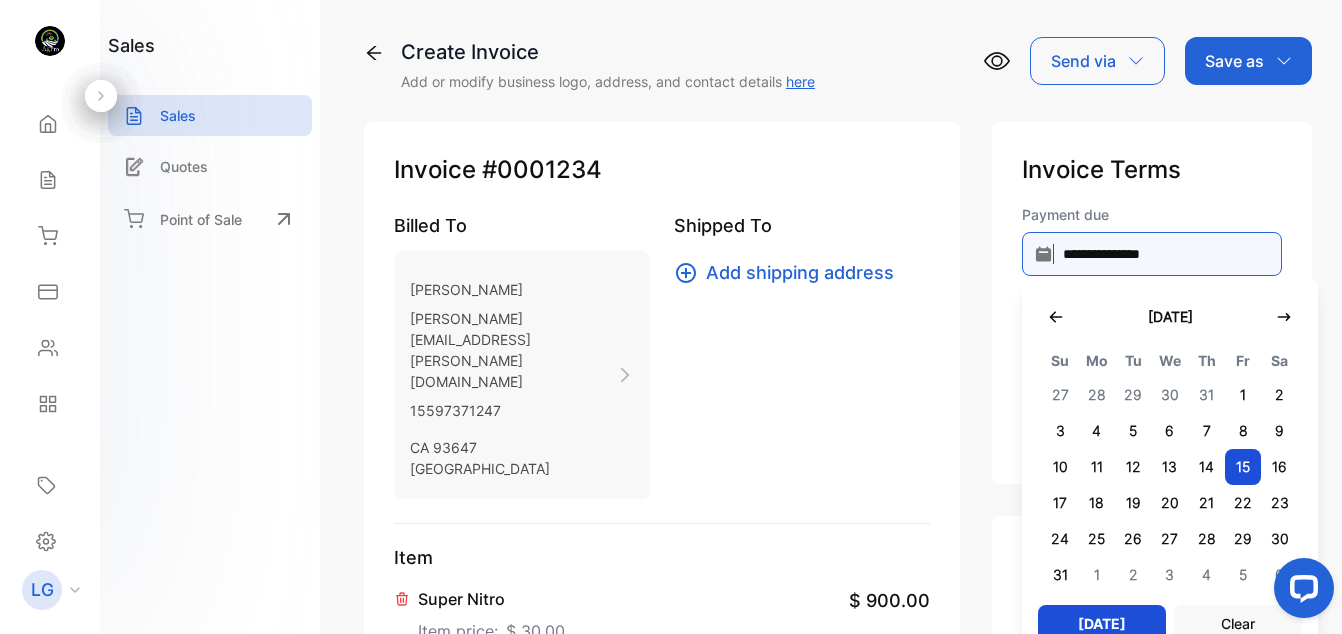 click on "**********" at bounding box center (1152, 254) 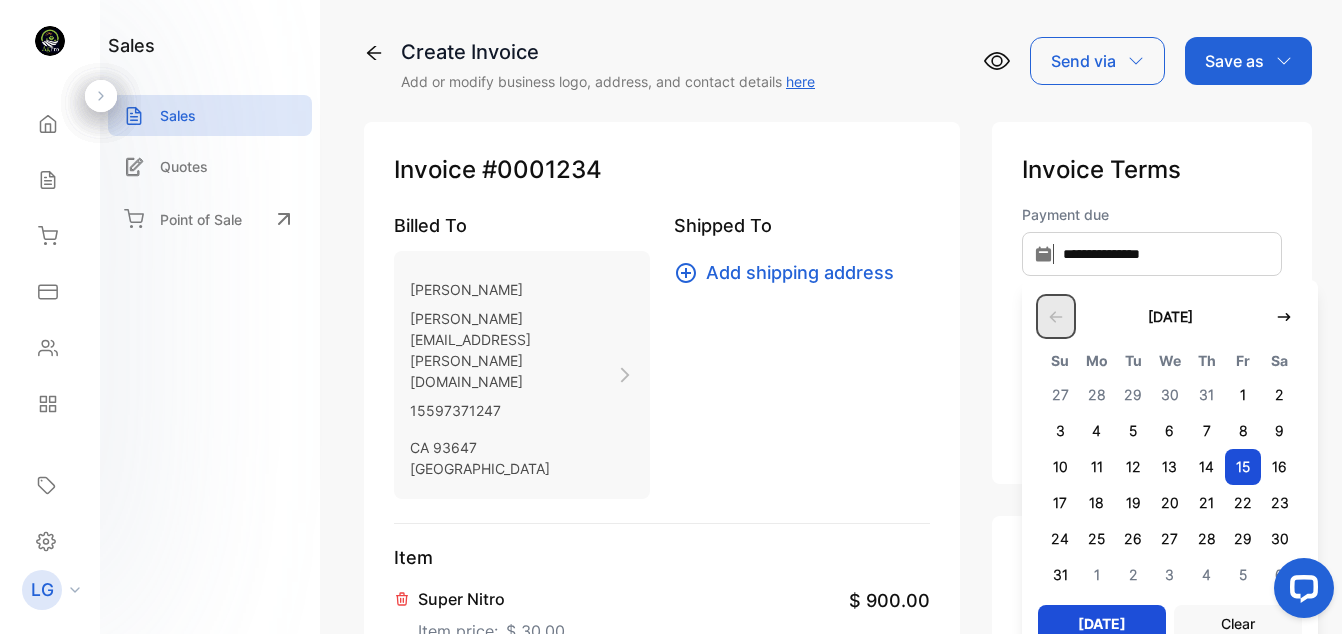 click 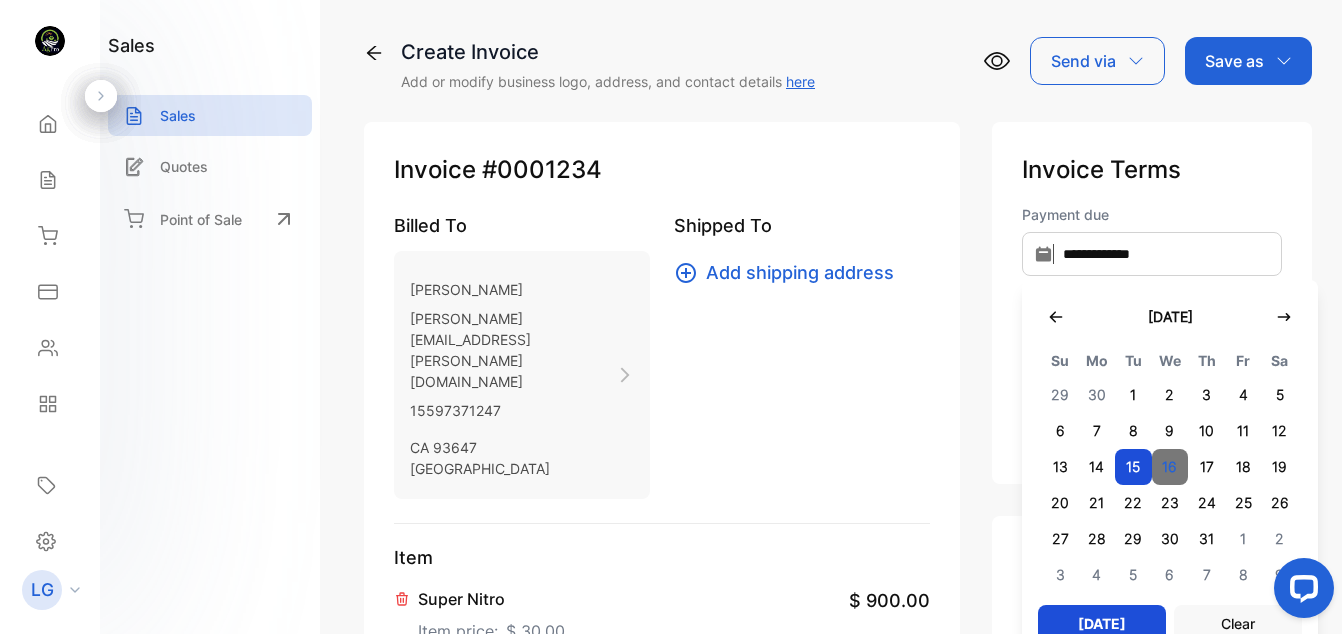 click on "16" at bounding box center (1170, 467) 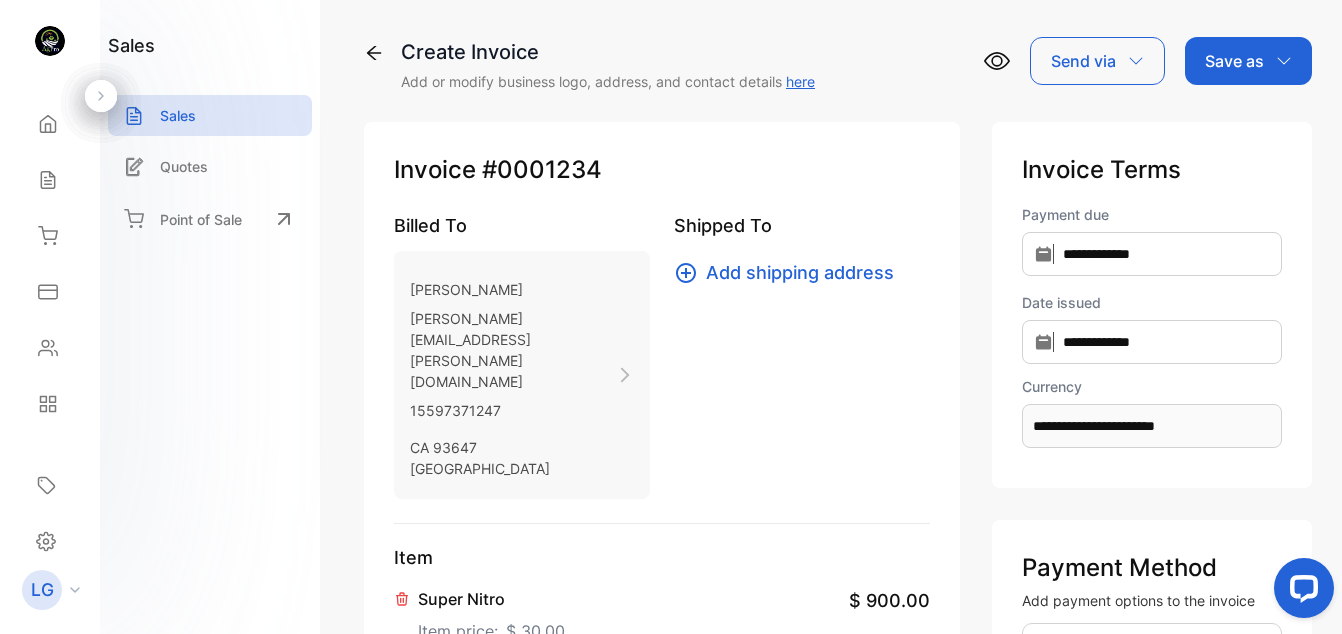 click on "Save as" at bounding box center (1248, 61) 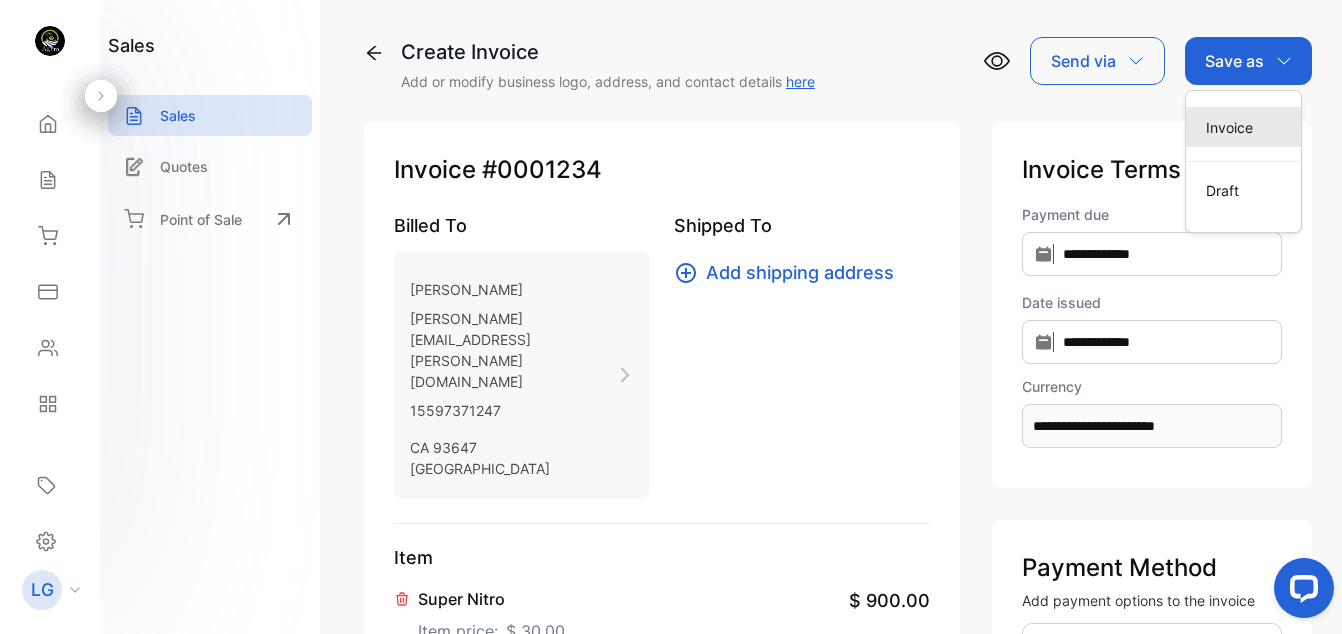 click on "Invoice" at bounding box center [1243, 127] 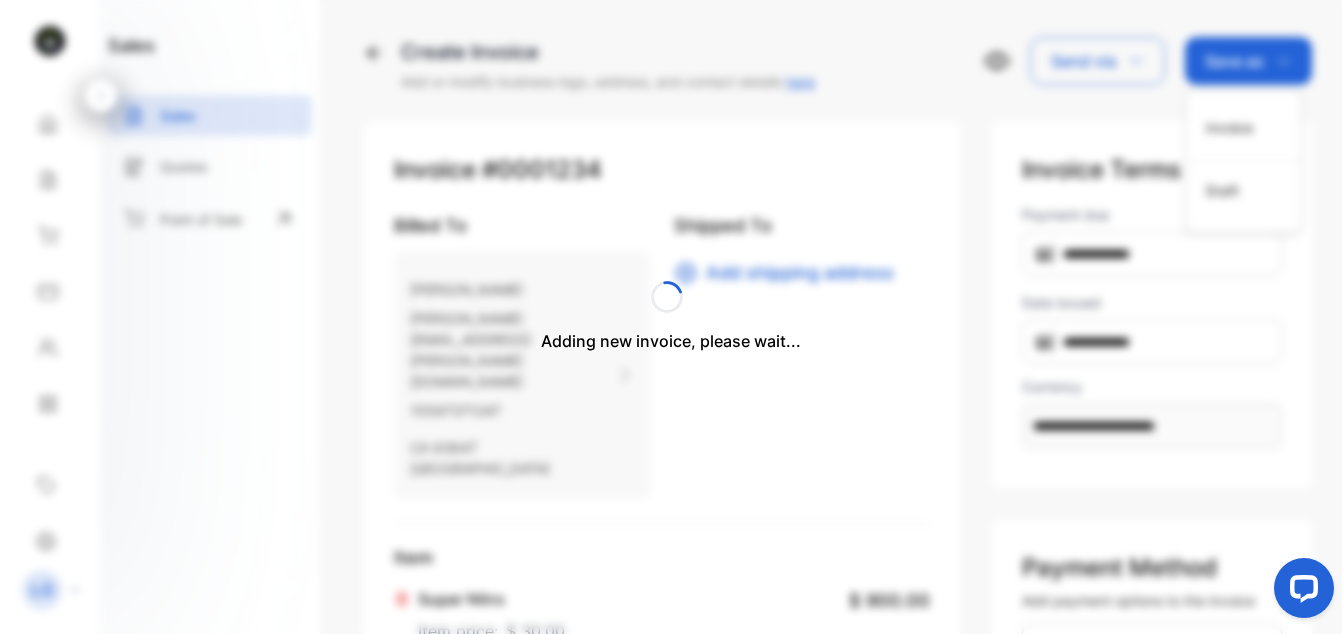 type 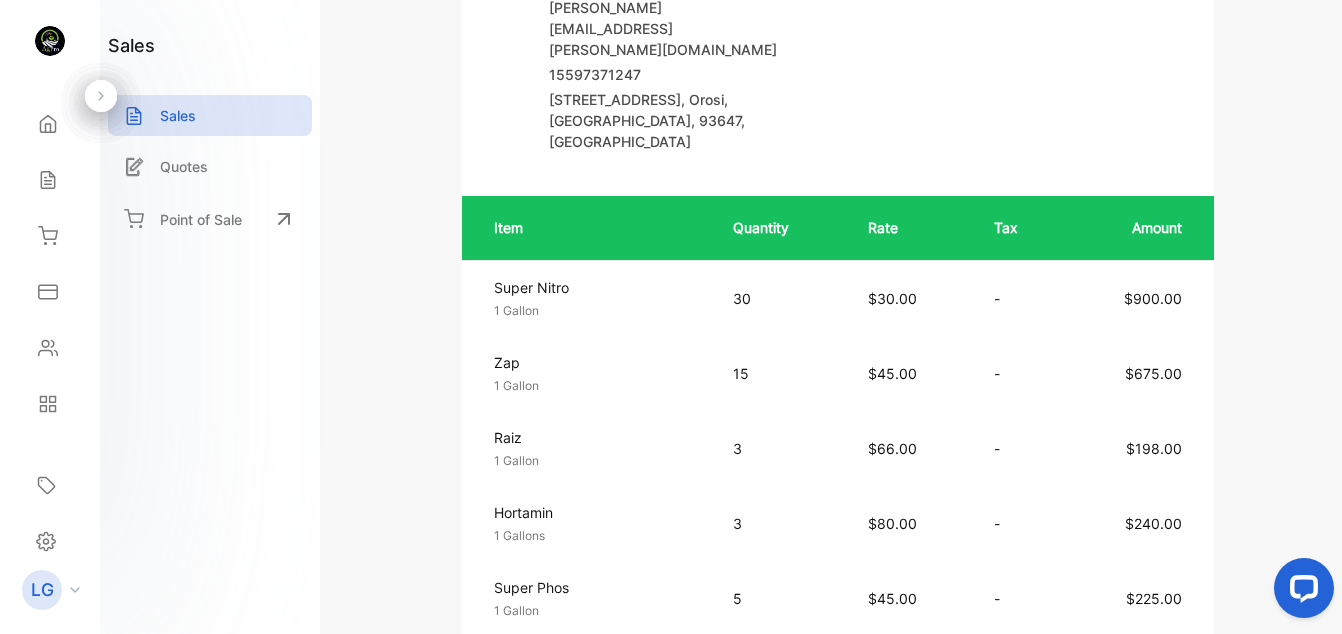 scroll, scrollTop: 0, scrollLeft: 0, axis: both 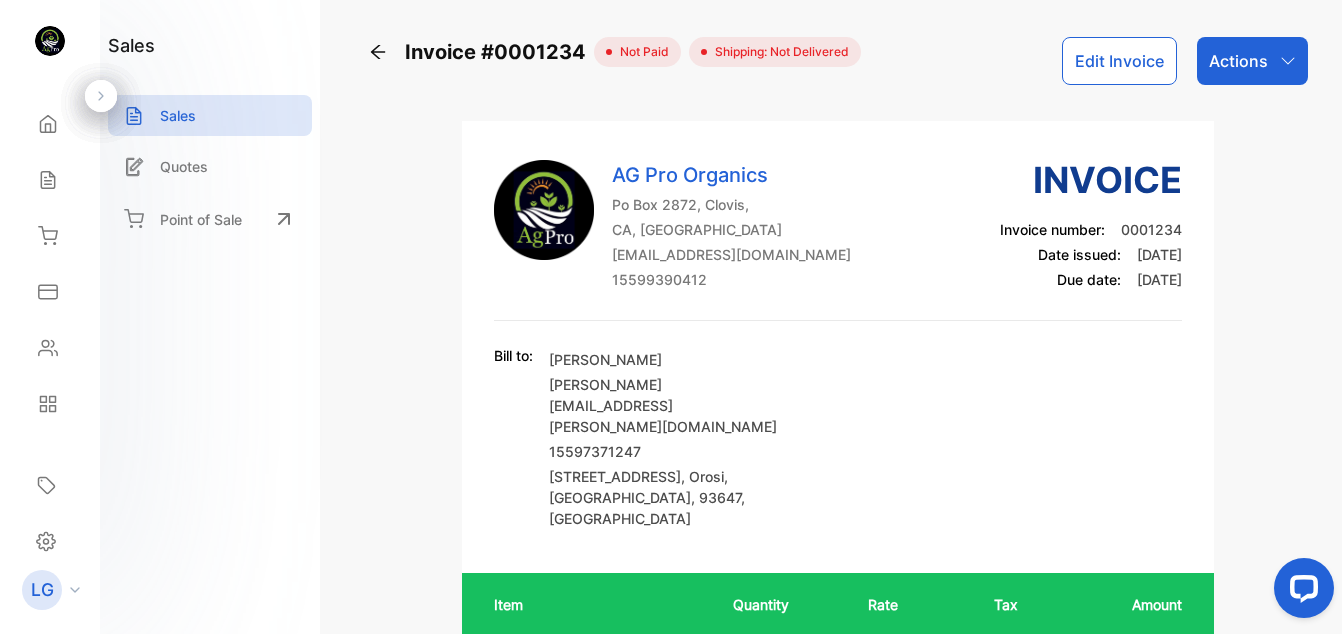 click on "Actions" at bounding box center [1238, 61] 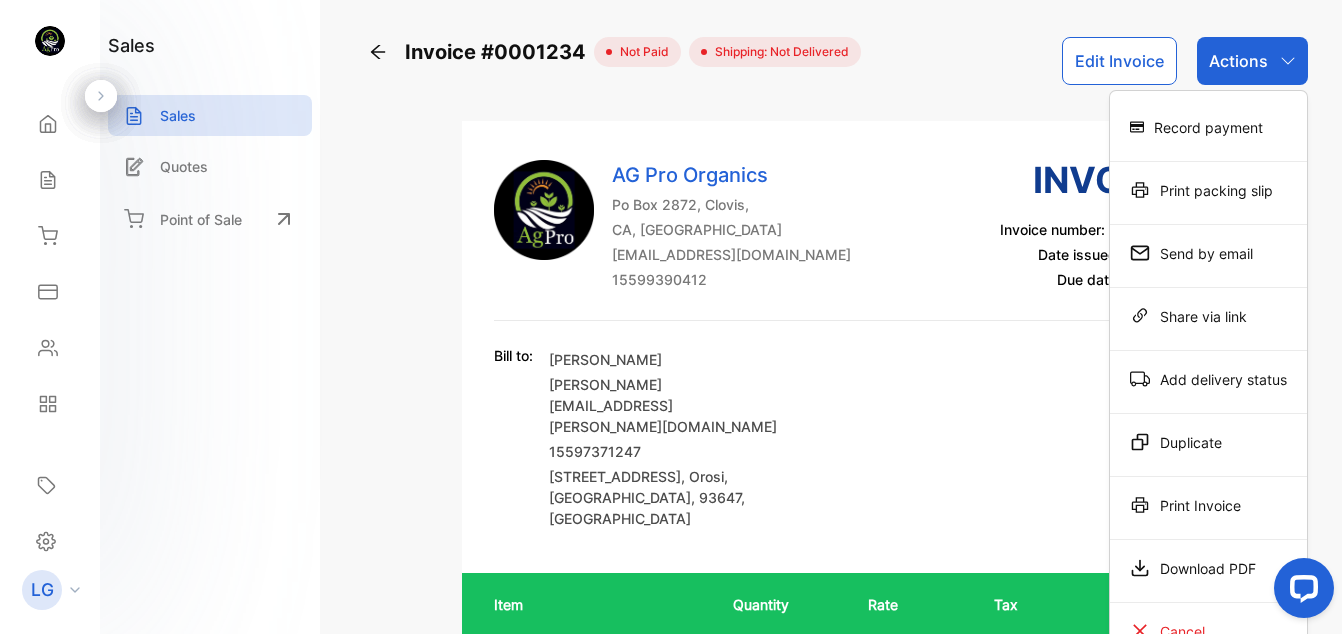 click on "Print Invoice" at bounding box center (1208, 508) 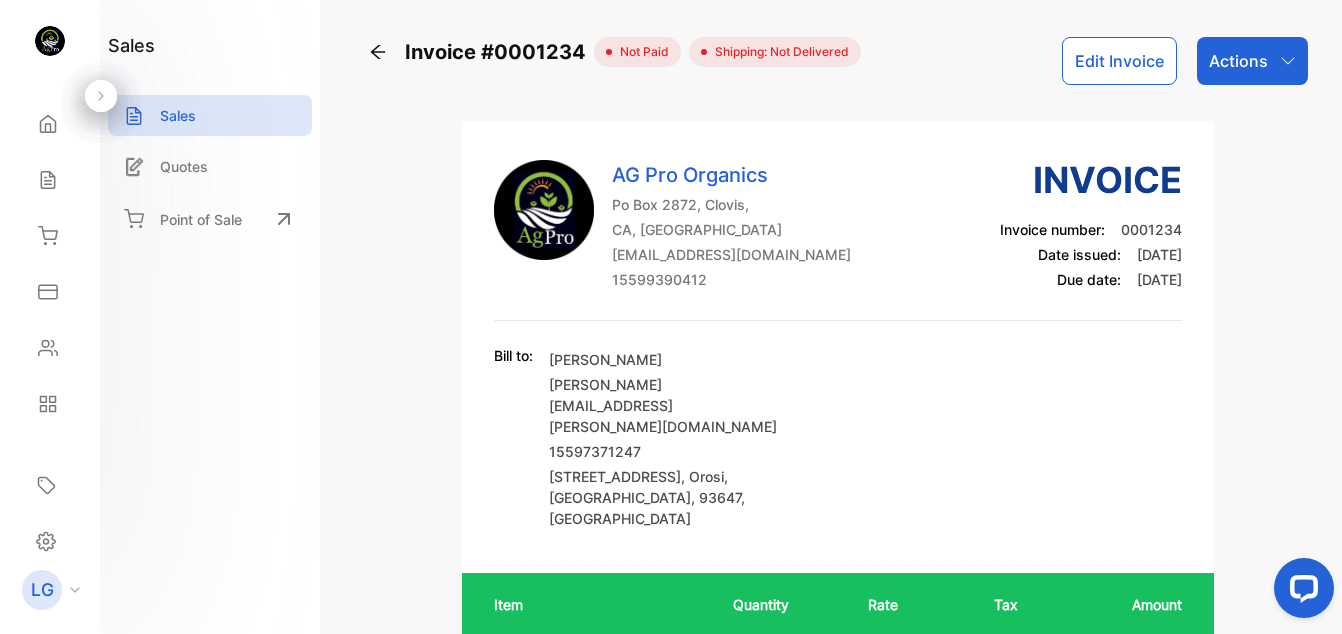 click on "Actions" at bounding box center (1252, 61) 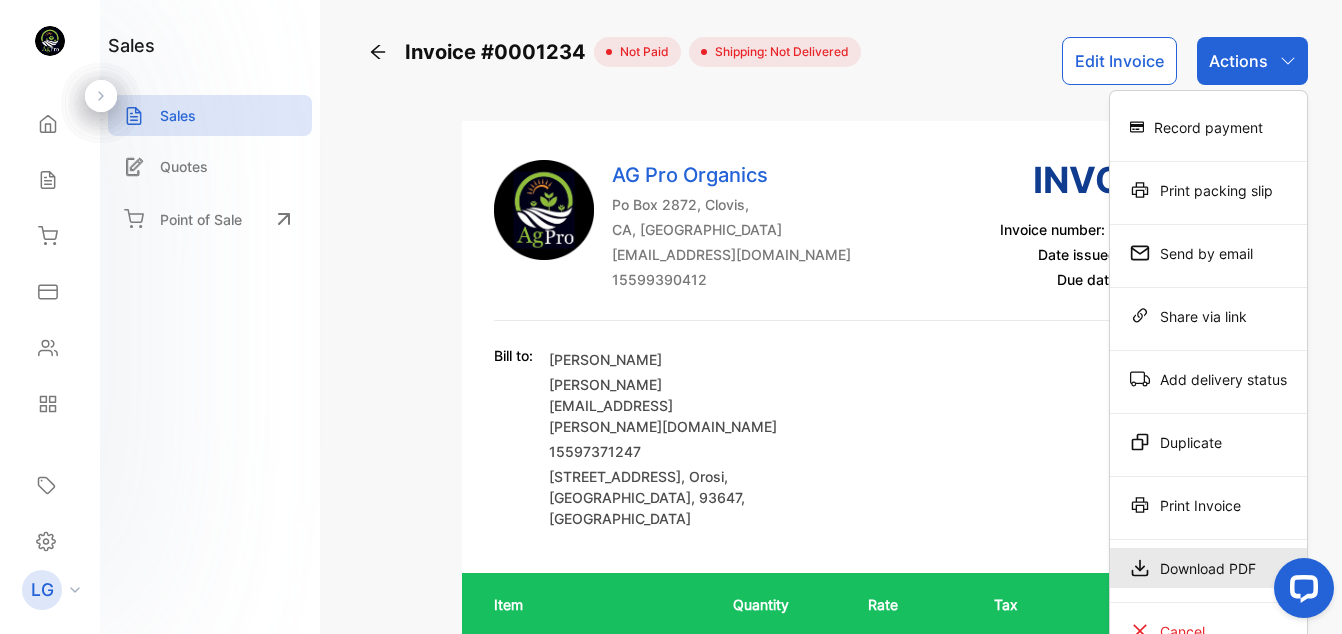 click on "Download PDF" at bounding box center (1208, 568) 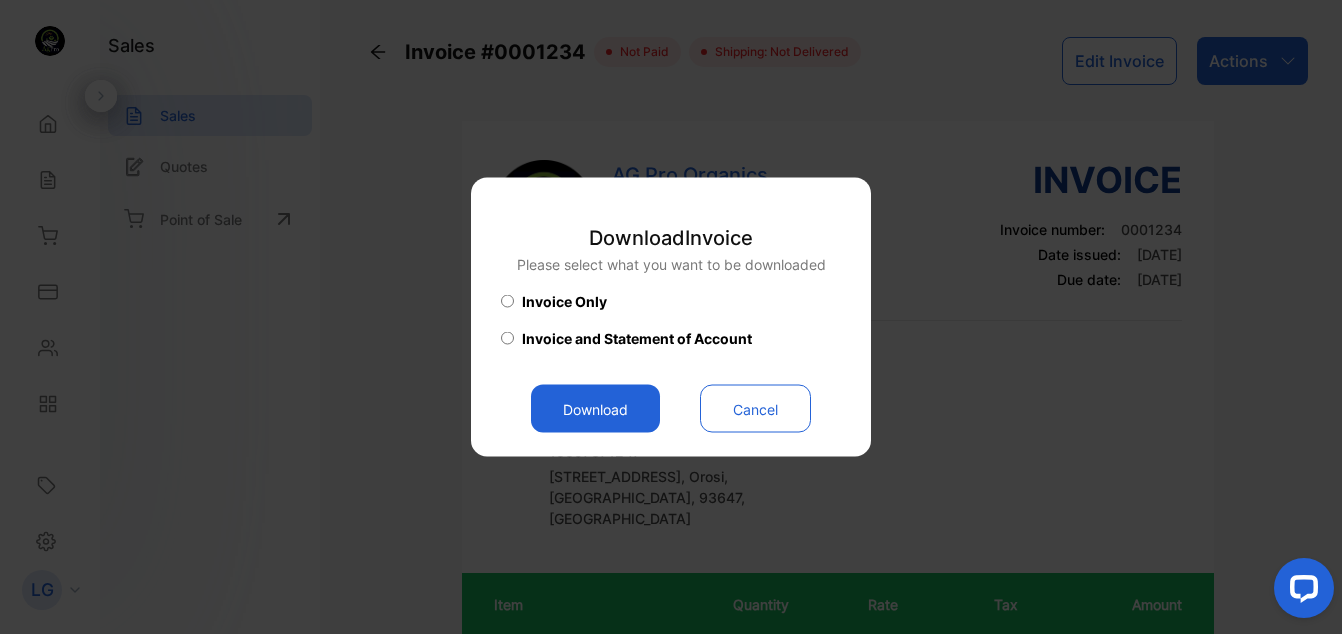 click on "Download" at bounding box center [595, 409] 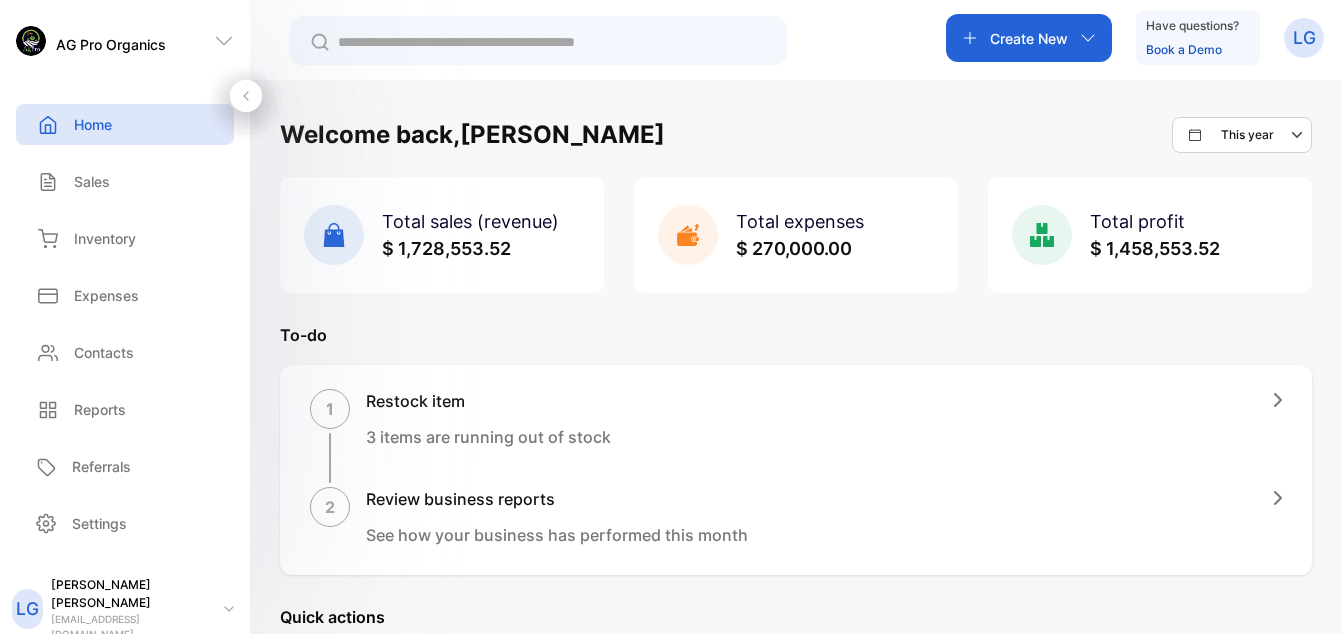 scroll, scrollTop: 0, scrollLeft: 0, axis: both 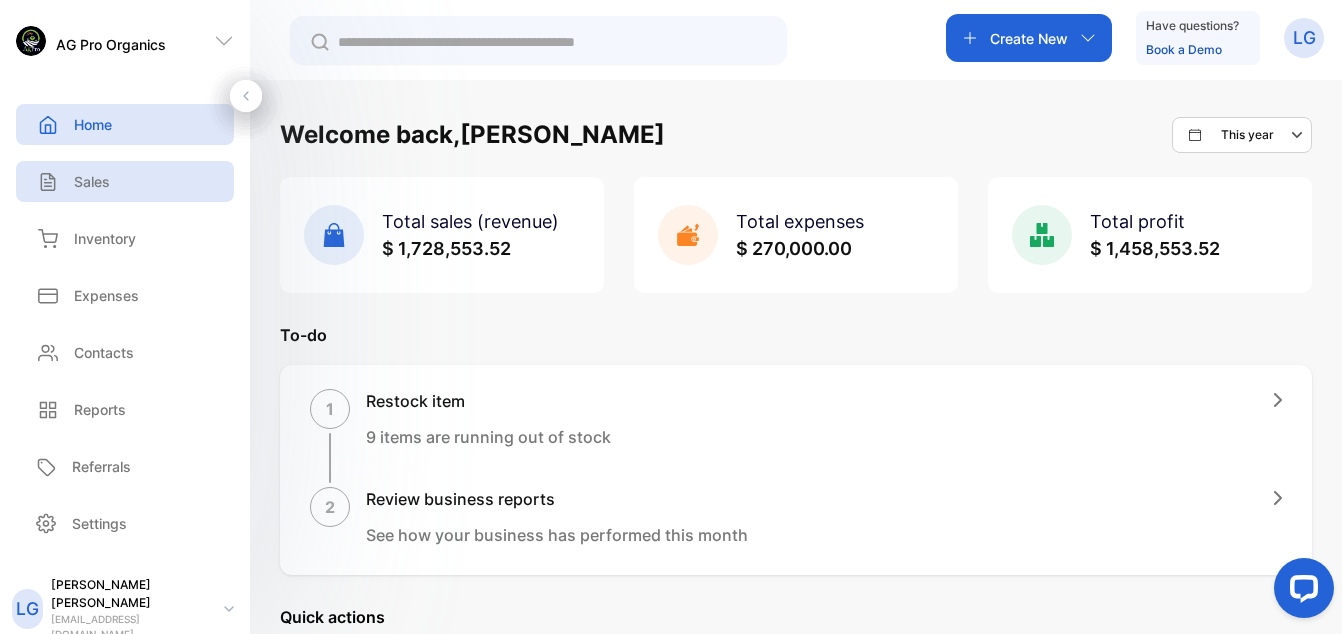 click on "Sales" at bounding box center [92, 181] 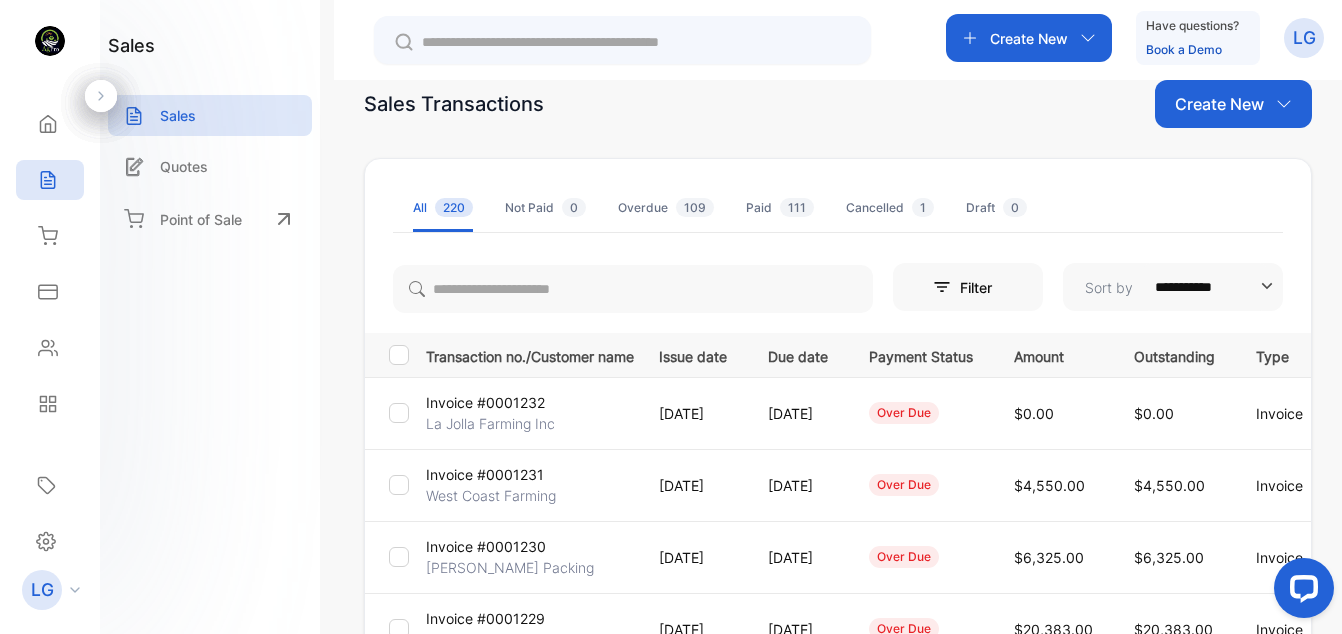 scroll, scrollTop: 44, scrollLeft: 0, axis: vertical 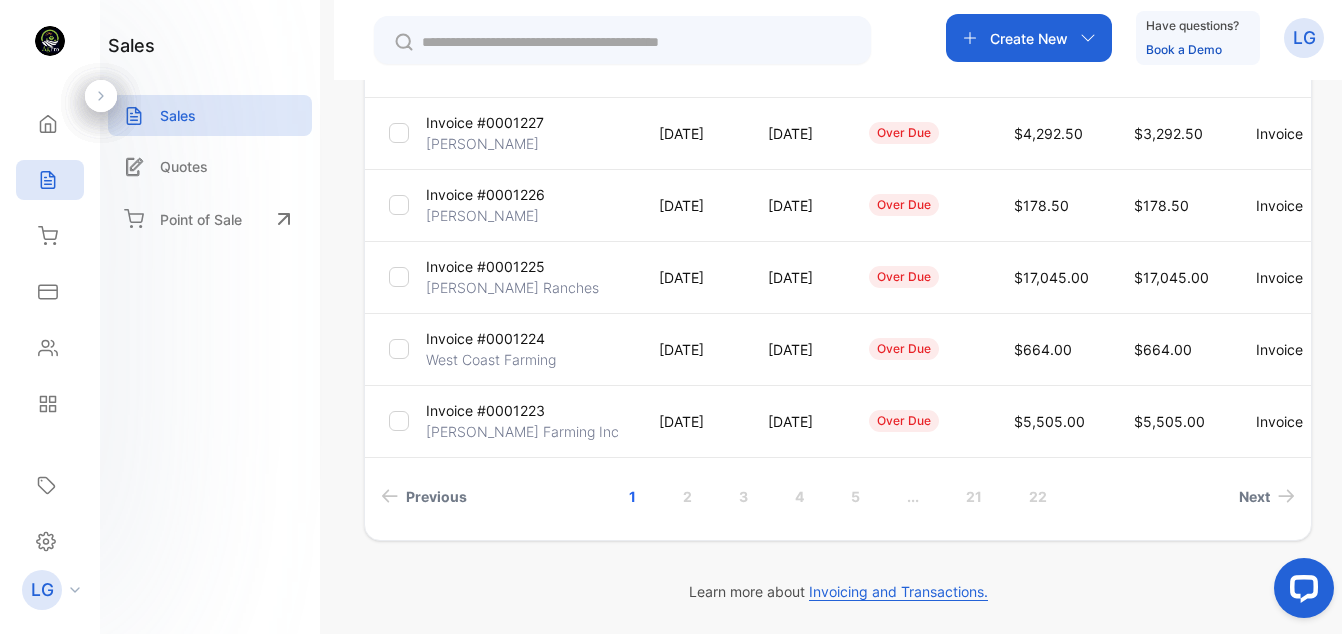 click on "West Coast  Farming" at bounding box center [491, 359] 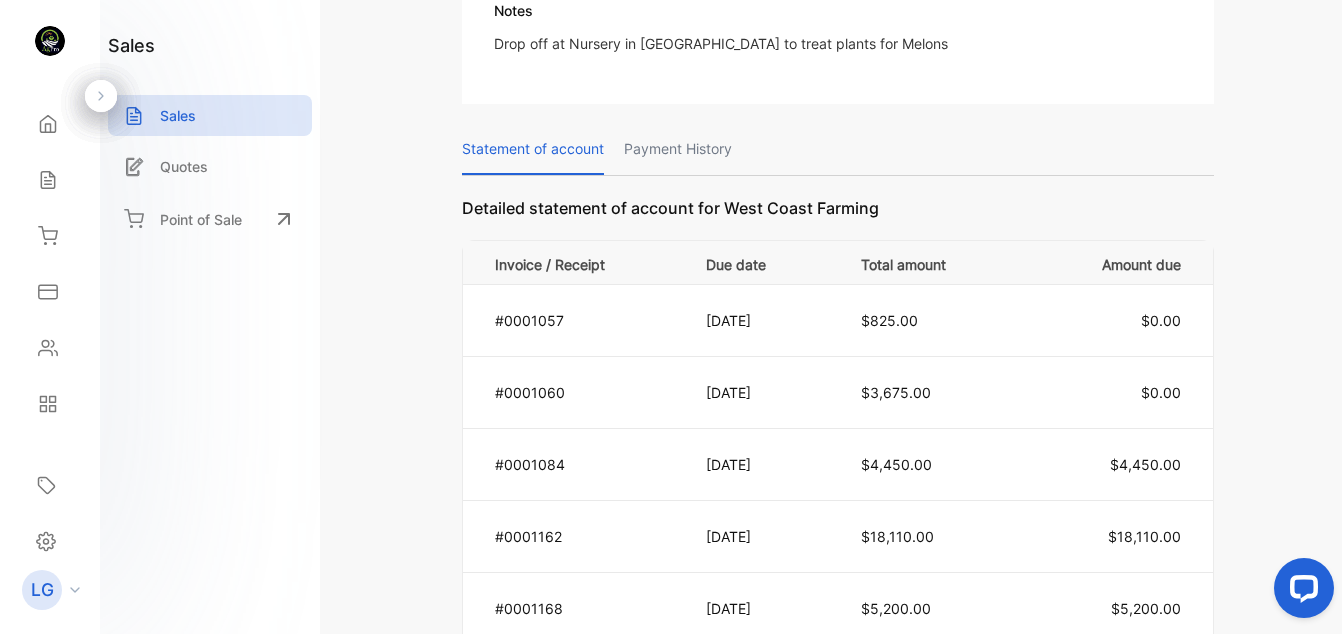 scroll, scrollTop: 555, scrollLeft: 0, axis: vertical 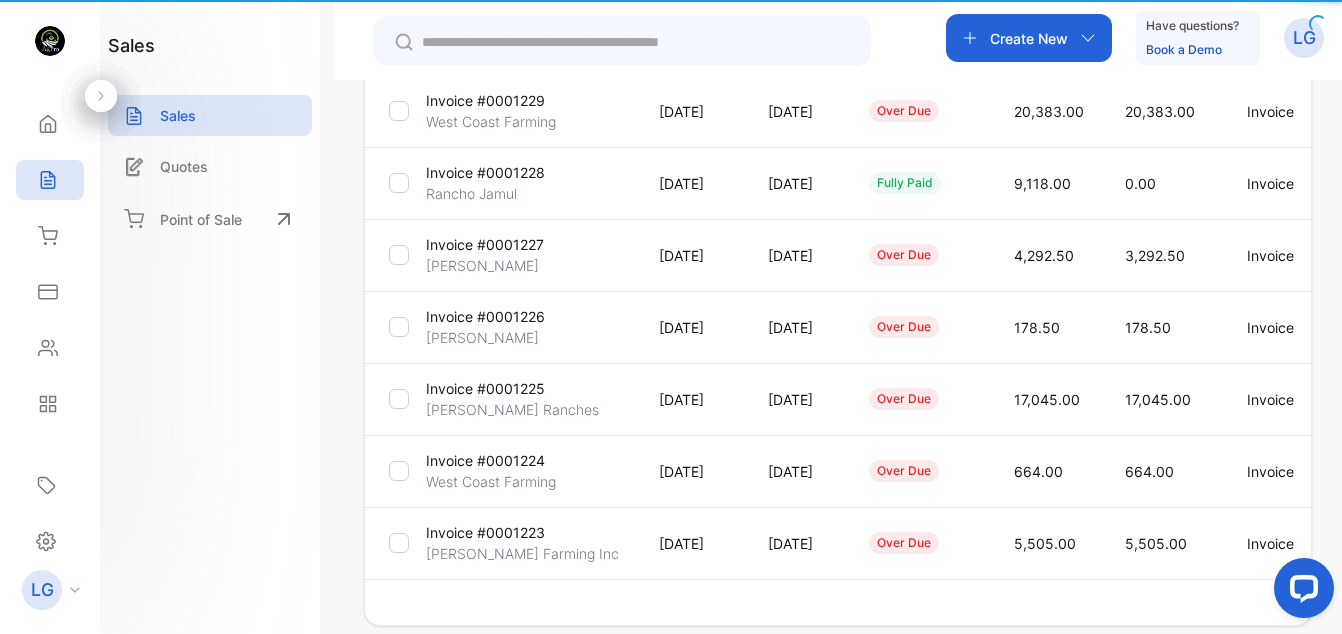 type on "**********" 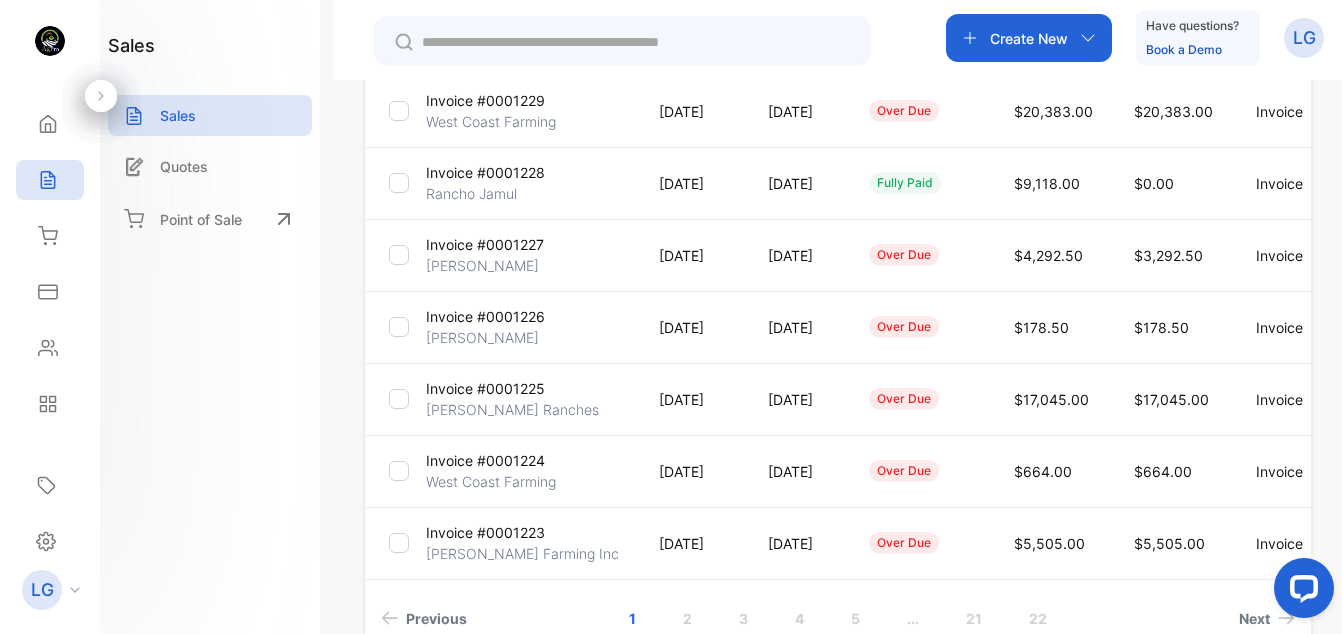 click on "West Coast  Farming" at bounding box center [491, 121] 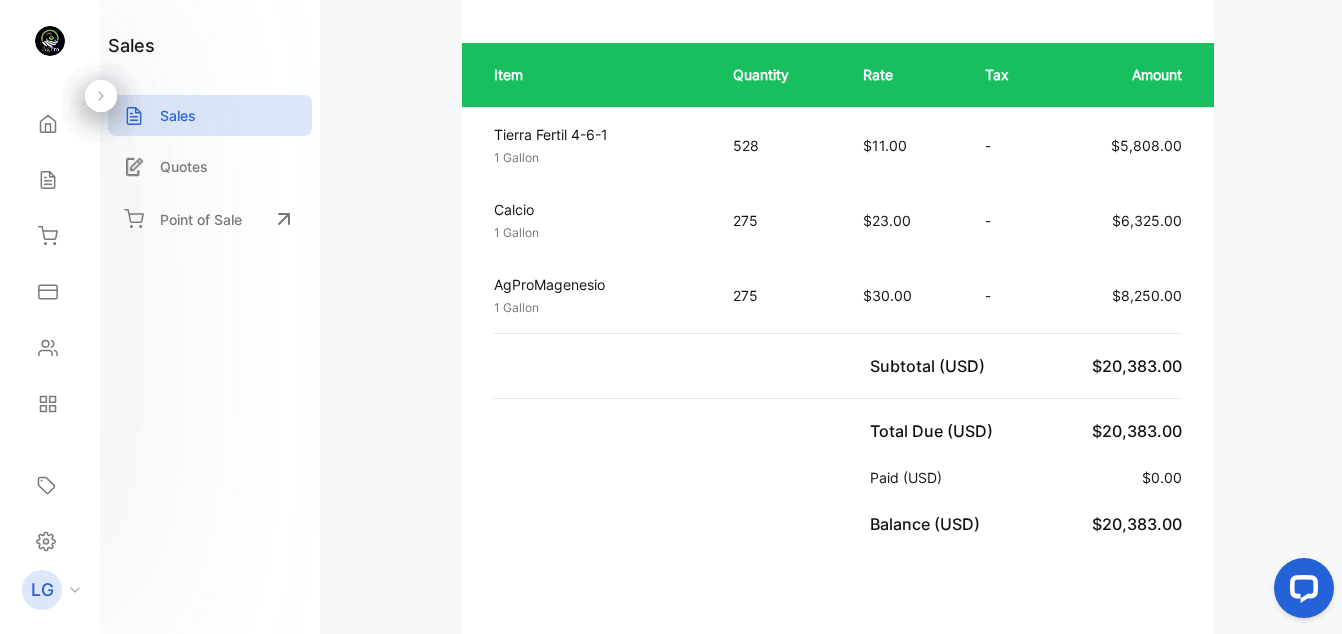 scroll, scrollTop: 597, scrollLeft: 0, axis: vertical 